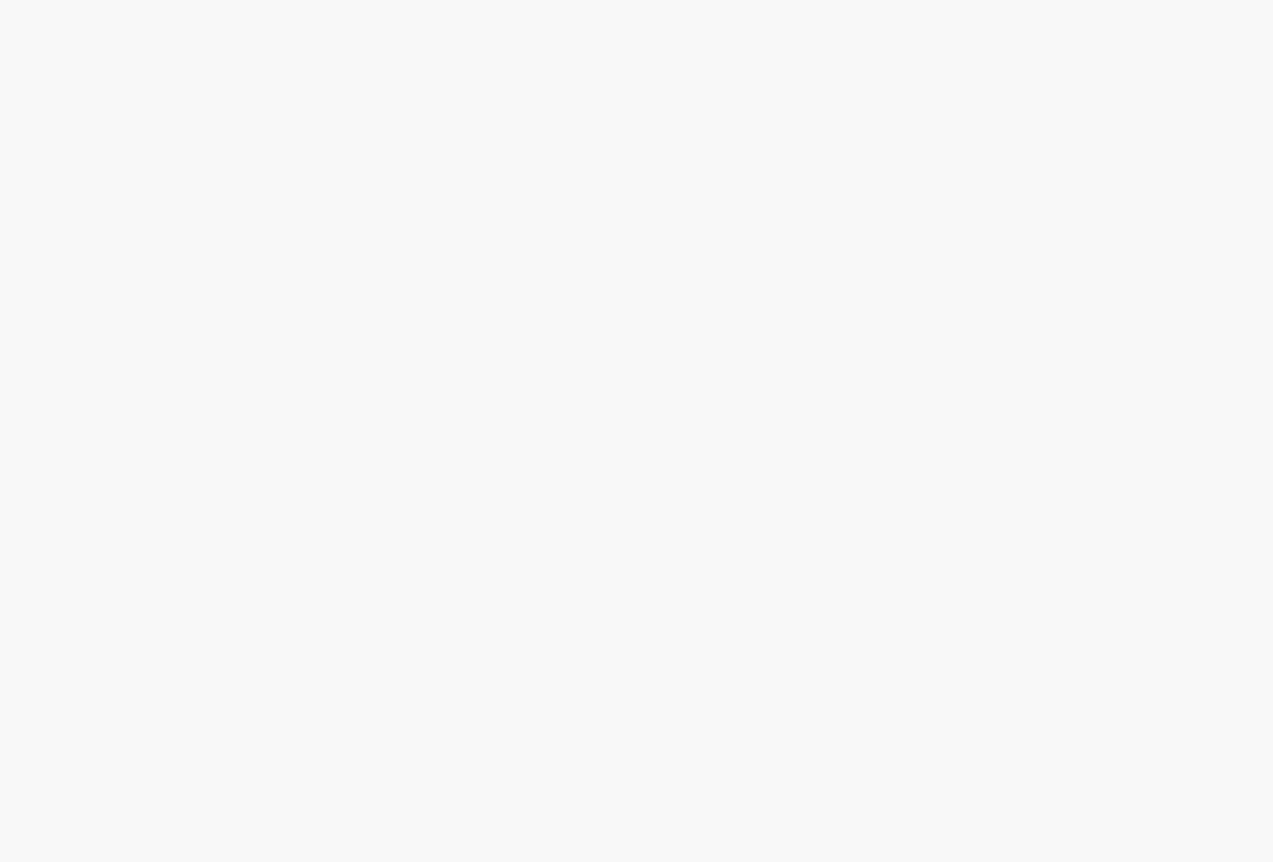 scroll, scrollTop: 0, scrollLeft: 0, axis: both 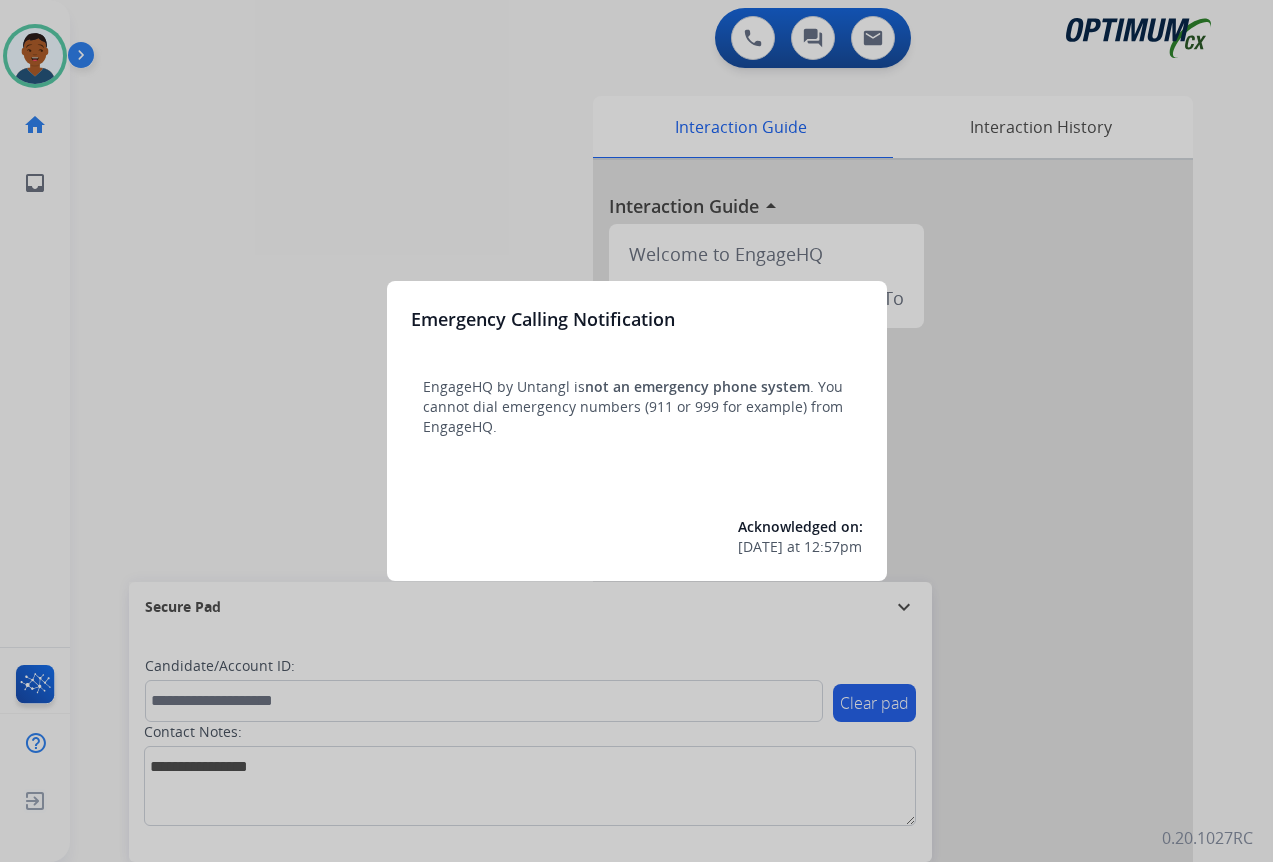 click at bounding box center (636, 431) 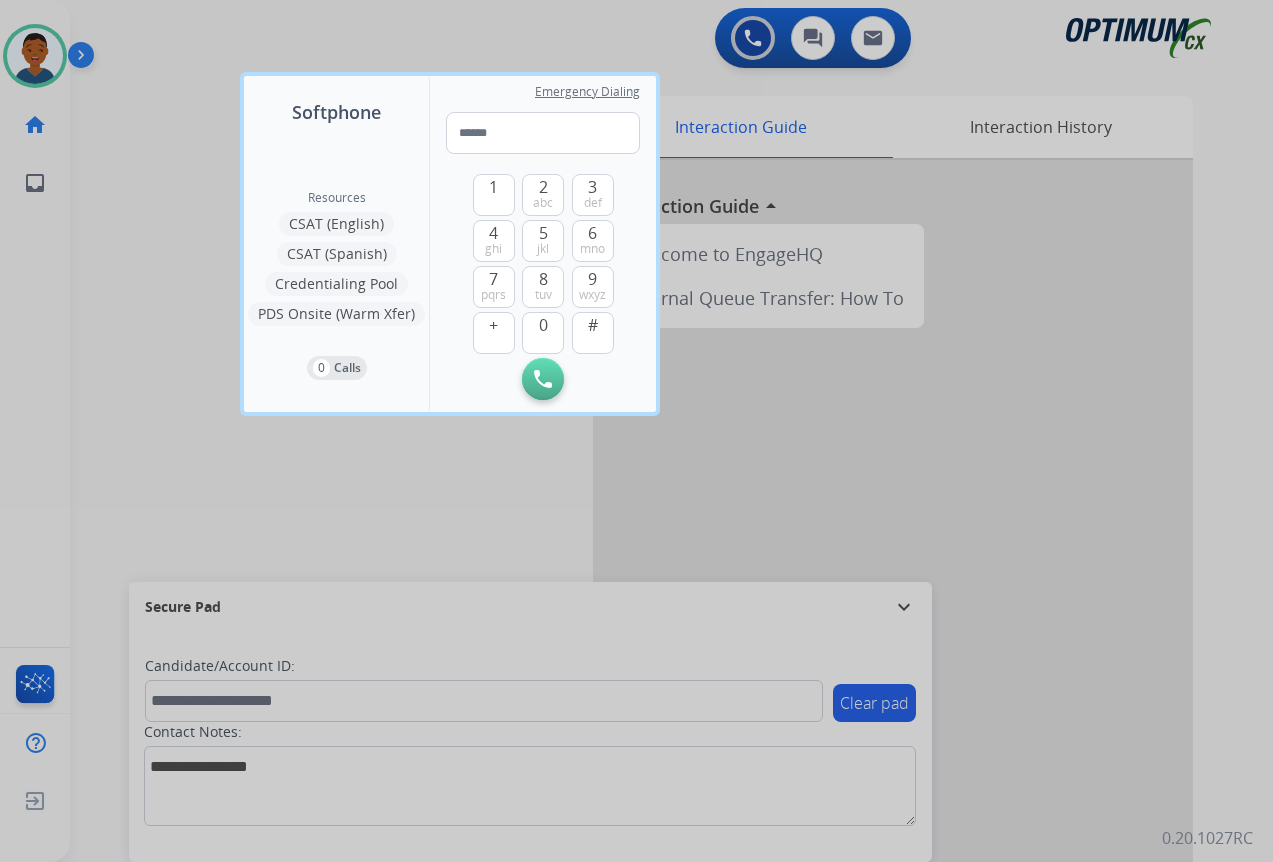click at bounding box center [636, 431] 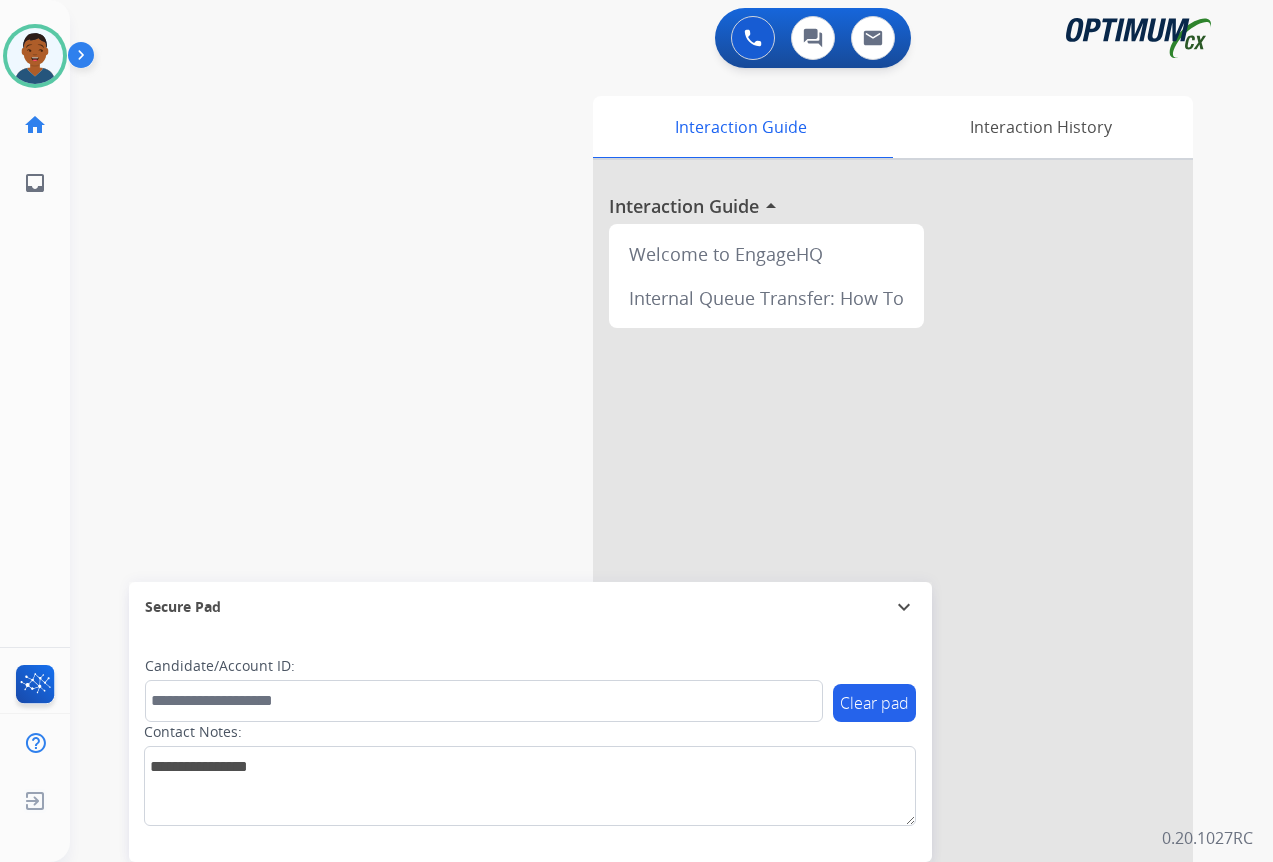 click at bounding box center (893, 533) 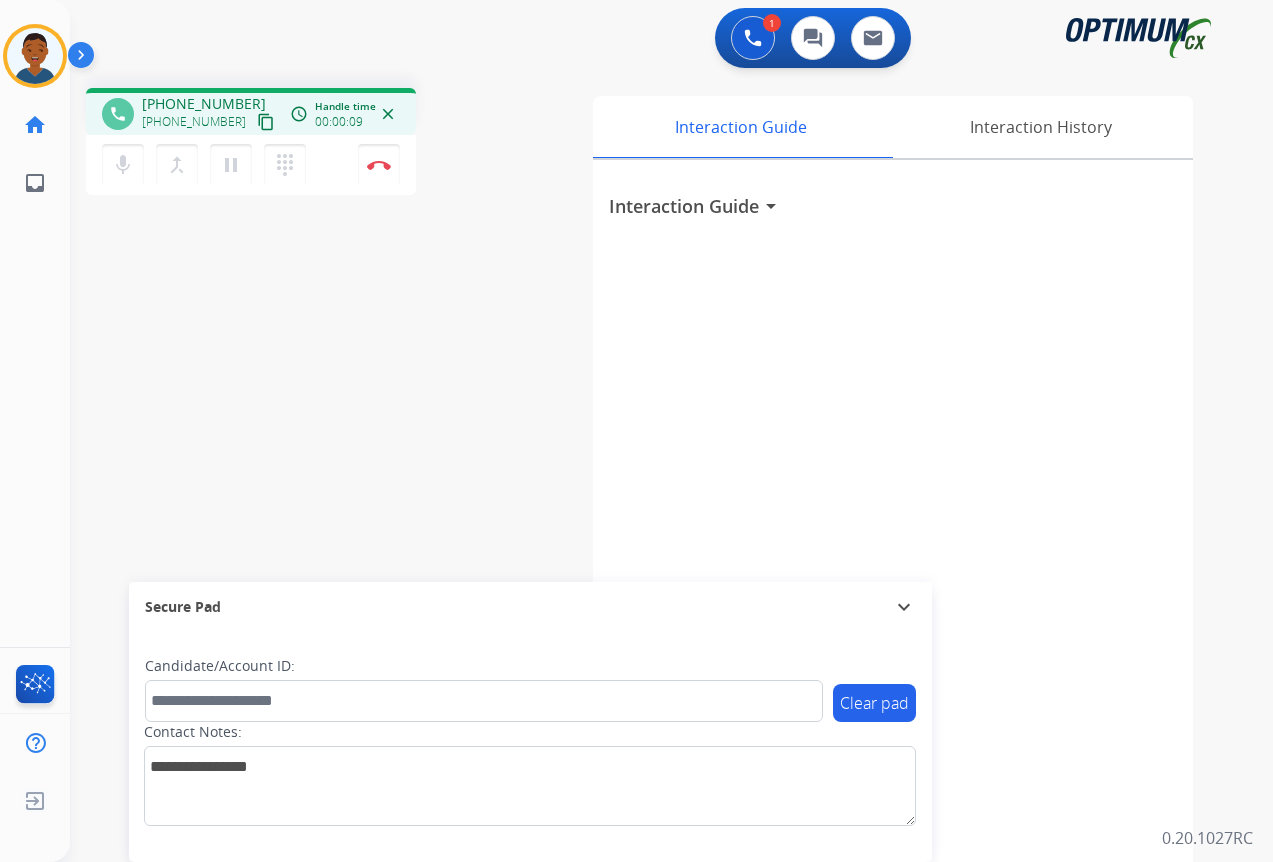 click on "content_copy" at bounding box center (266, 122) 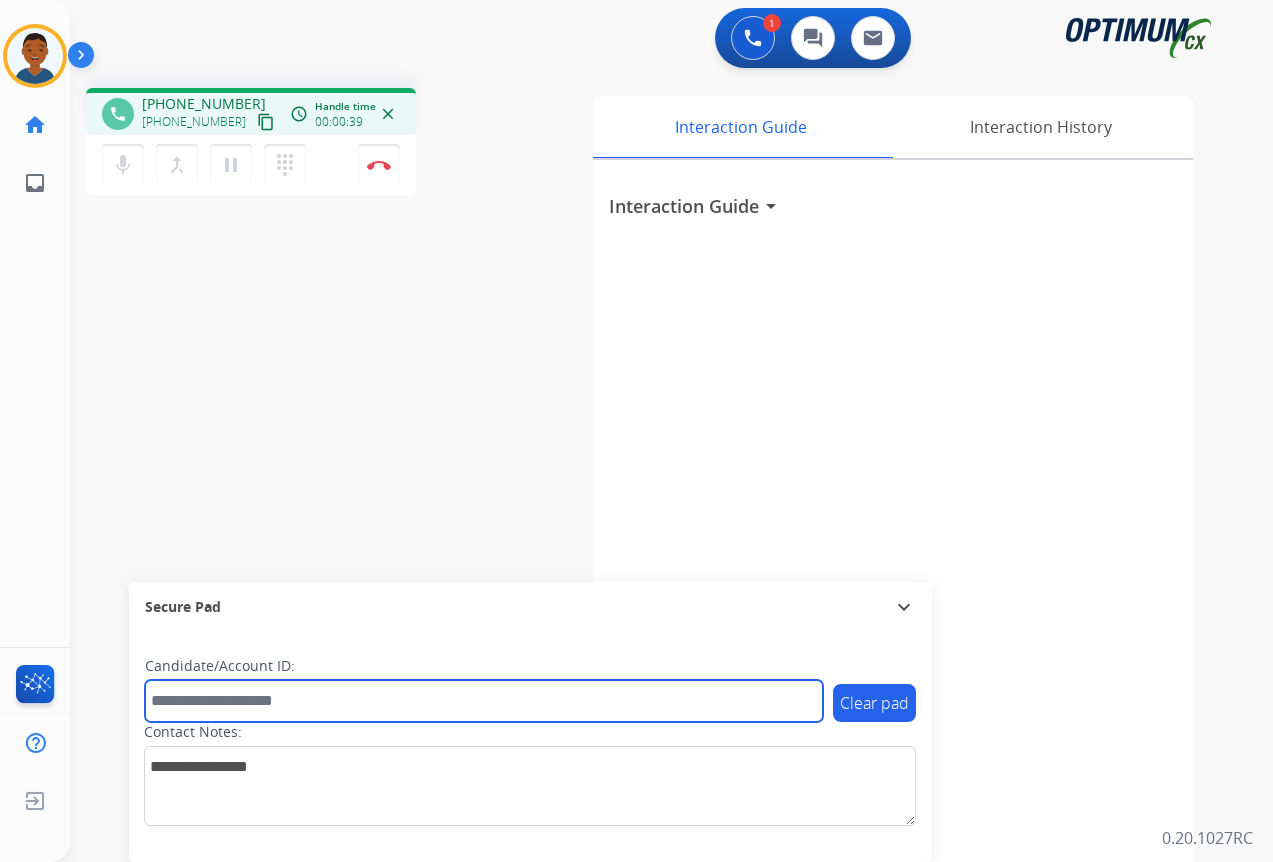 click at bounding box center (484, 701) 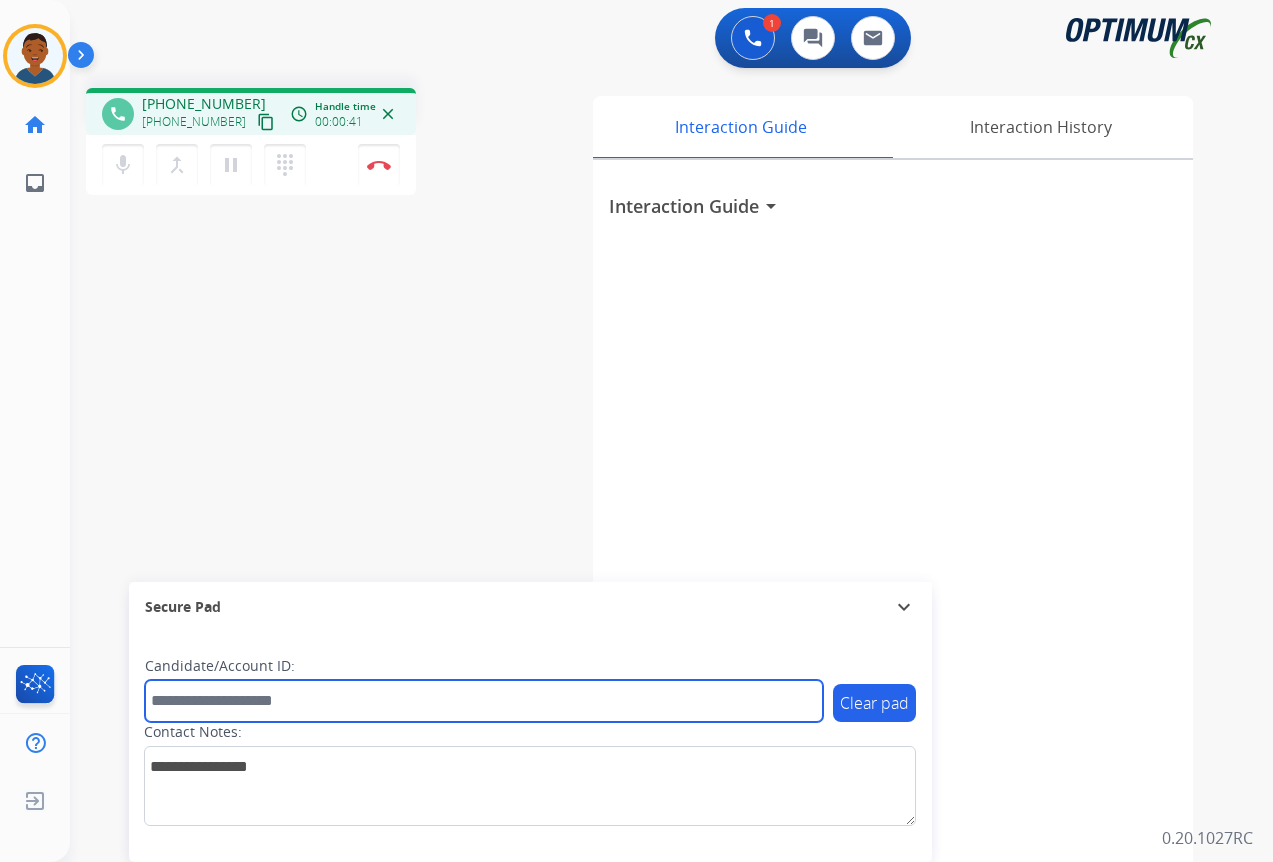 paste on "*******" 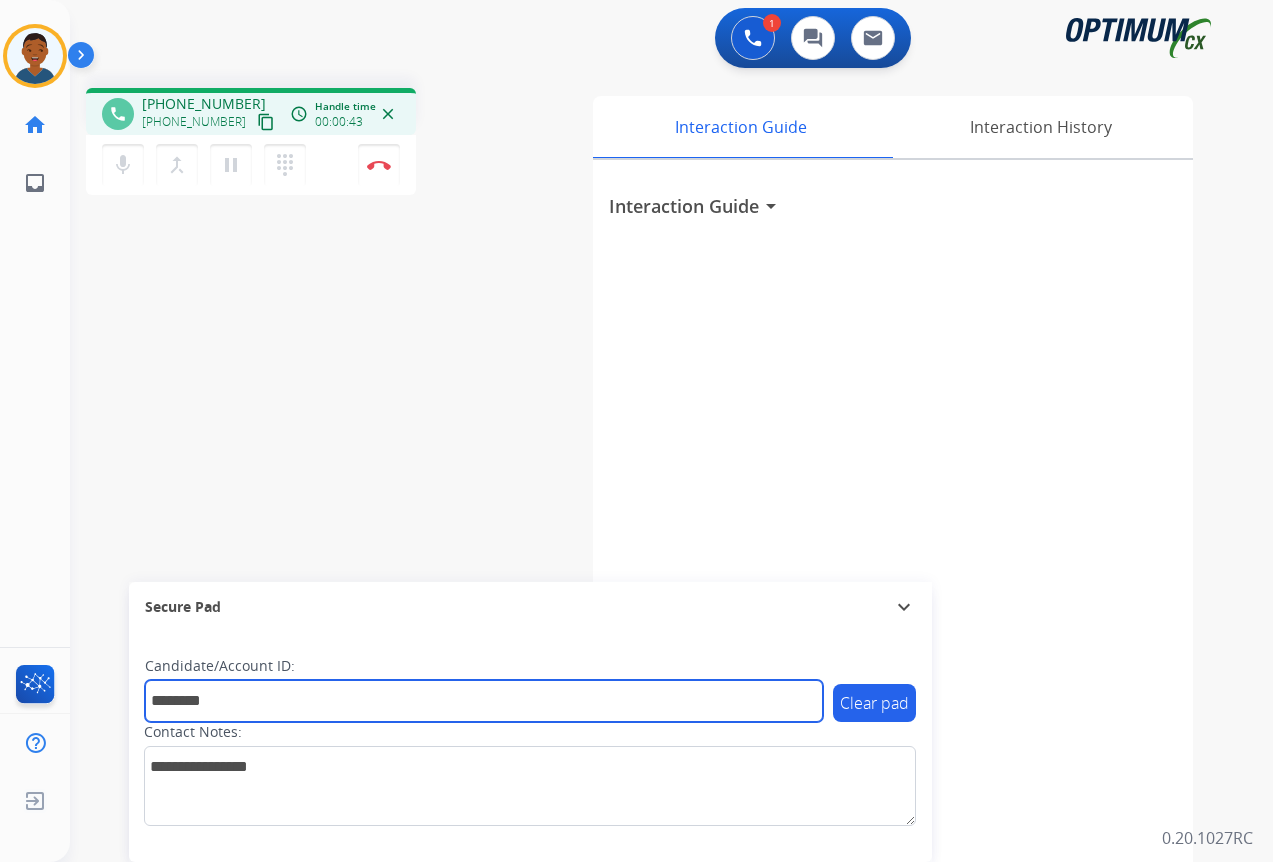 type on "*******" 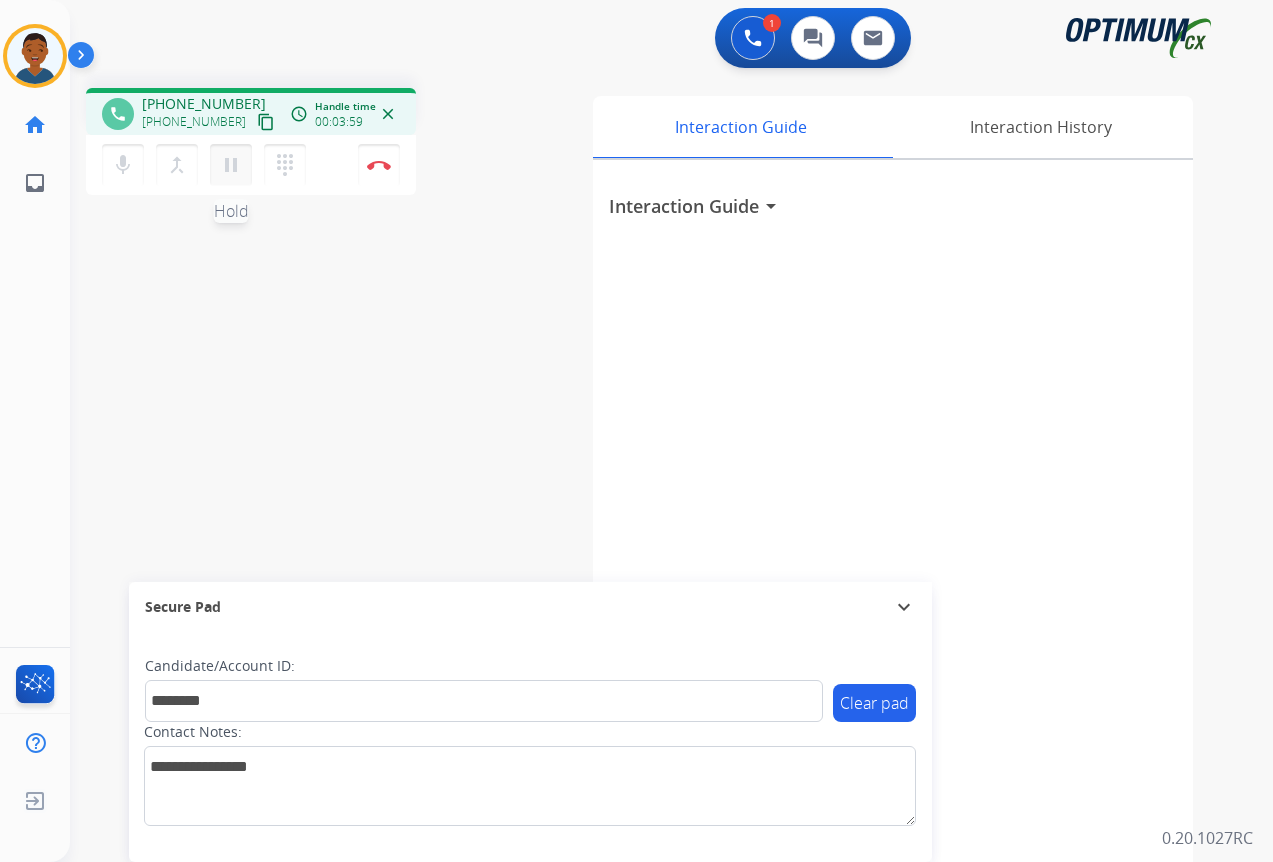 click on "pause" at bounding box center [231, 165] 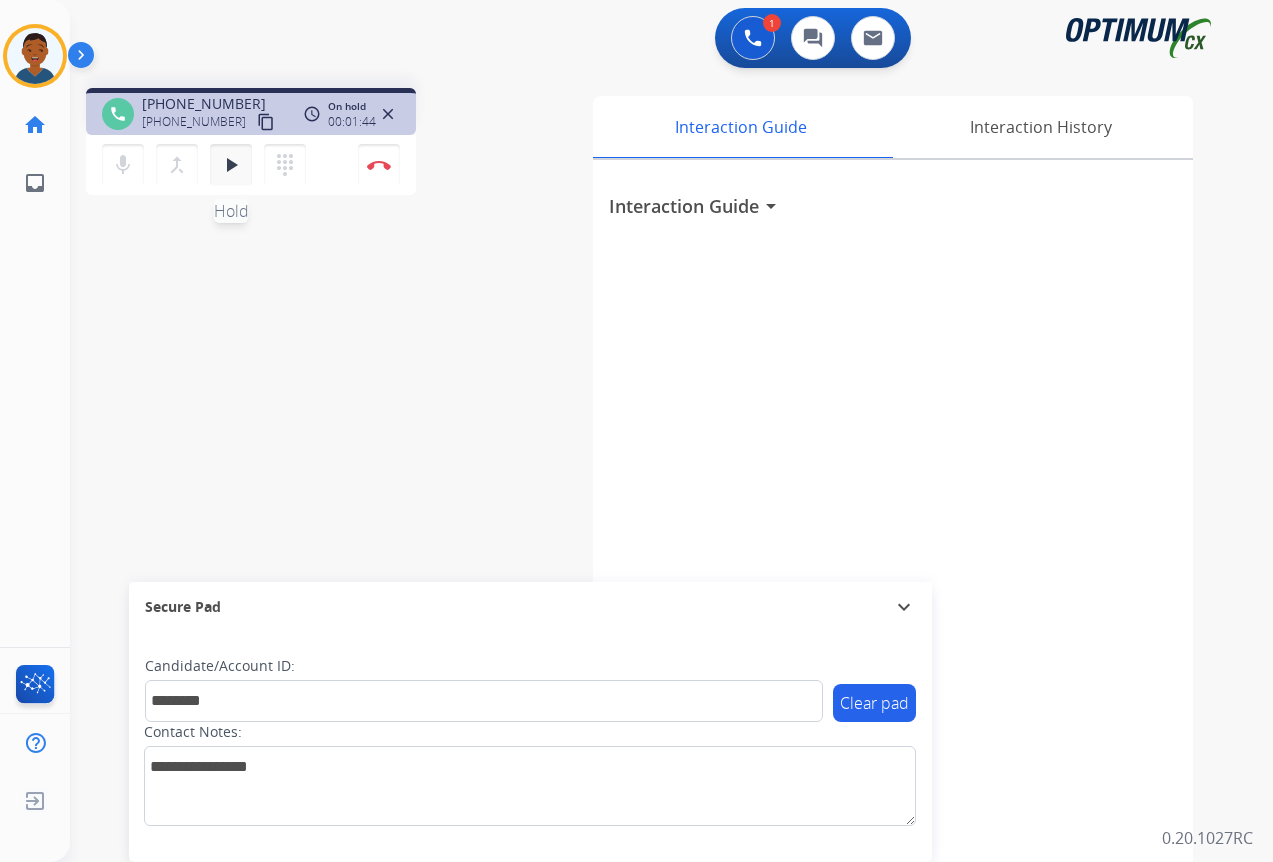 click on "play_arrow" at bounding box center [231, 165] 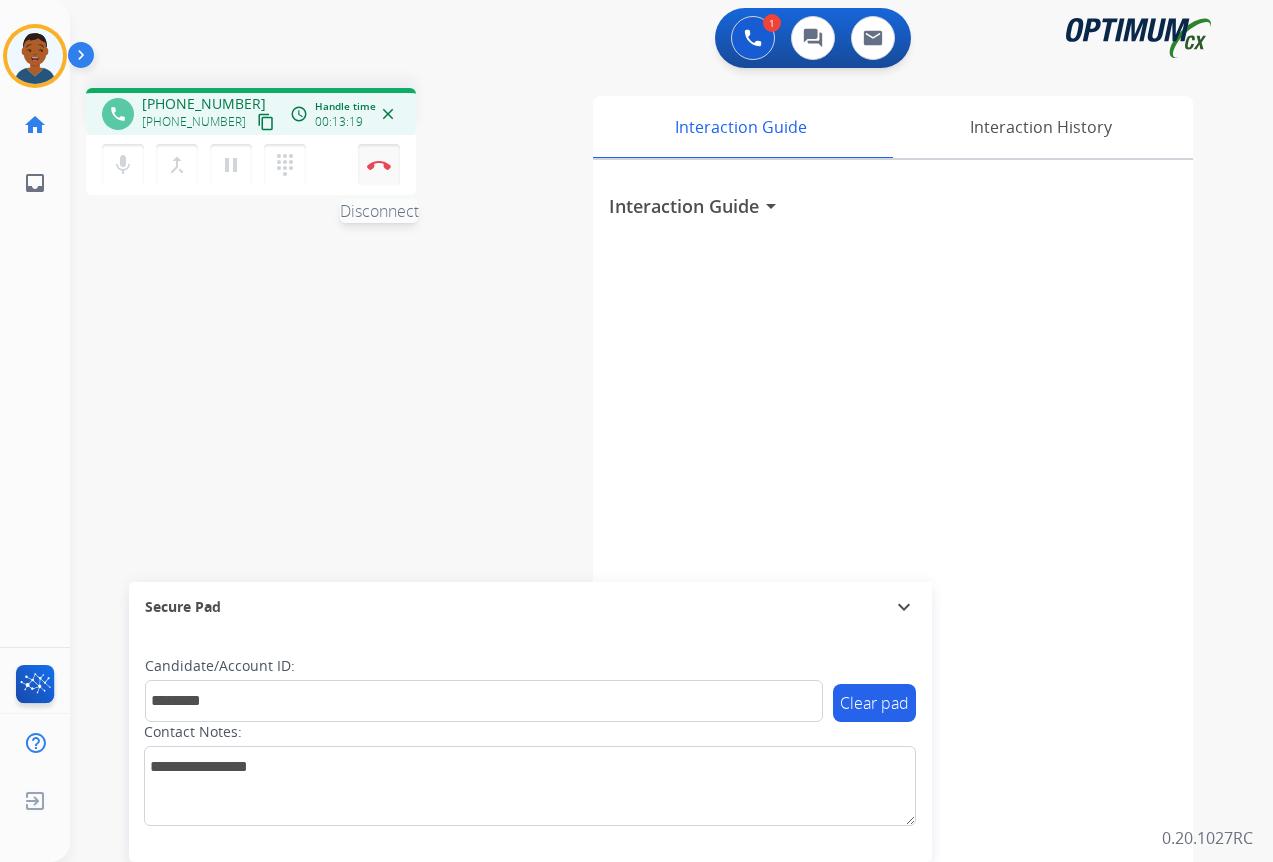 click at bounding box center [379, 165] 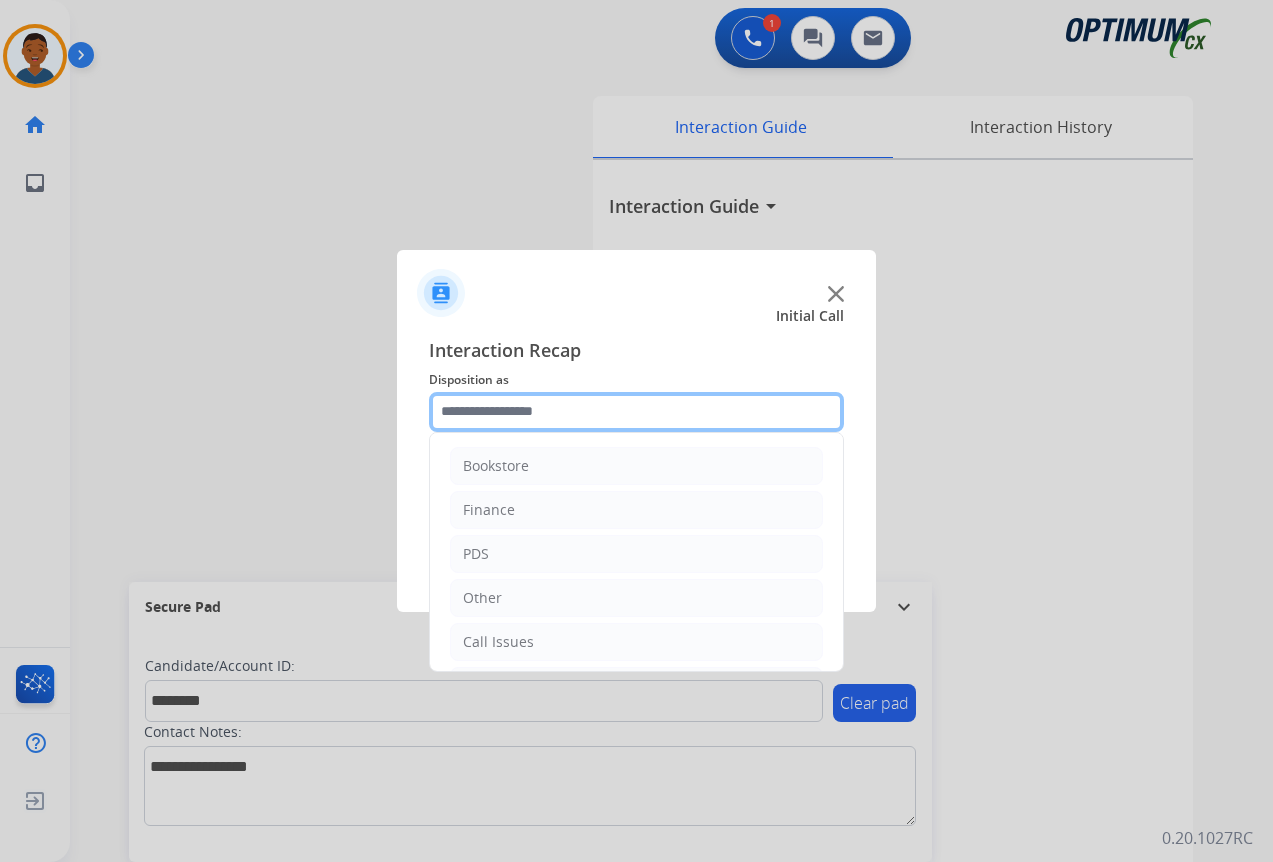 click 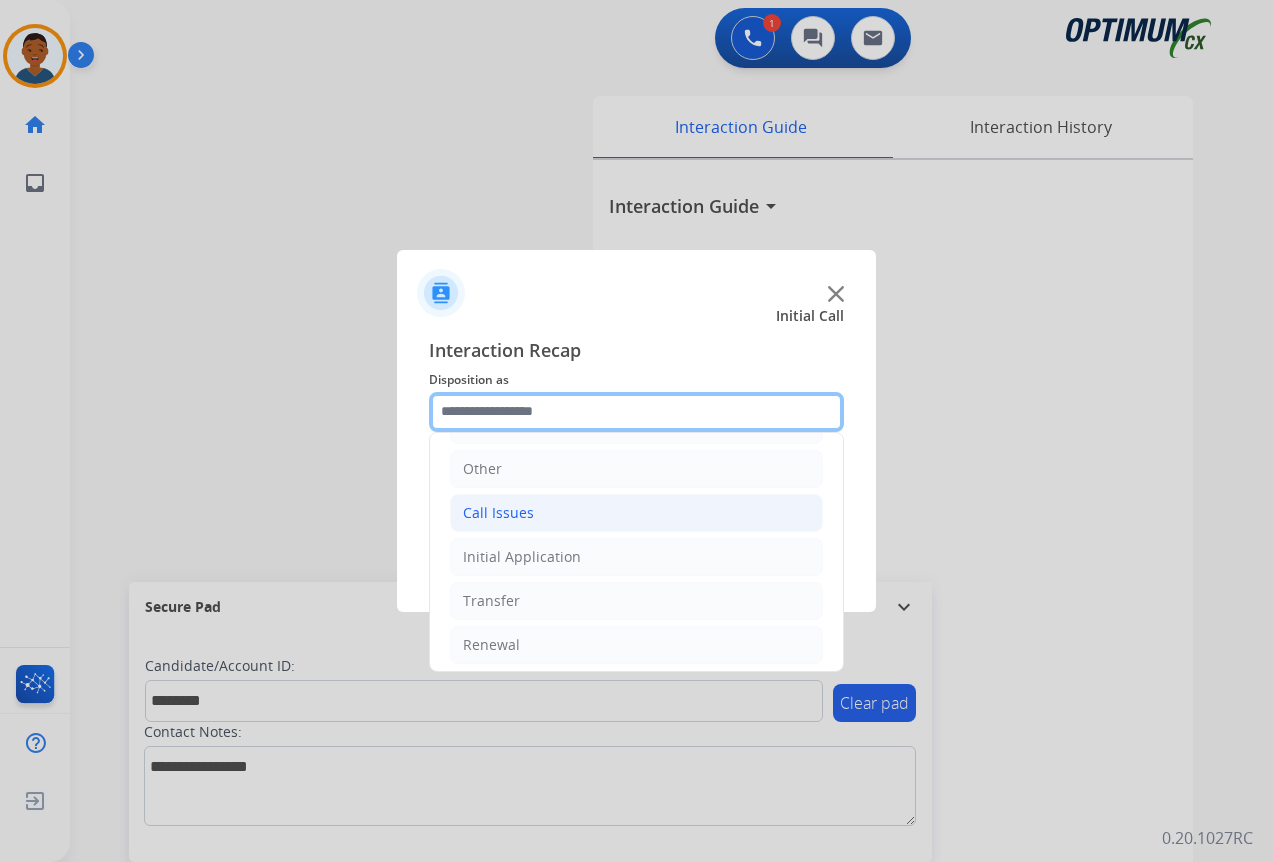 scroll, scrollTop: 136, scrollLeft: 0, axis: vertical 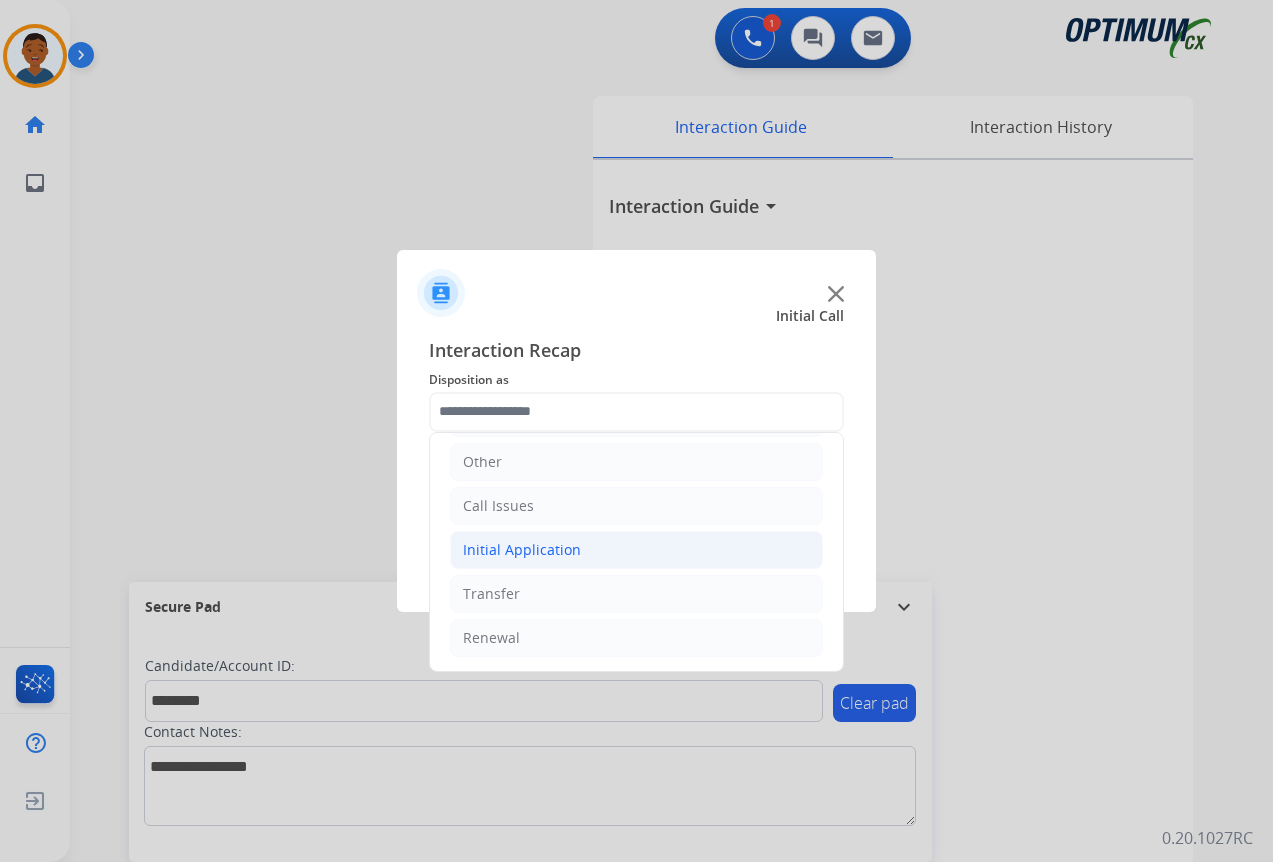 click on "Initial Application" 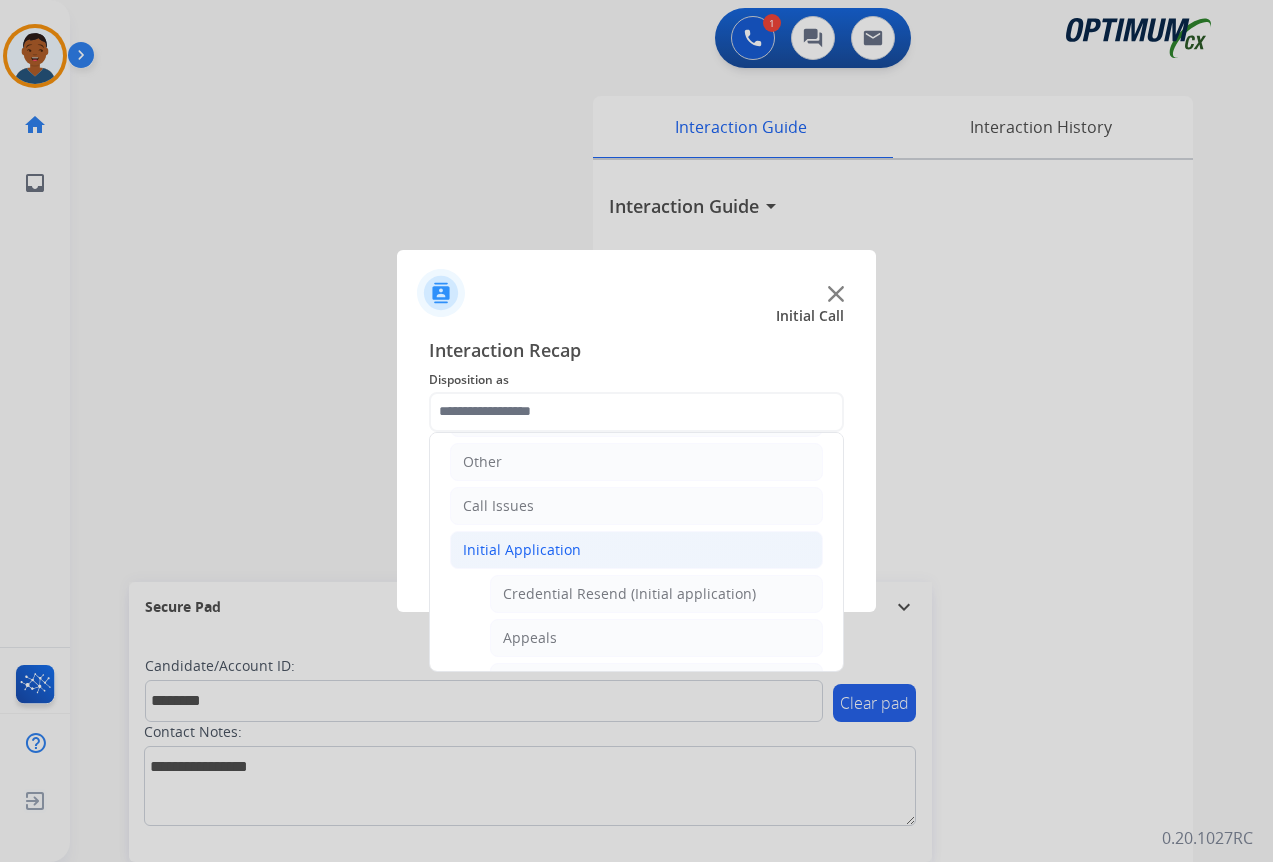 click on "Initial Application" 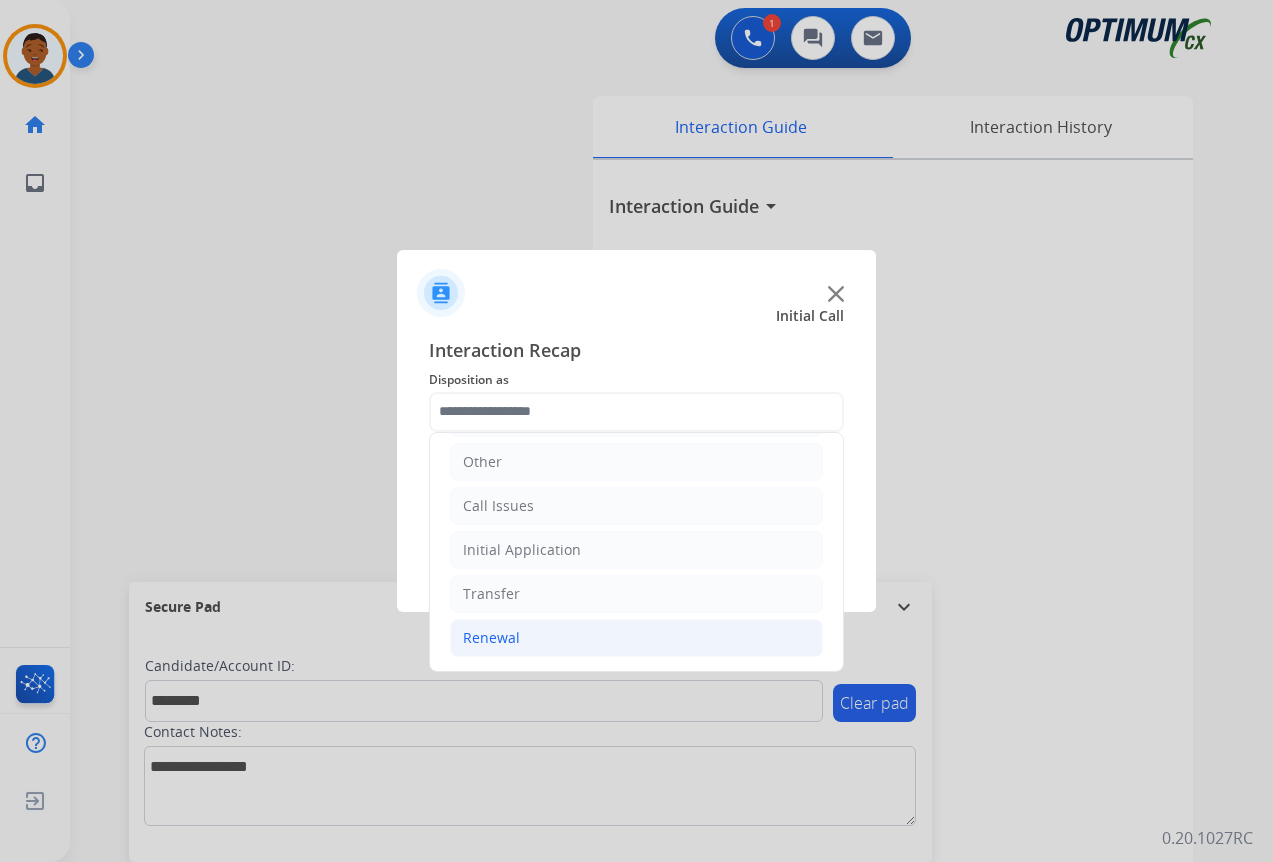 click on "Renewal" 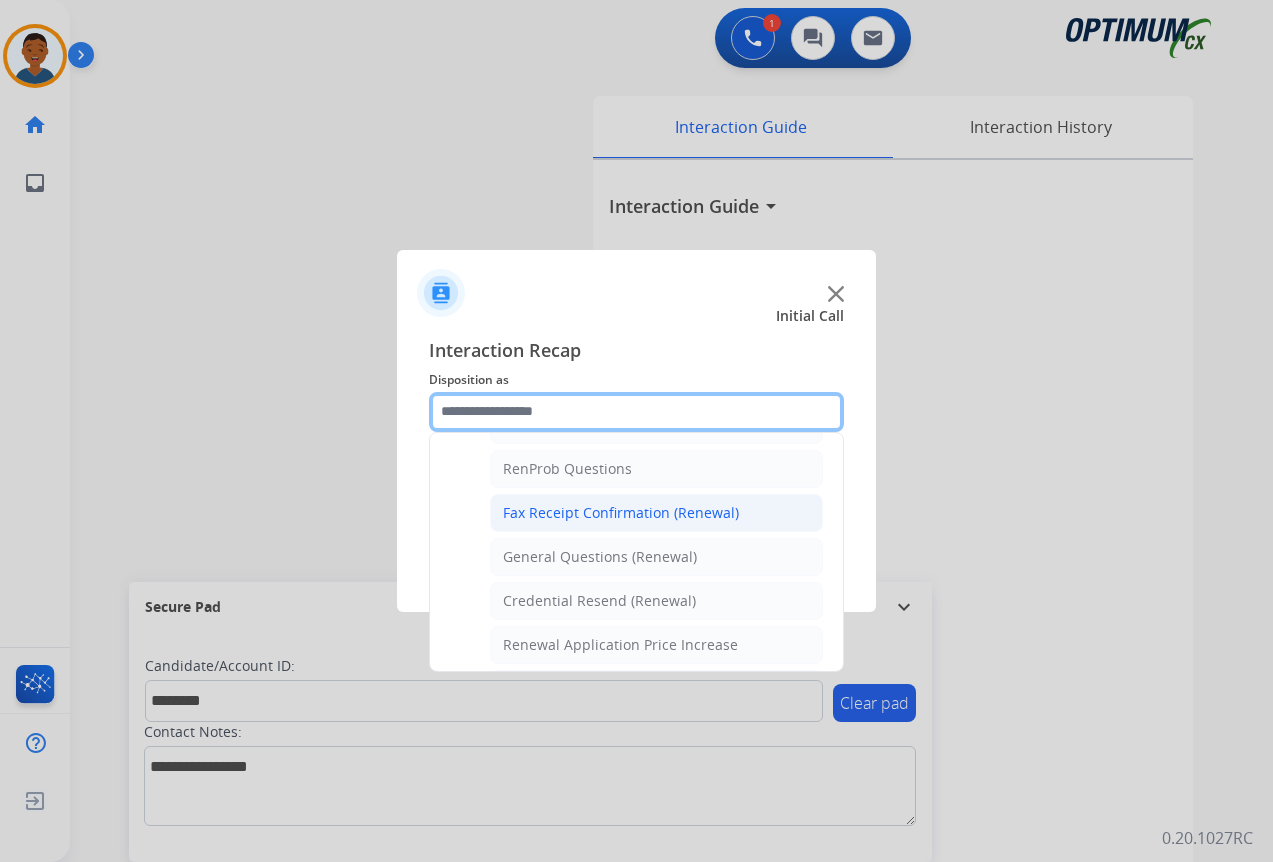 scroll, scrollTop: 536, scrollLeft: 0, axis: vertical 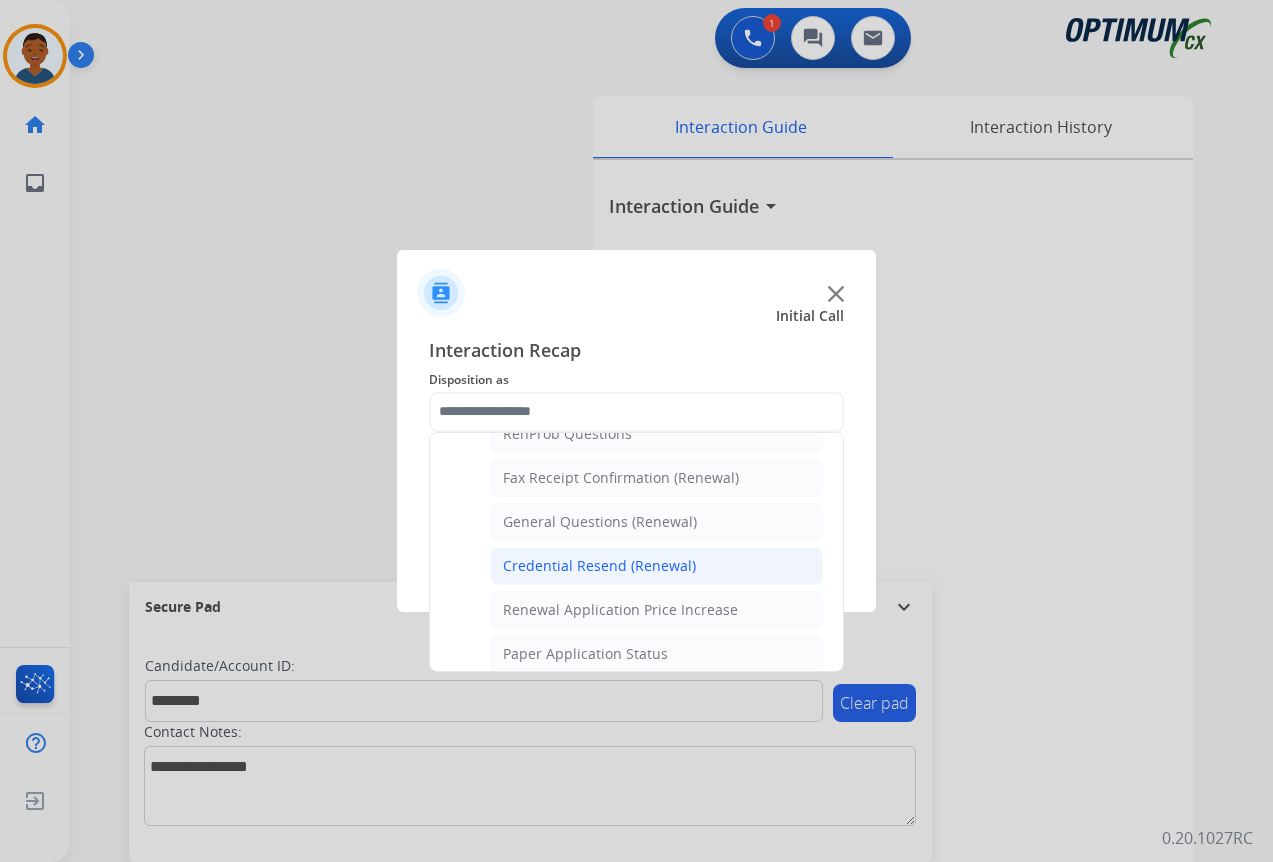 click on "Credential Resend (Renewal)" 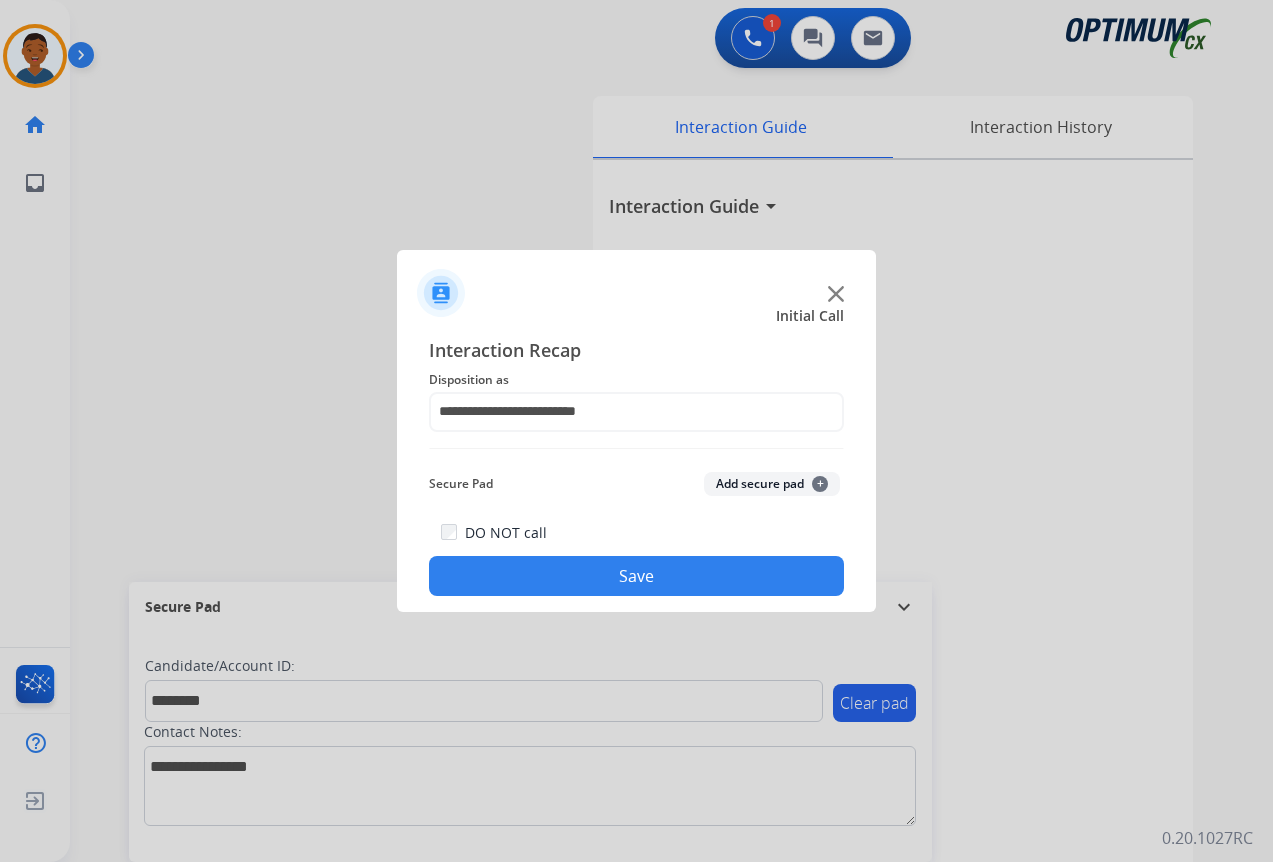 click on "Add secure pad  +" 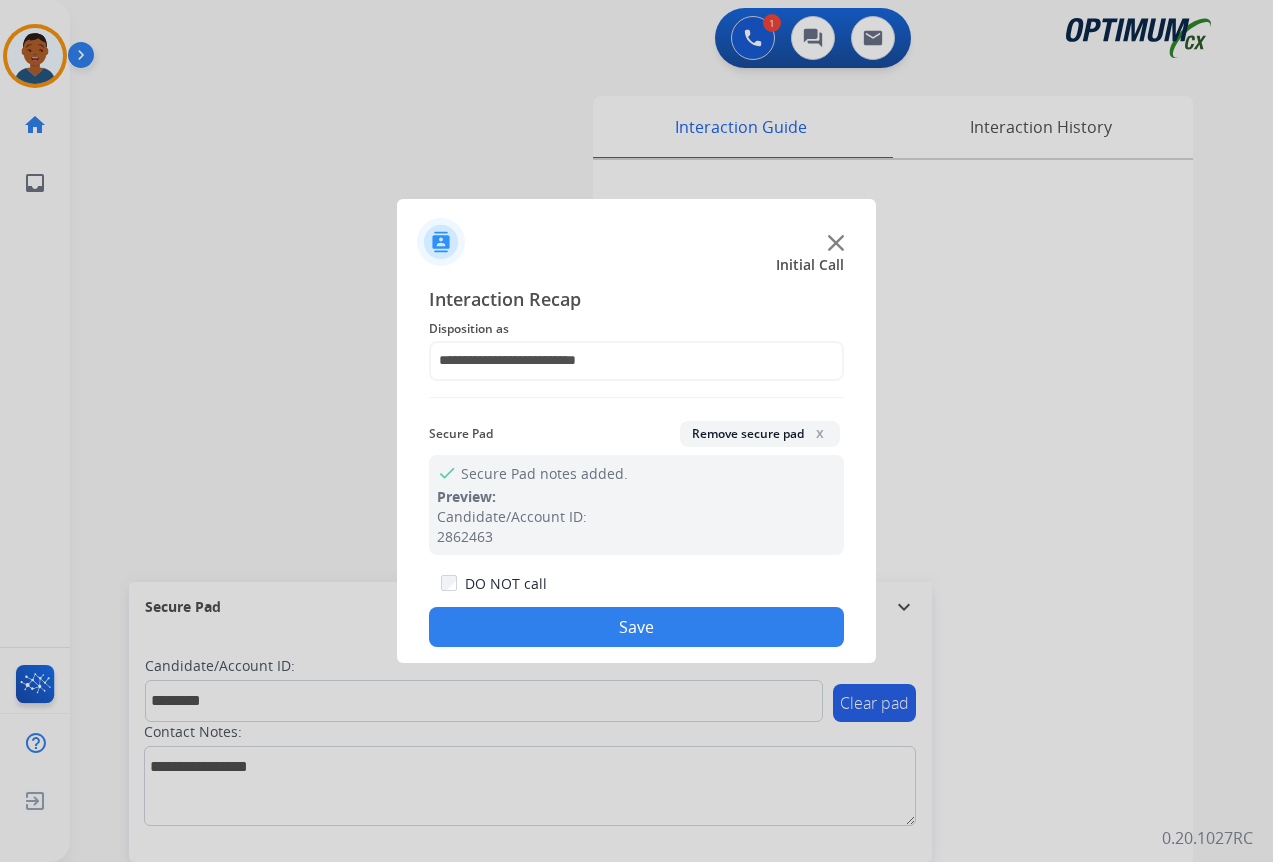 click on "Save" 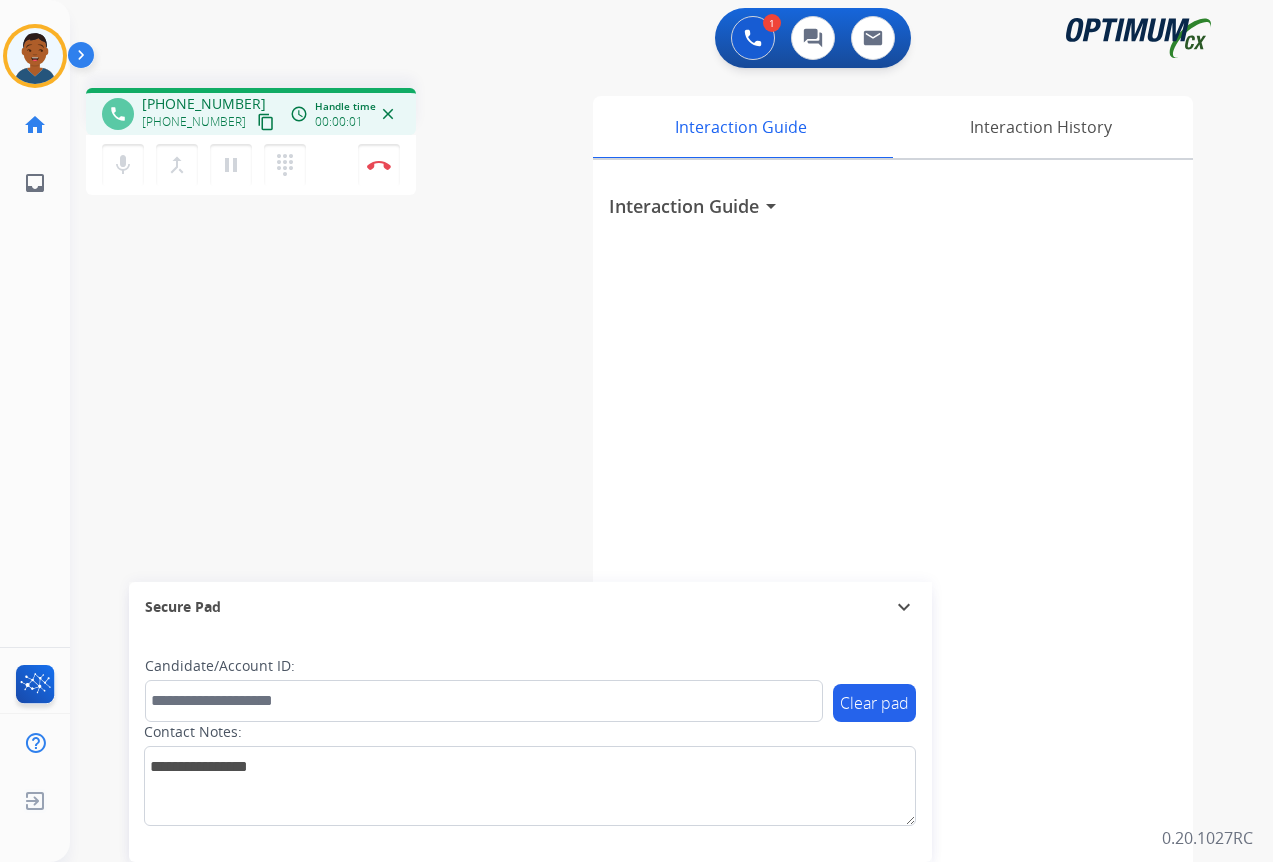 click on "content_copy" at bounding box center [266, 122] 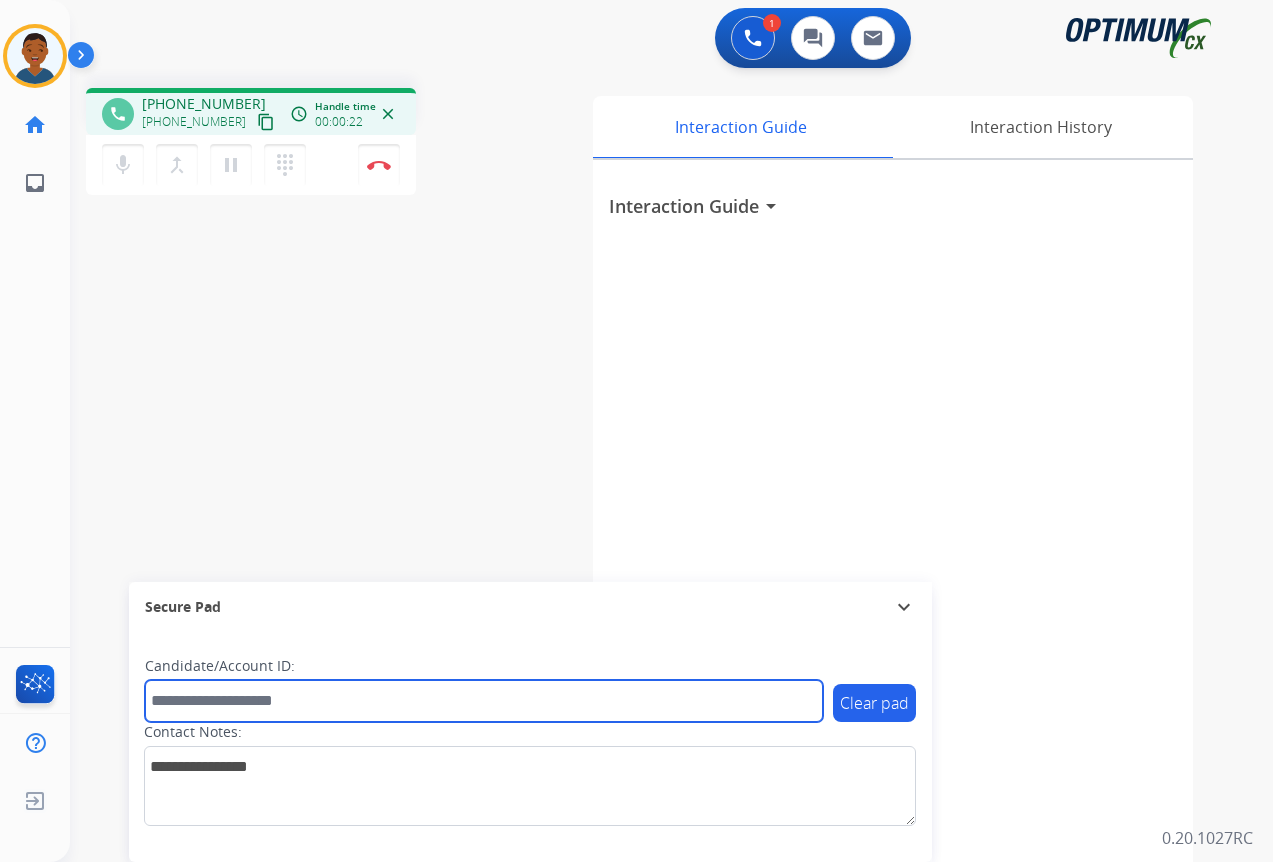 click at bounding box center [484, 701] 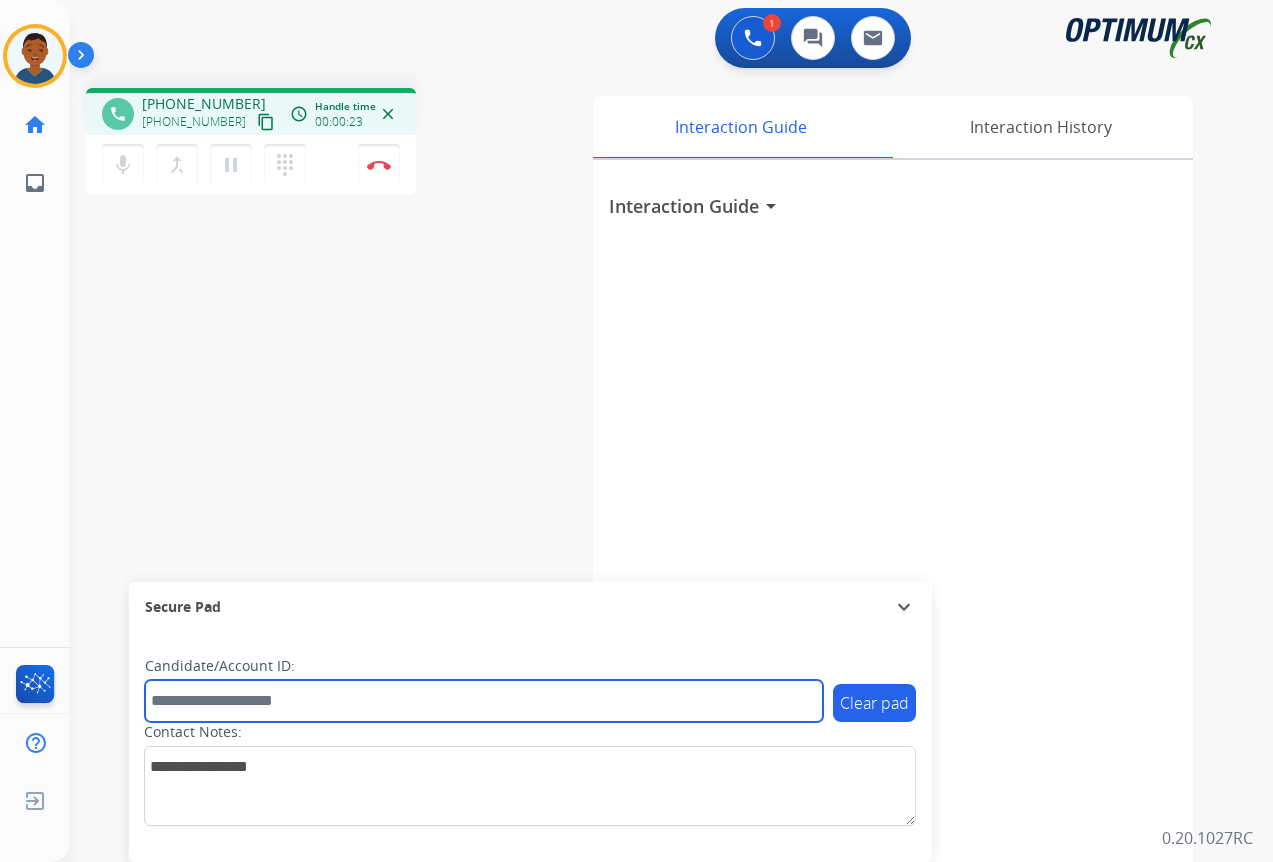 paste on "*******" 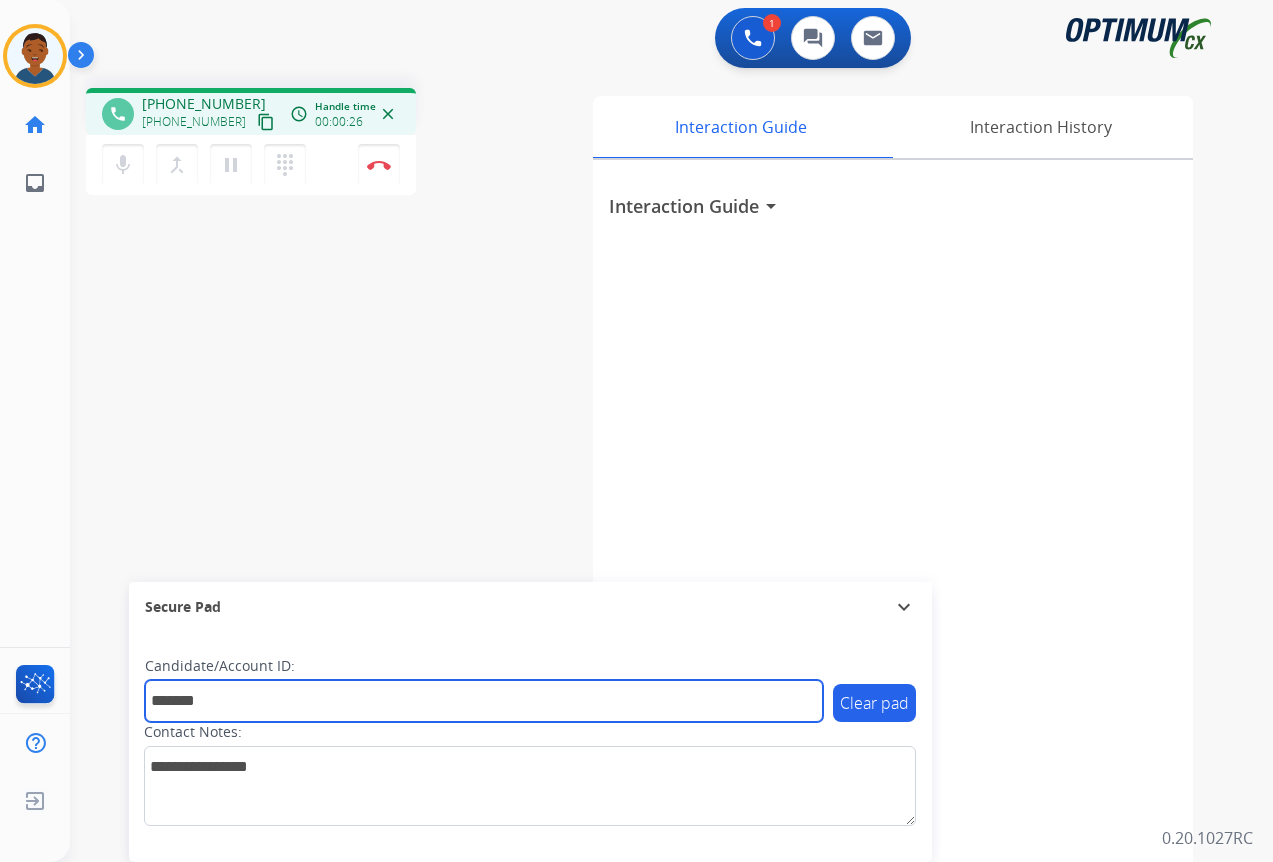 type on "*******" 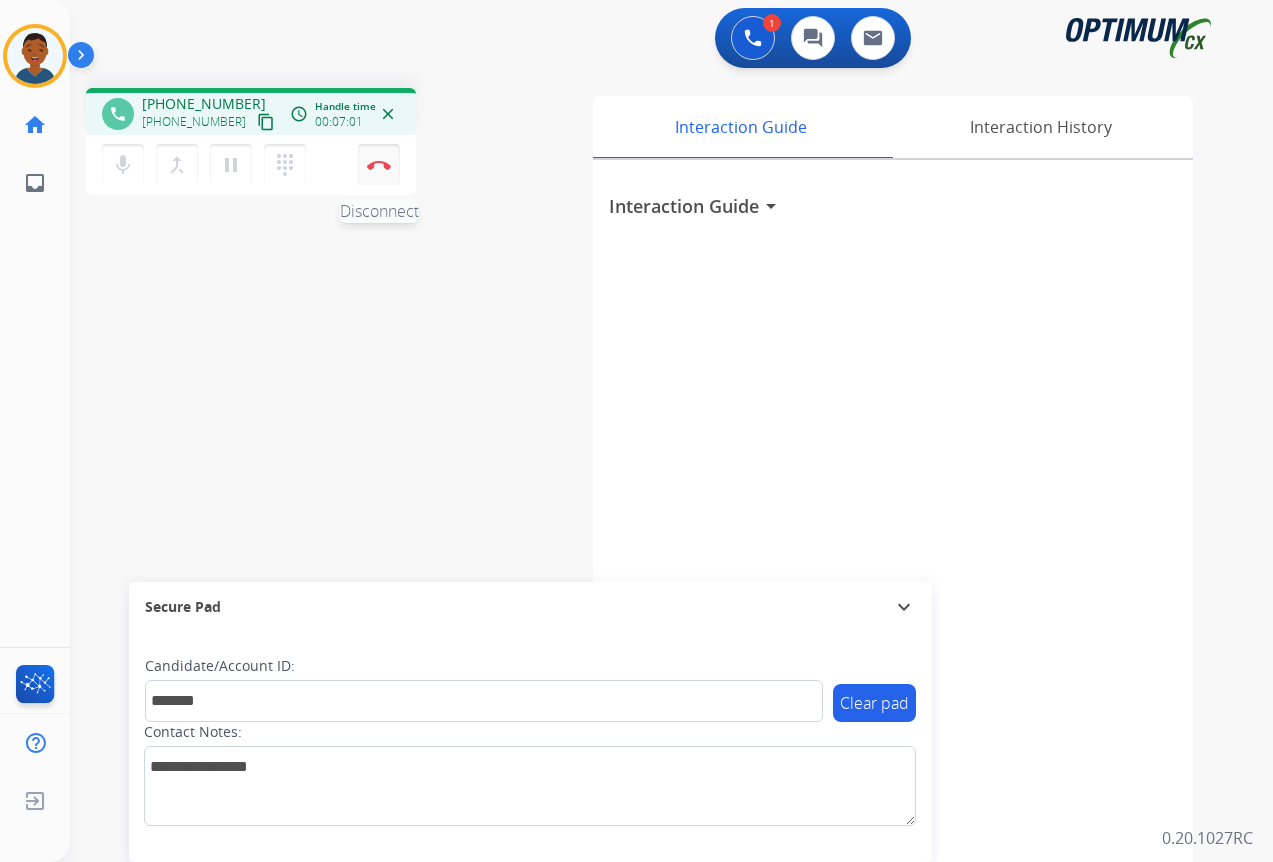 click at bounding box center (379, 165) 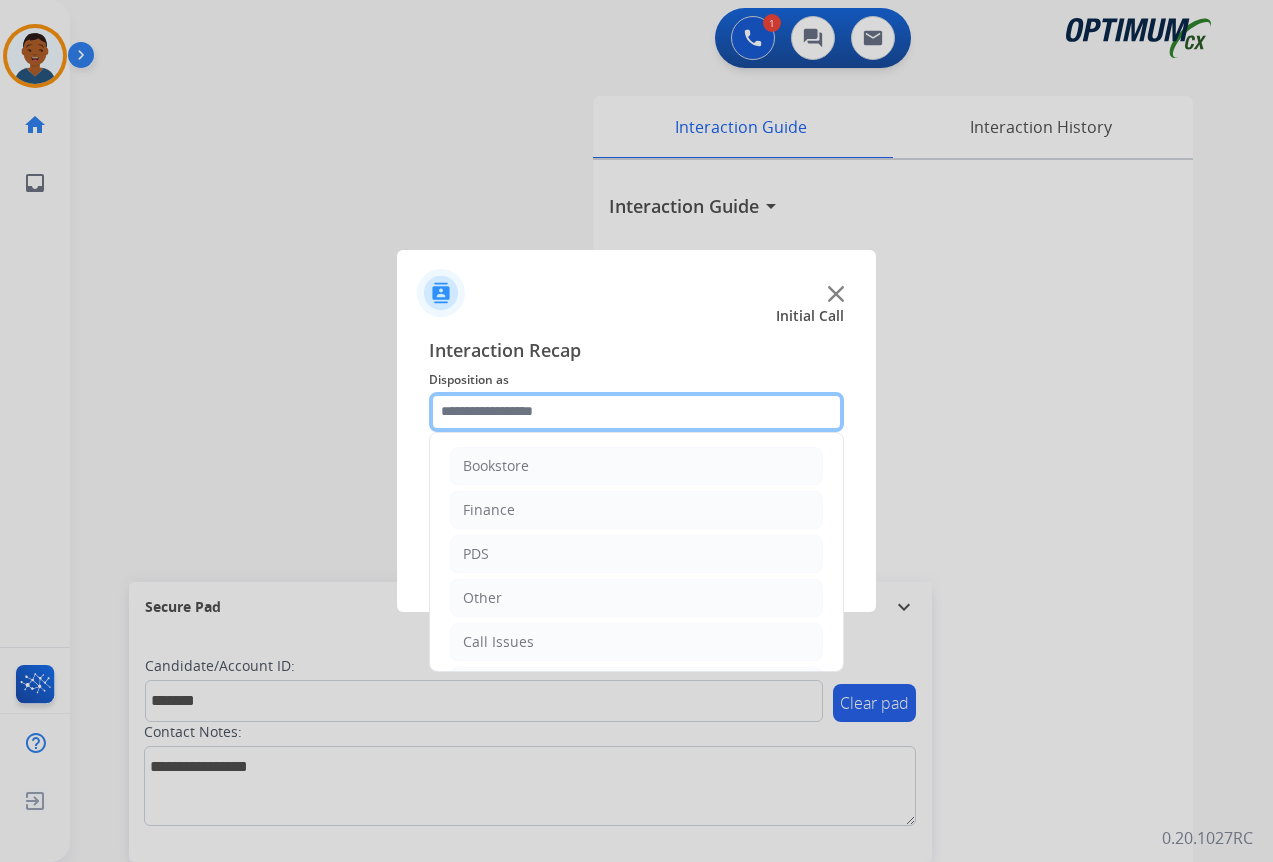click 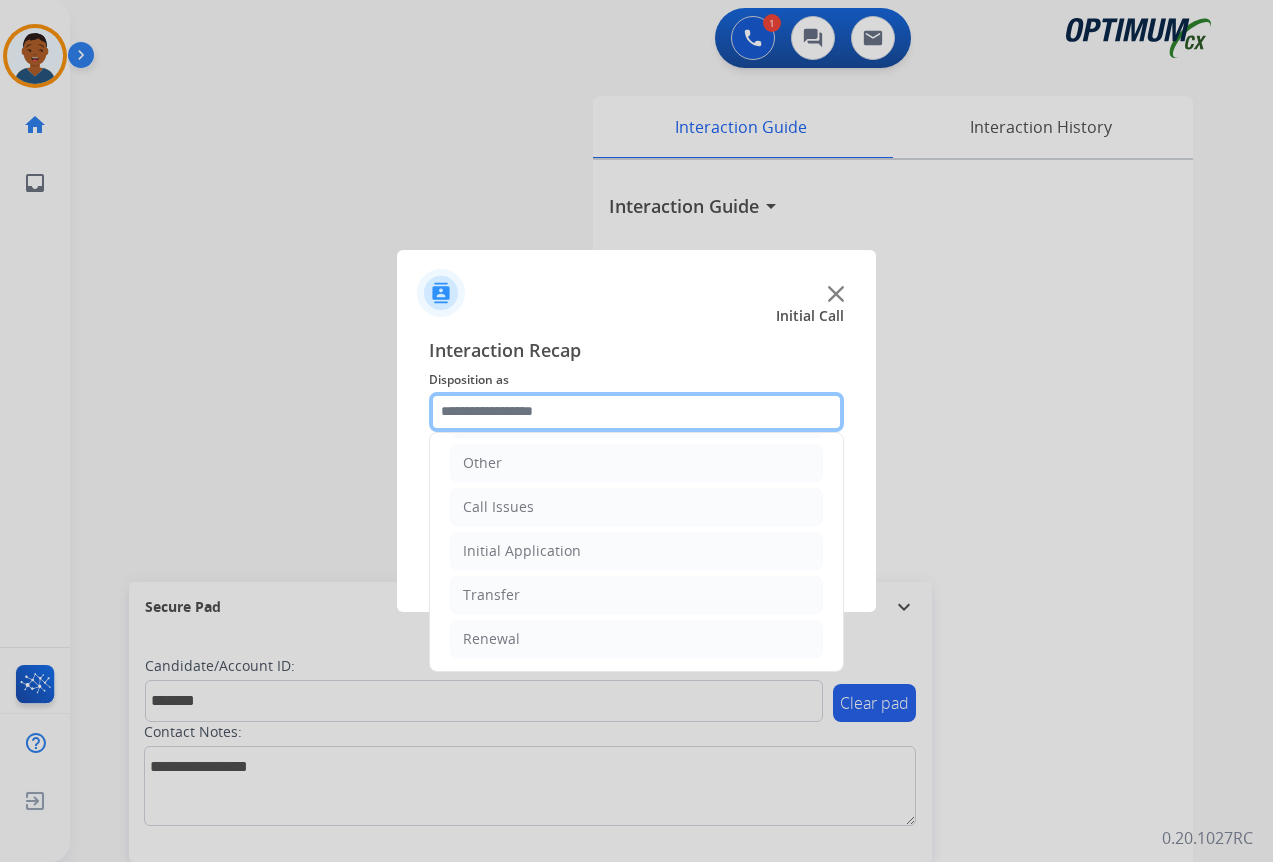 scroll, scrollTop: 136, scrollLeft: 0, axis: vertical 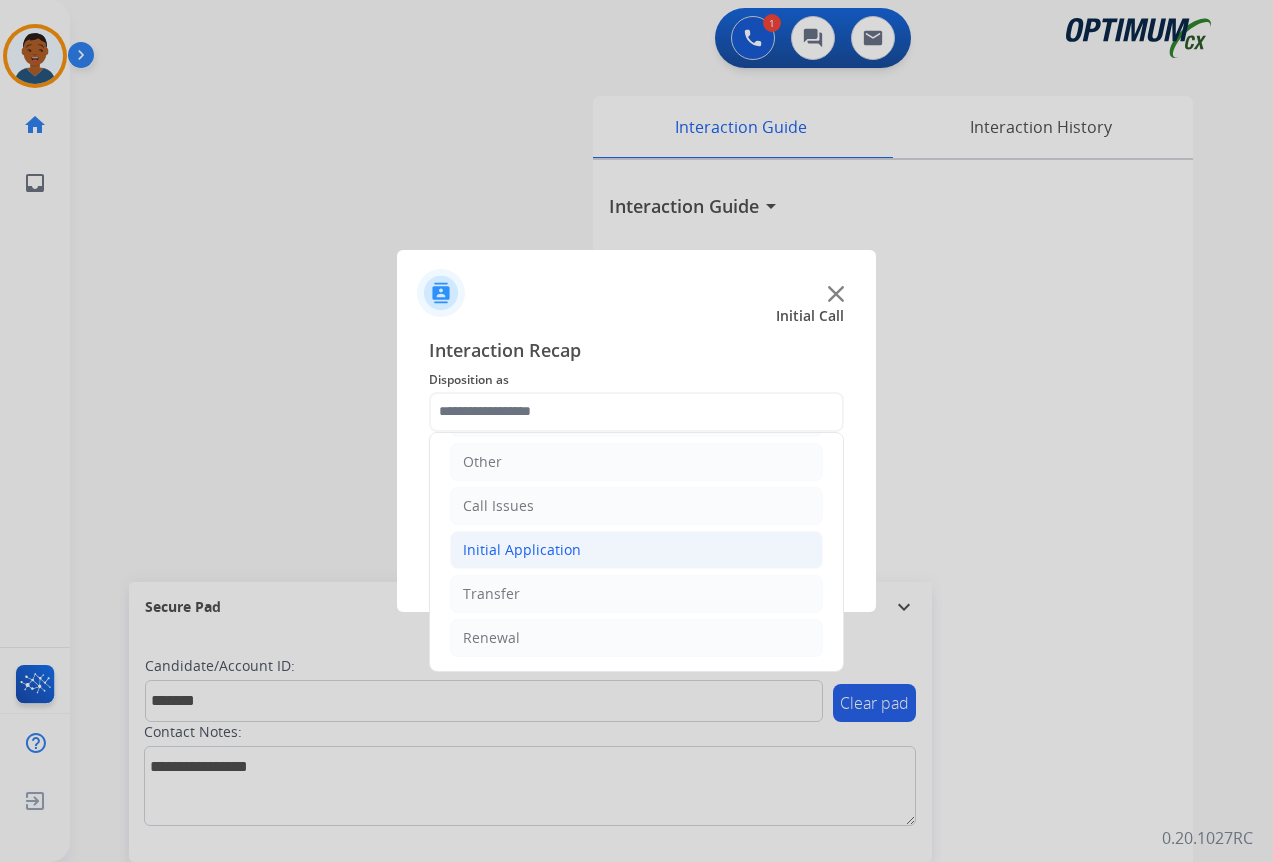 click on "Initial Application" 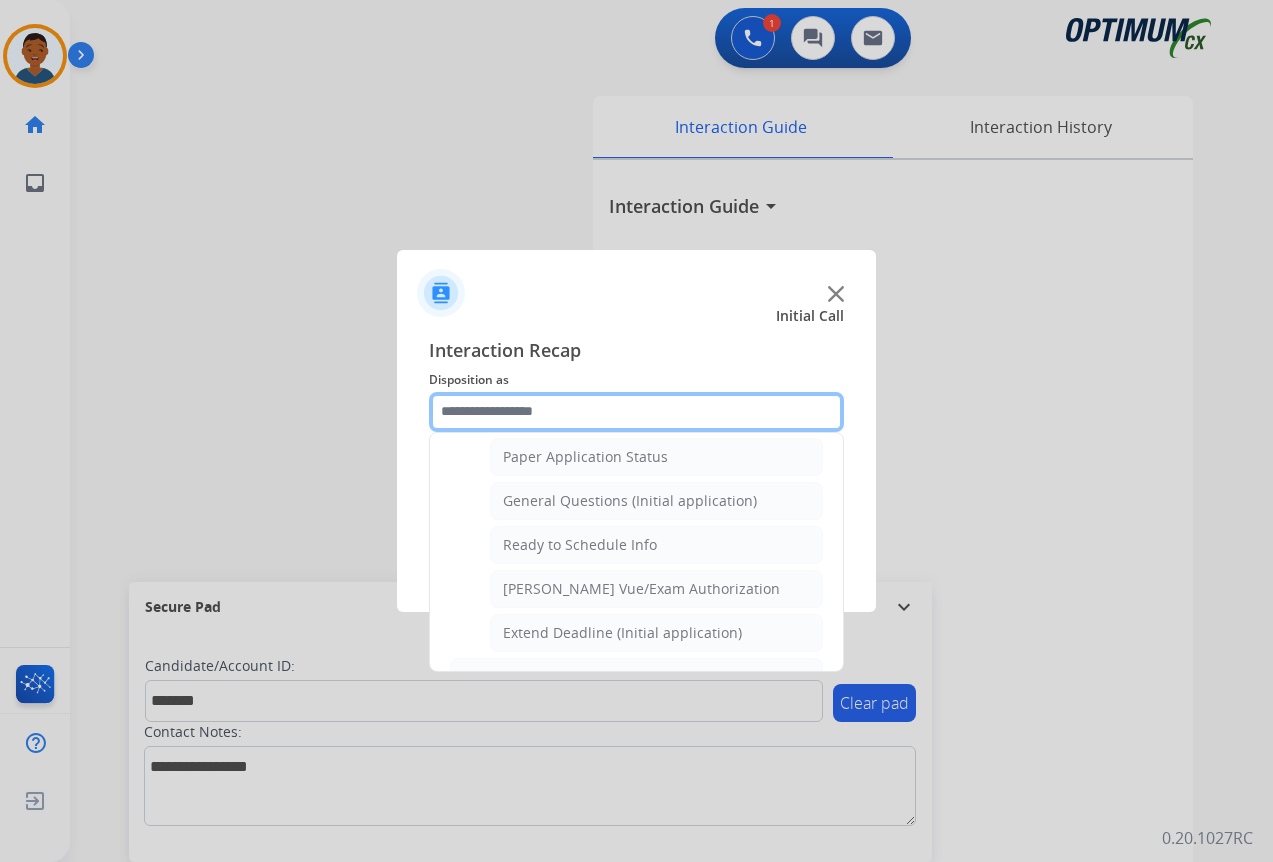 scroll, scrollTop: 1136, scrollLeft: 0, axis: vertical 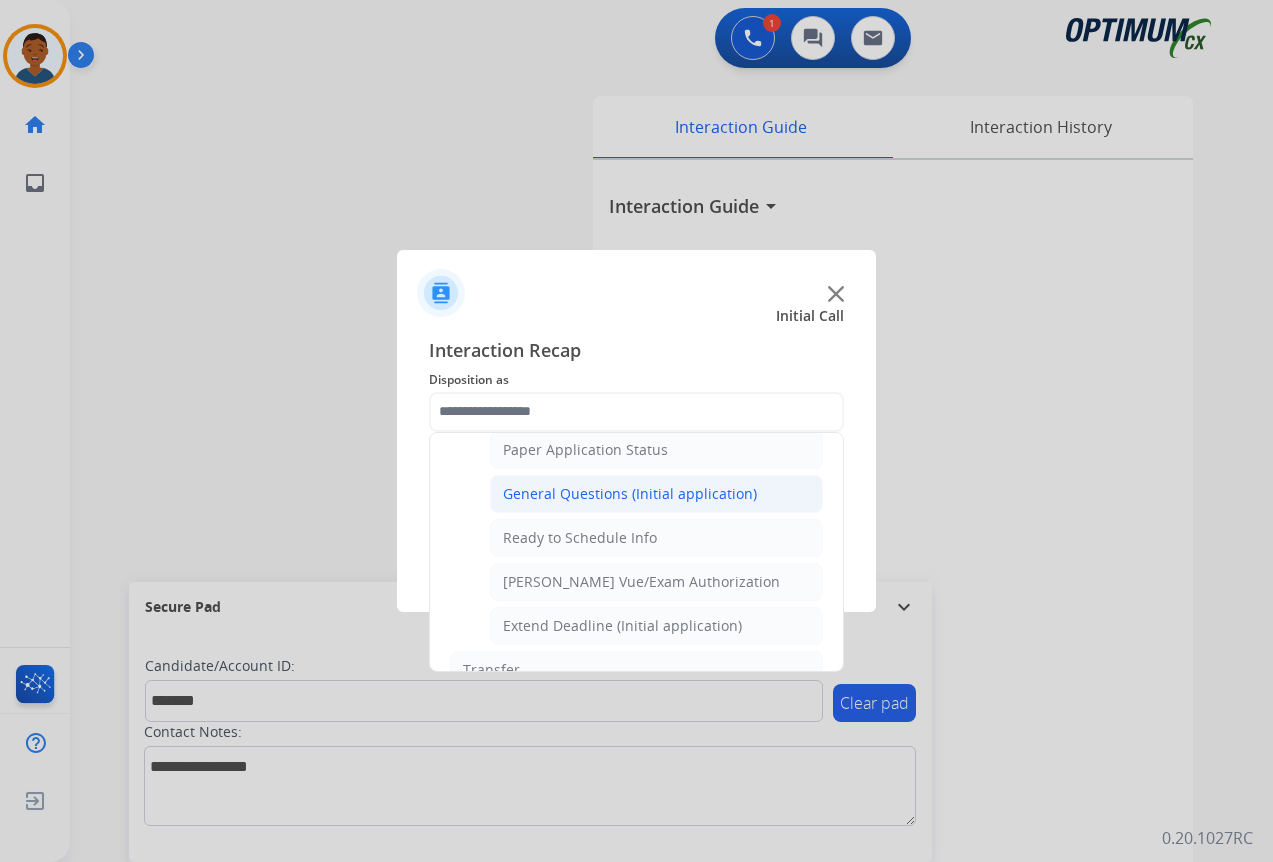 click on "General Questions (Initial application)" 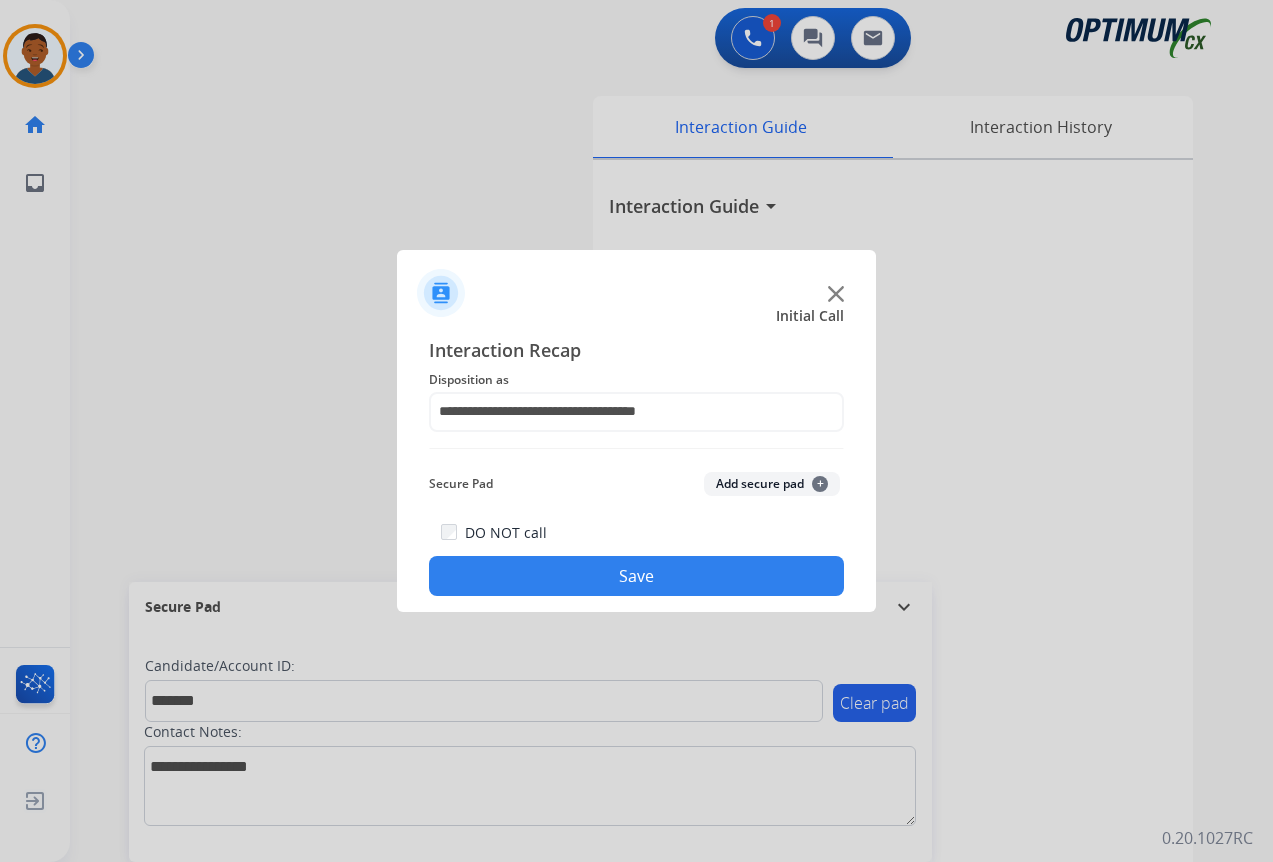 click on "Add secure pad  +" 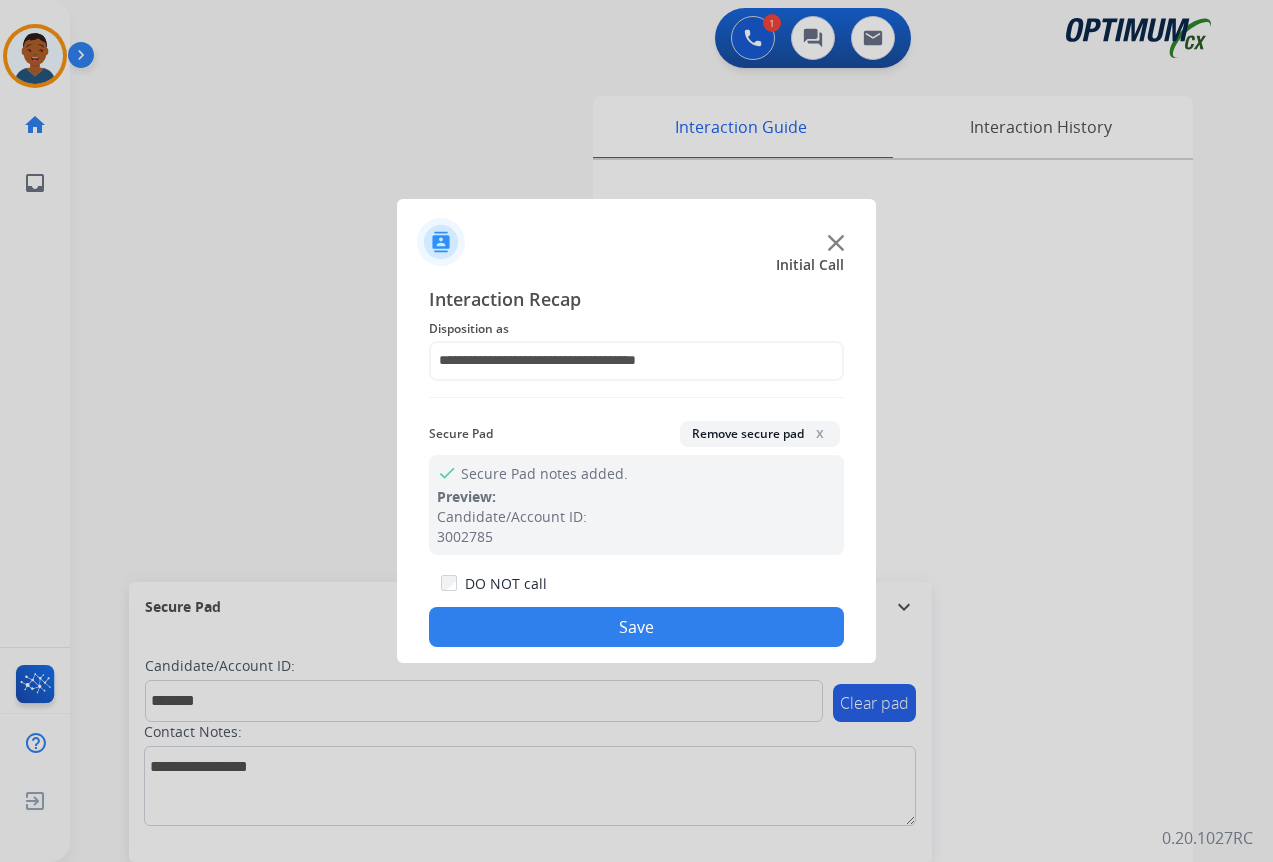 click on "Save" 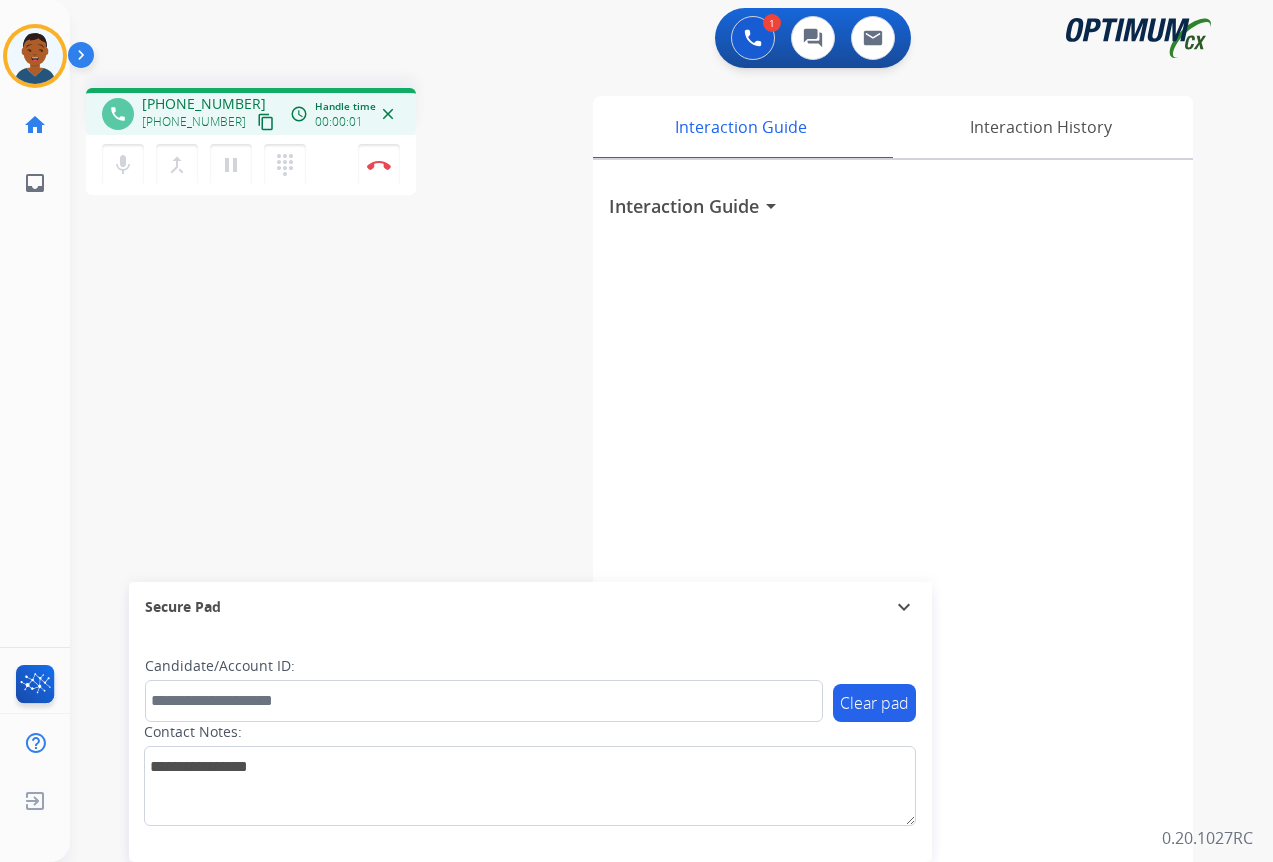 click on "content_copy" at bounding box center (266, 122) 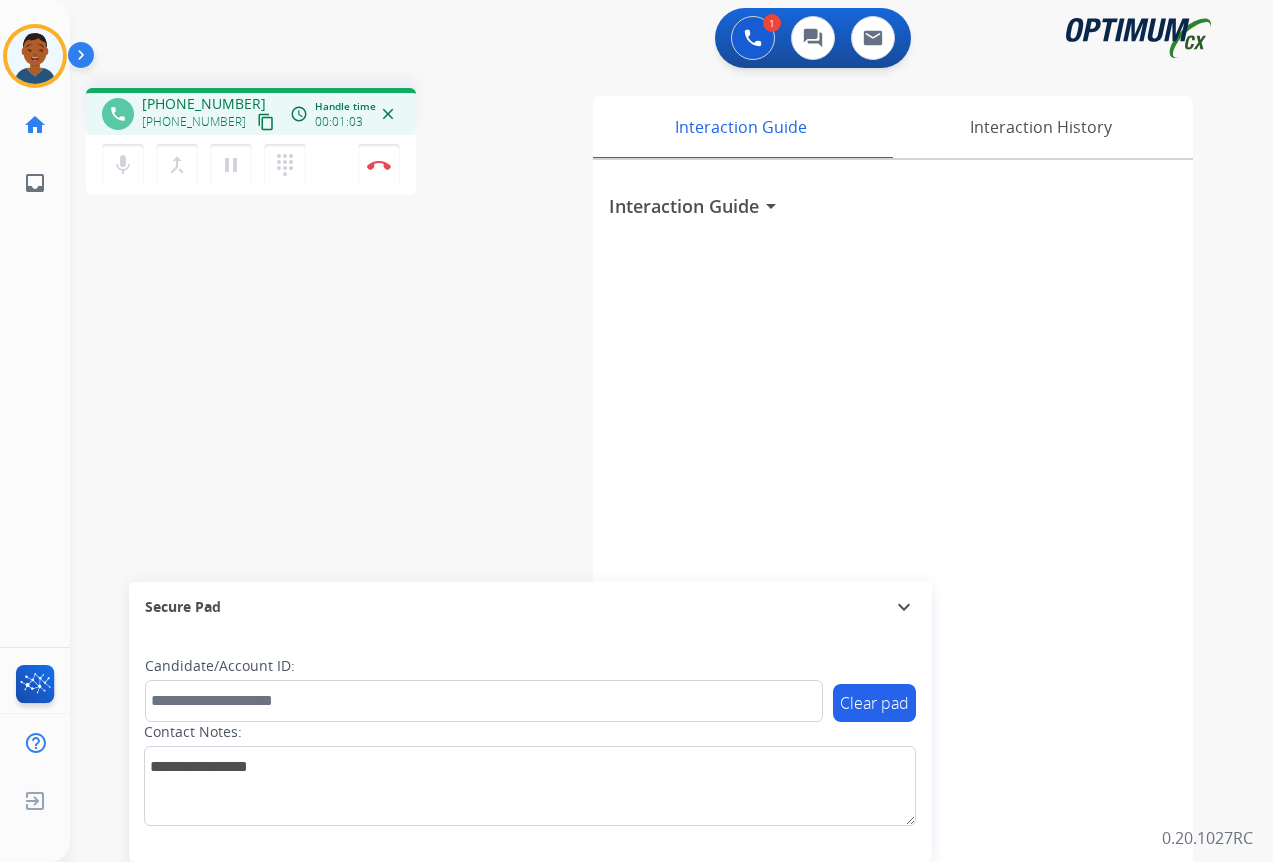 click on "content_copy" at bounding box center (266, 122) 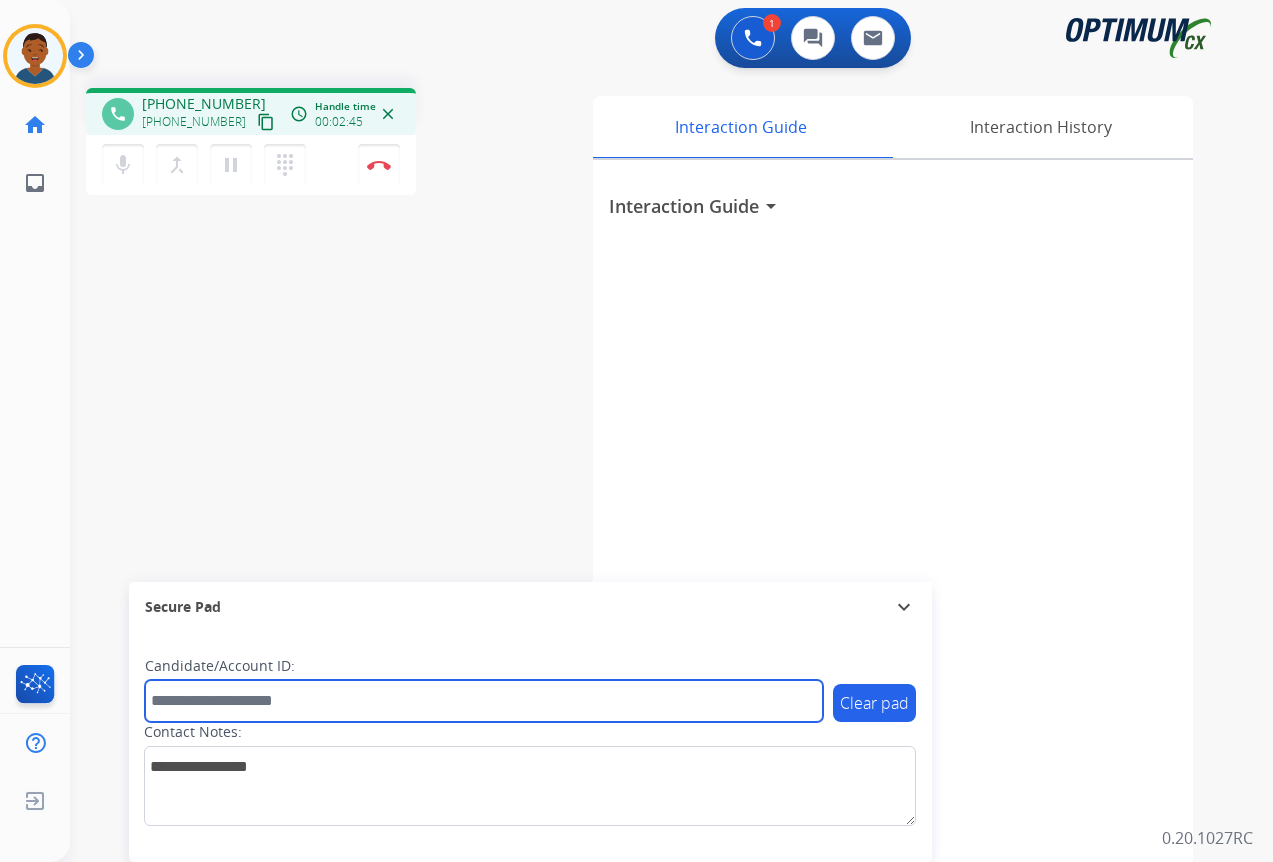 click at bounding box center (484, 701) 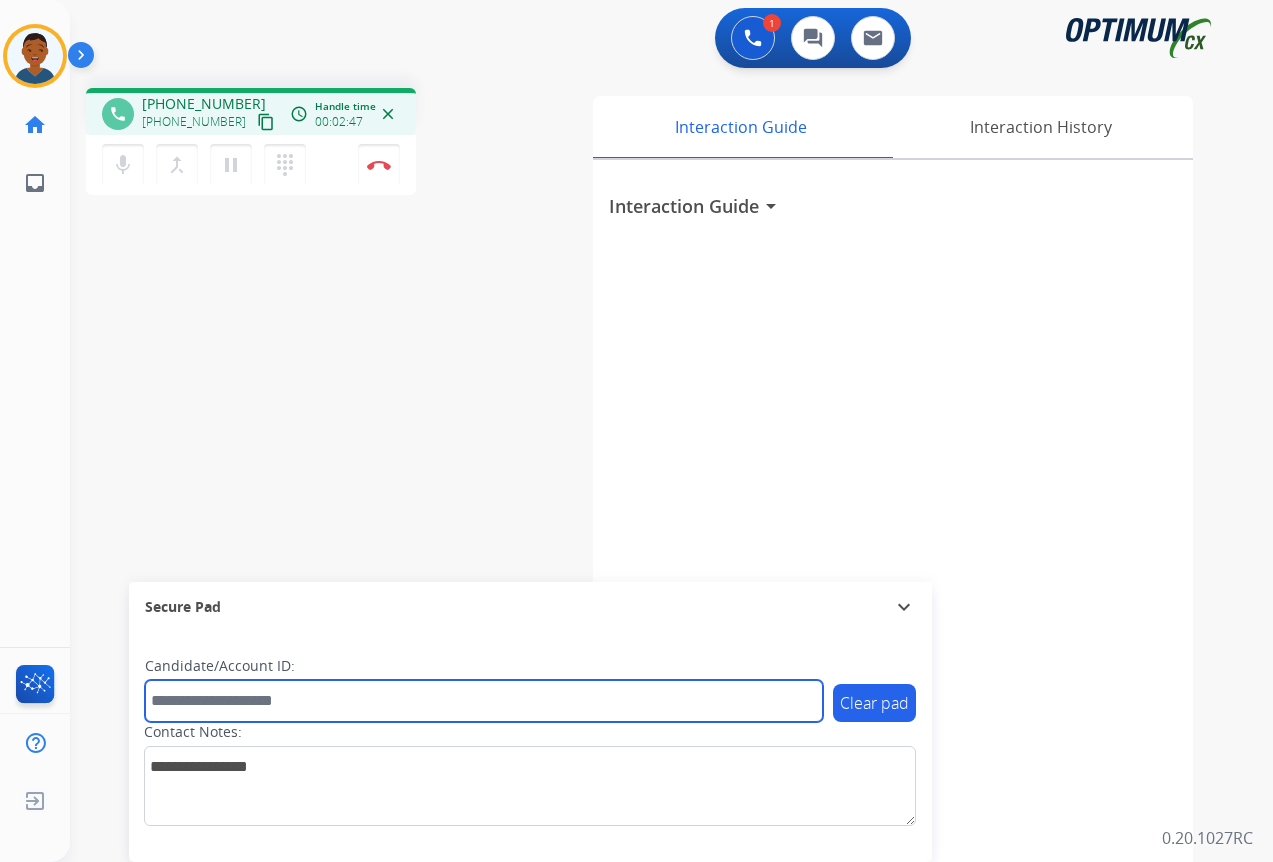 paste on "*******" 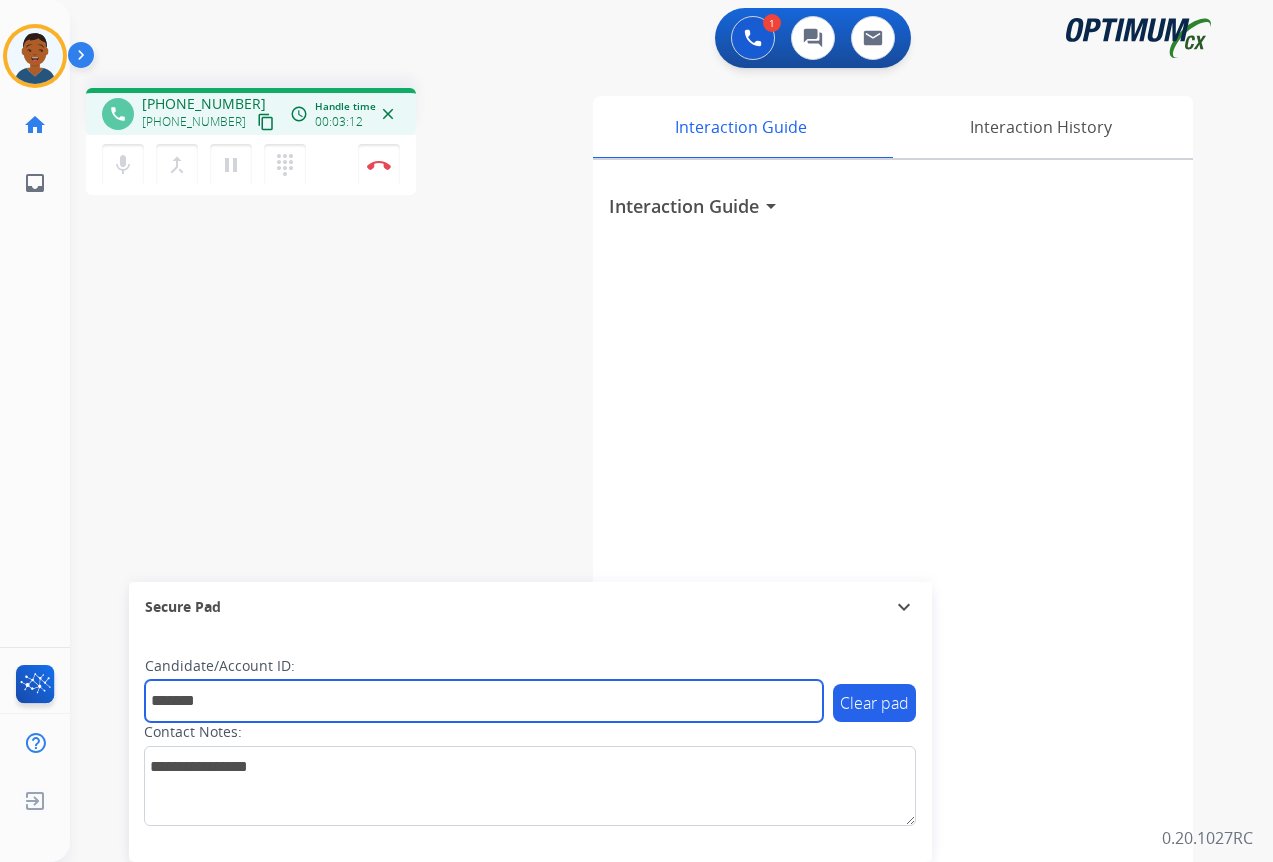 type on "*******" 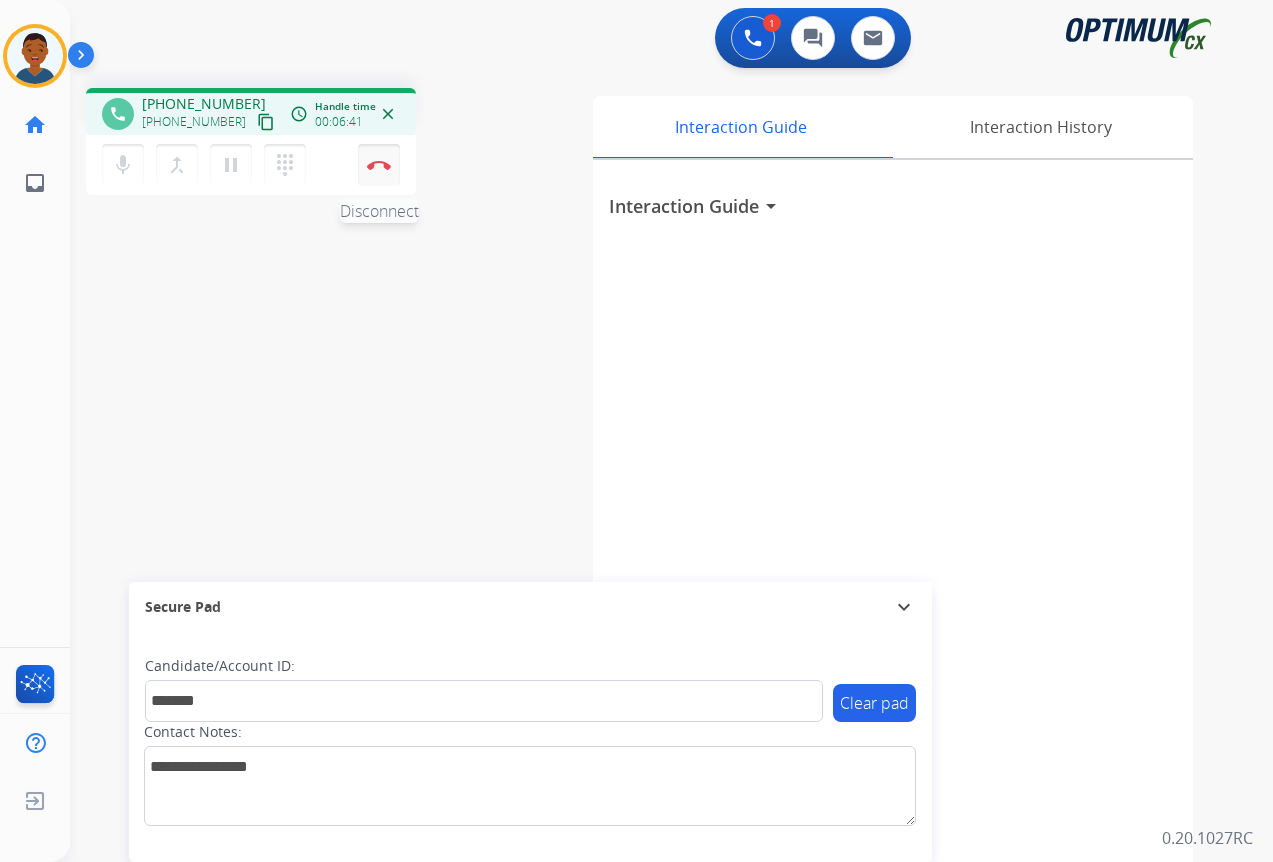 click on "Disconnect" at bounding box center [379, 165] 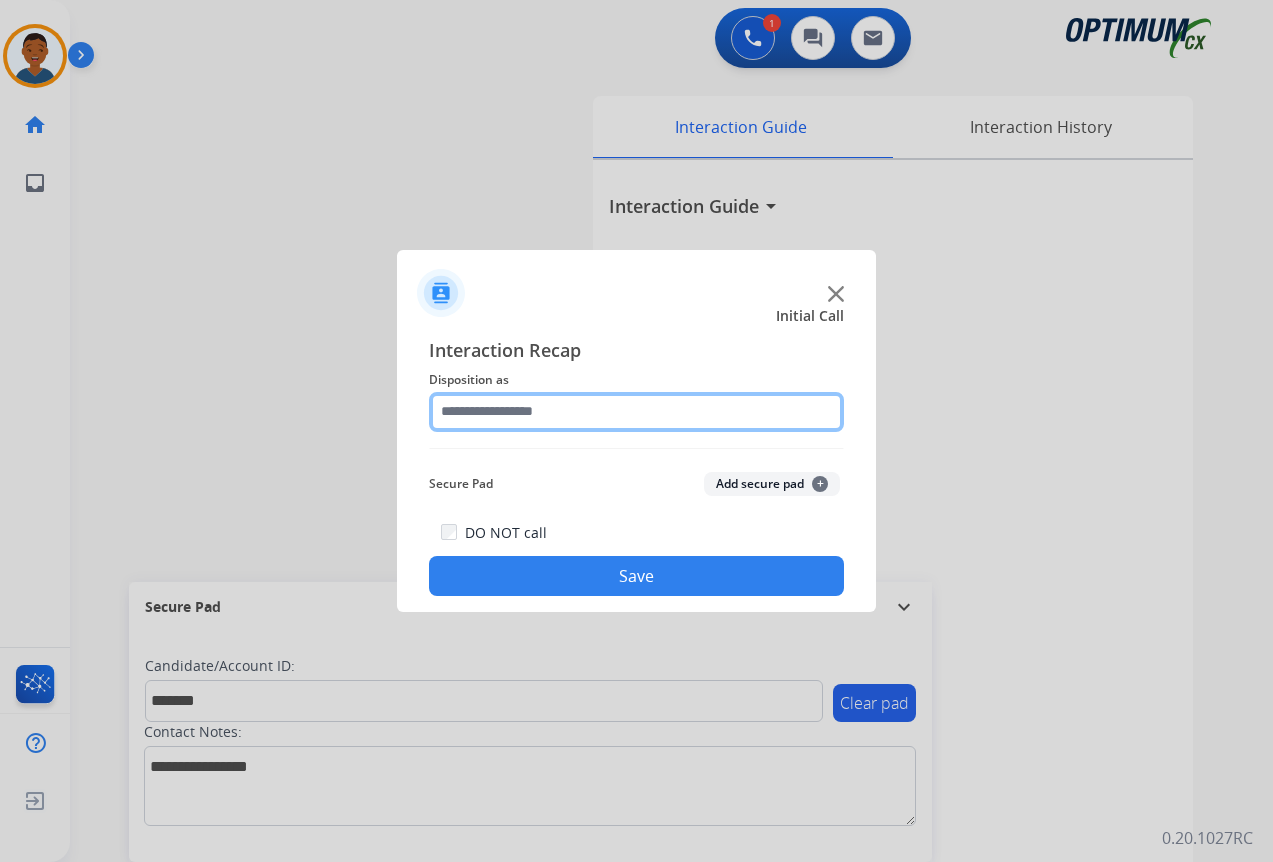 click 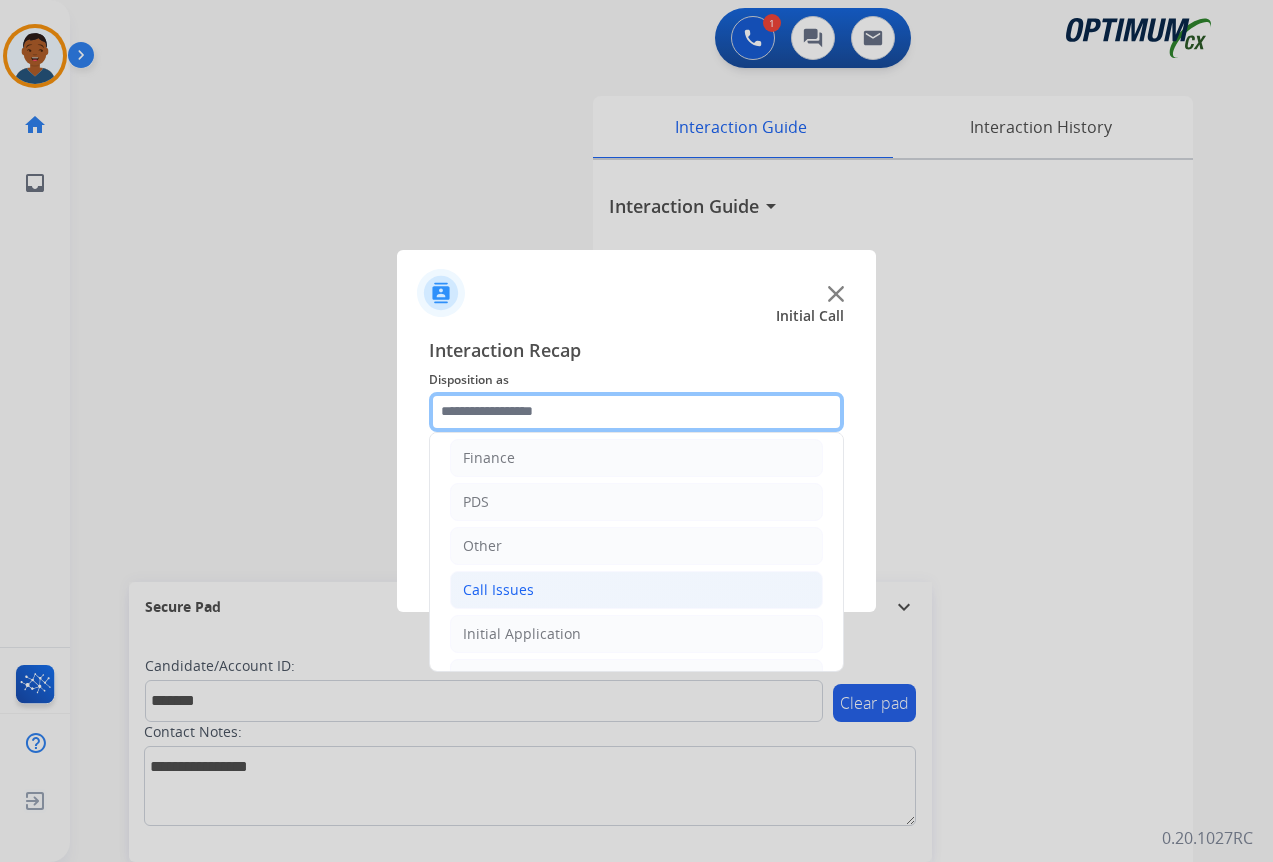 scroll, scrollTop: 136, scrollLeft: 0, axis: vertical 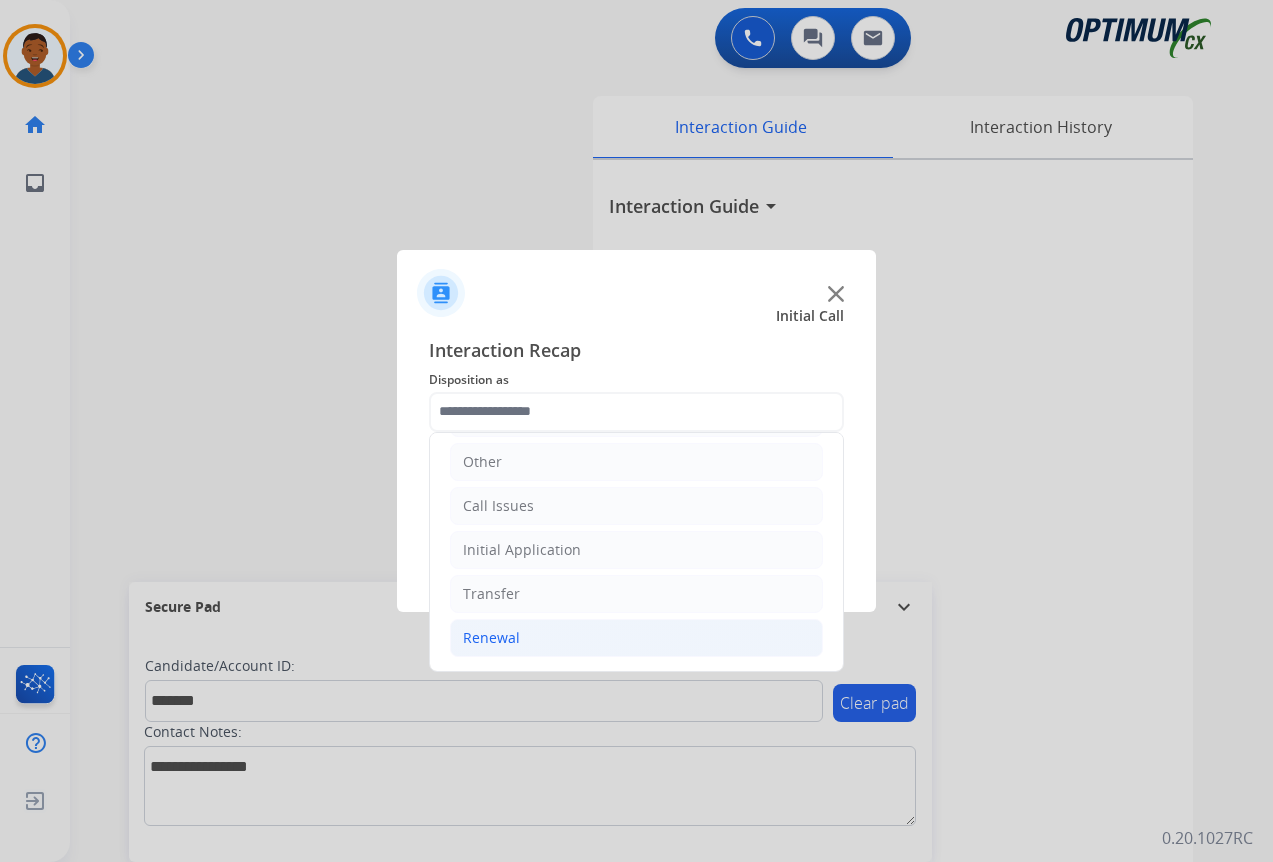 click on "Renewal" 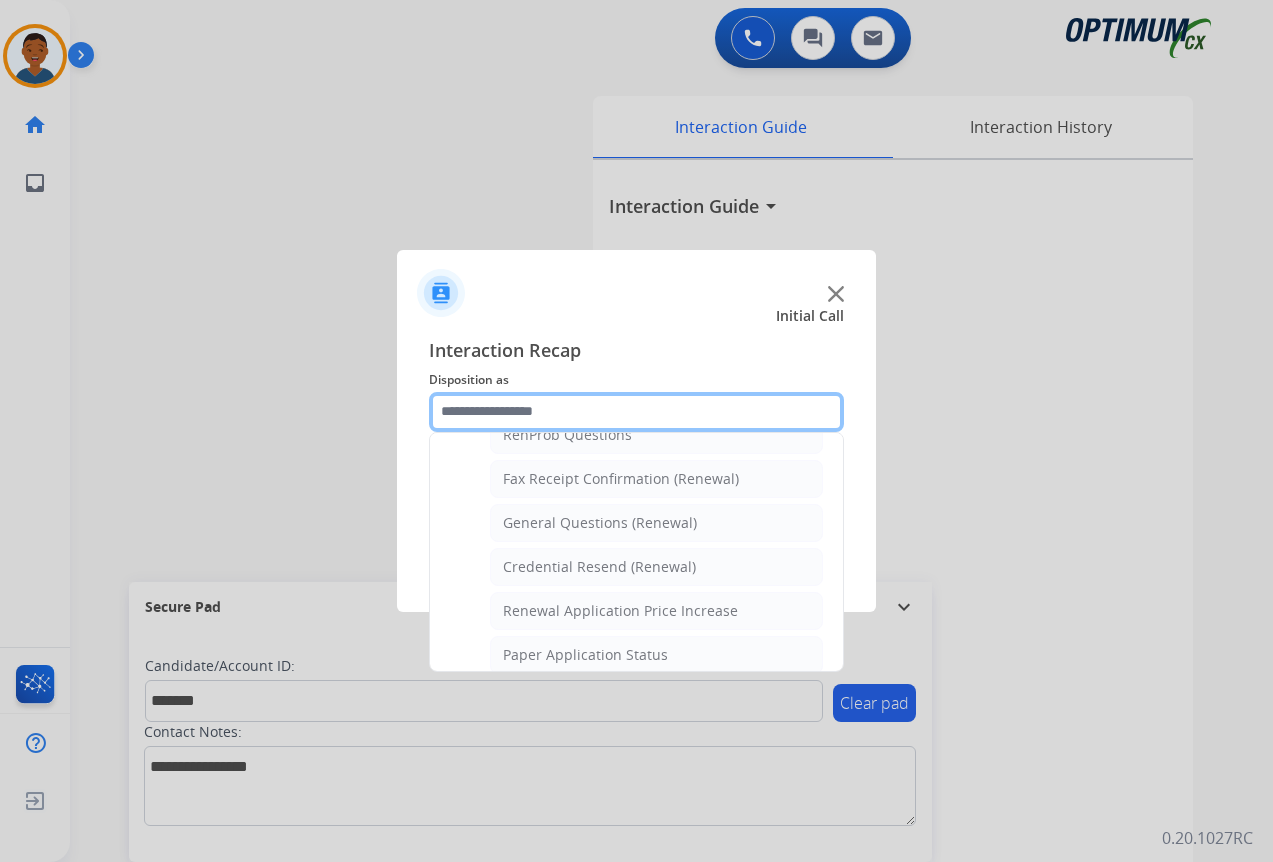 scroll, scrollTop: 536, scrollLeft: 0, axis: vertical 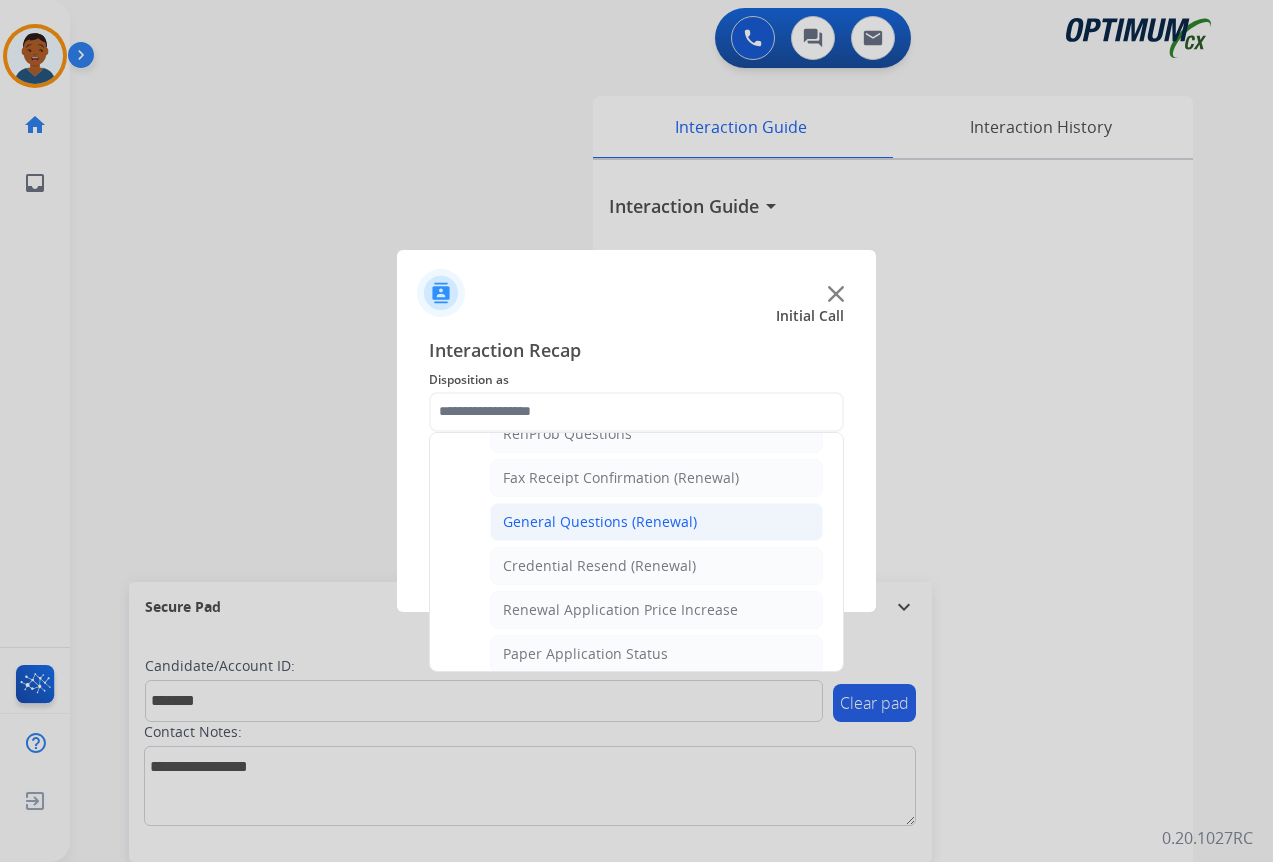 click on "General Questions (Renewal)" 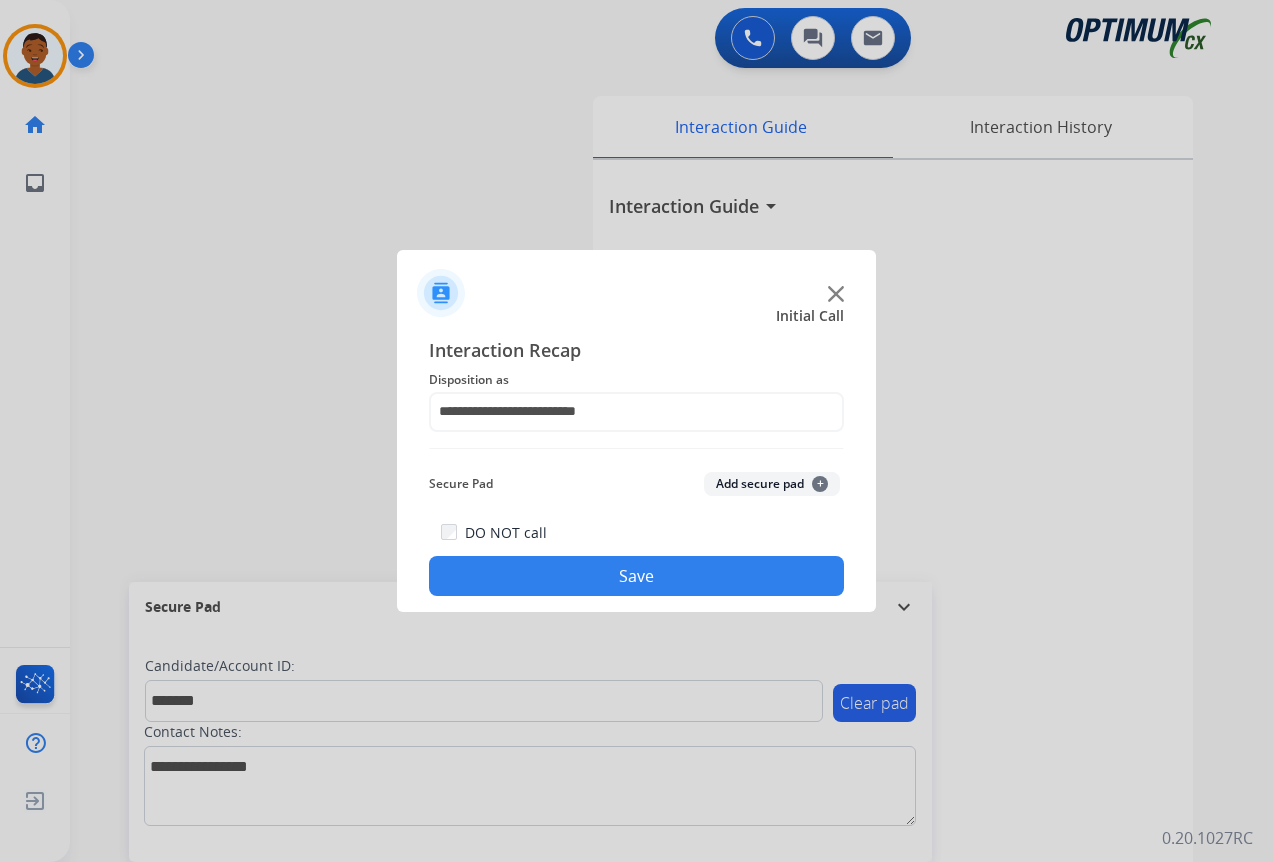 click on "Add secure pad  +" 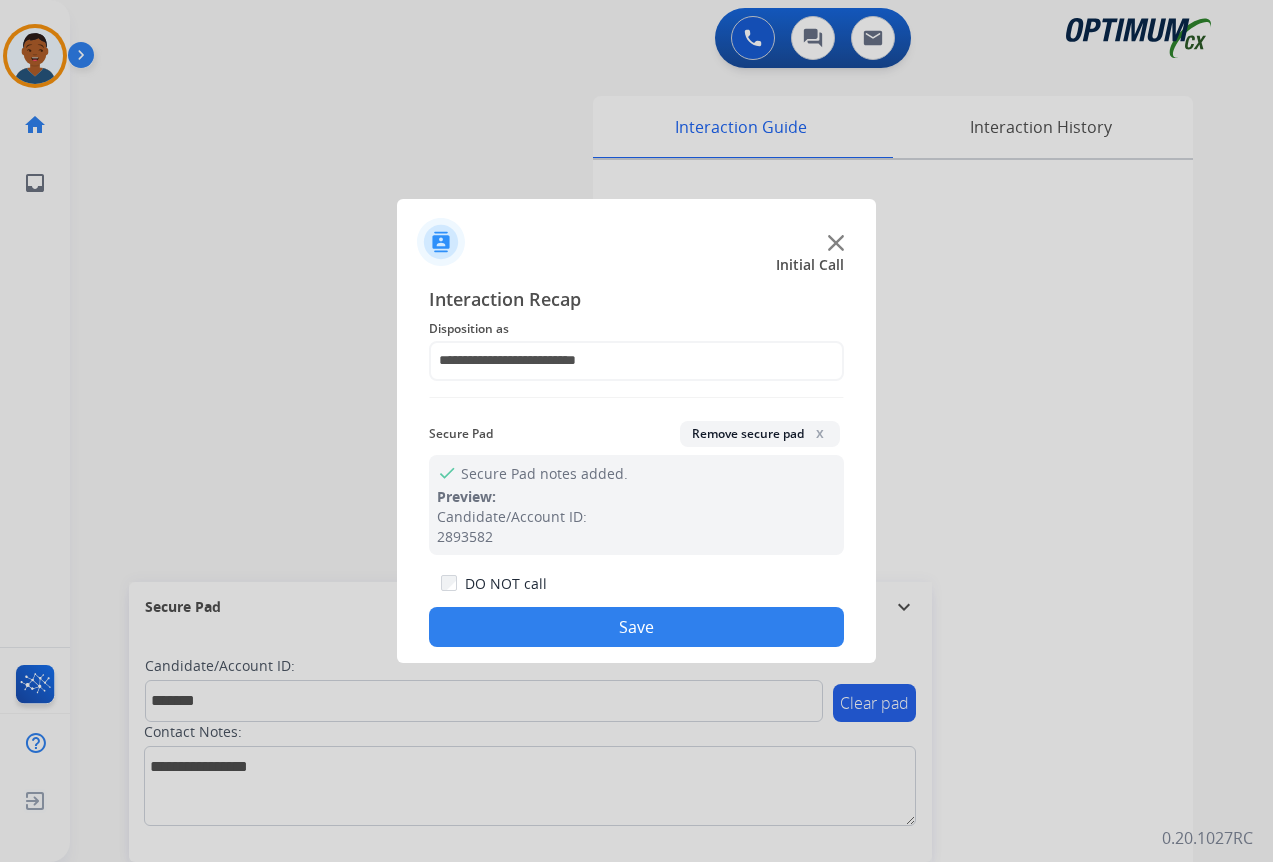 click on "Save" 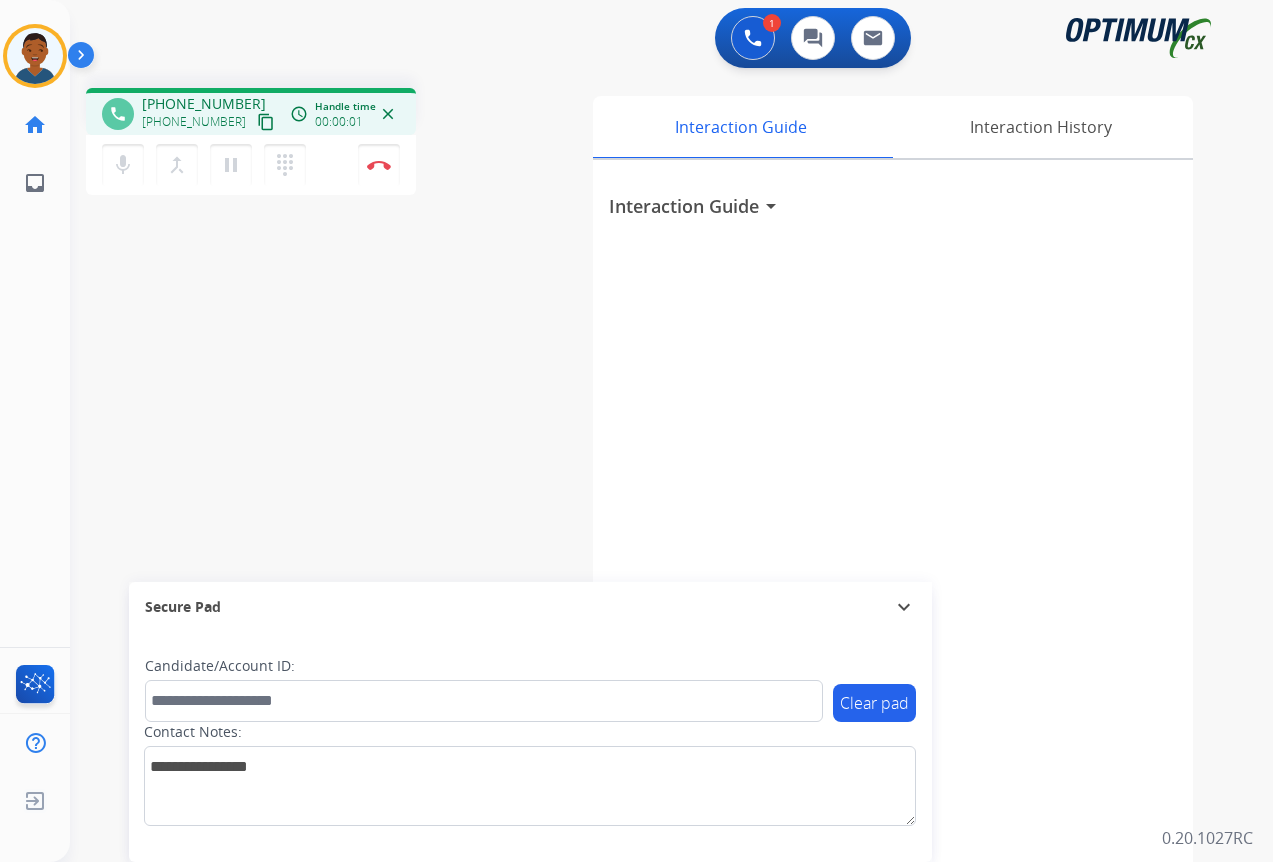 click on "content_copy" at bounding box center [266, 122] 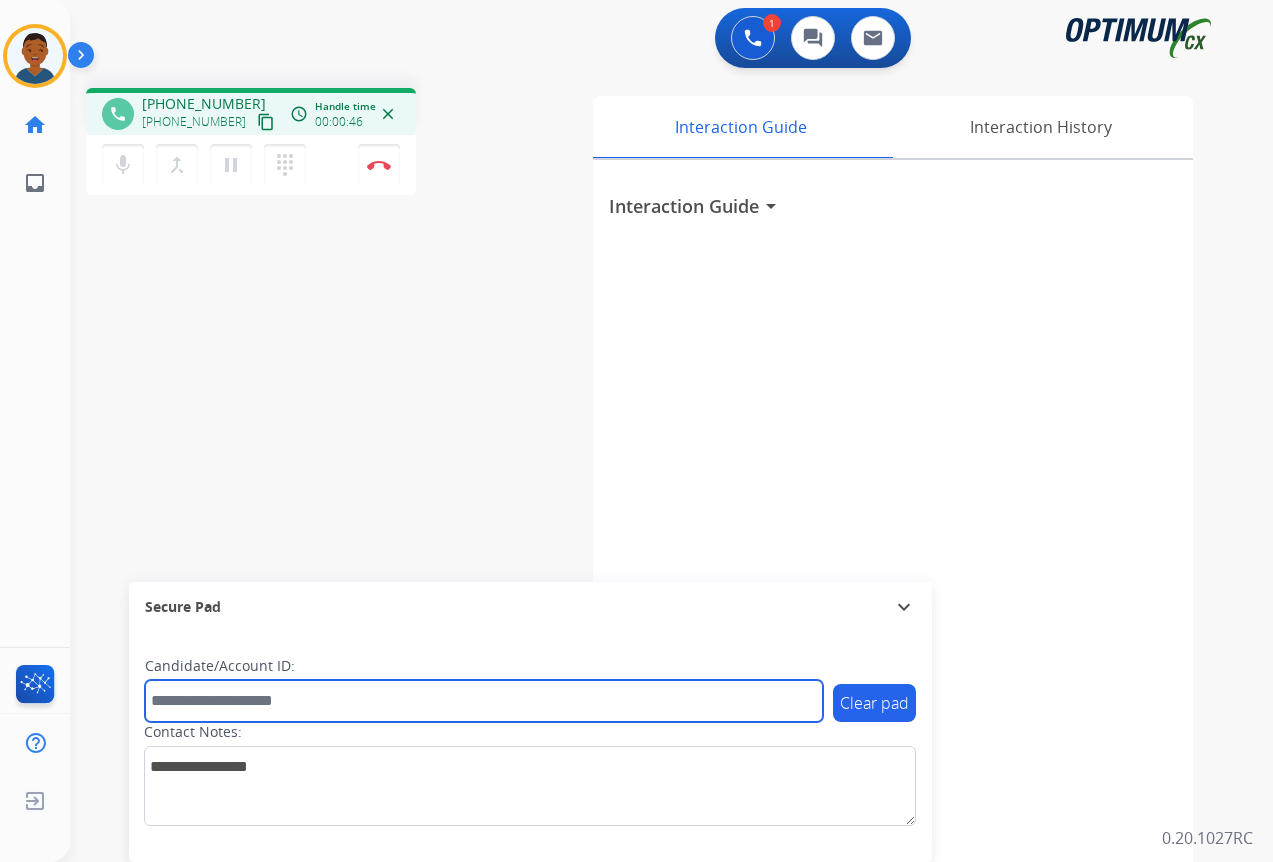 click at bounding box center [484, 701] 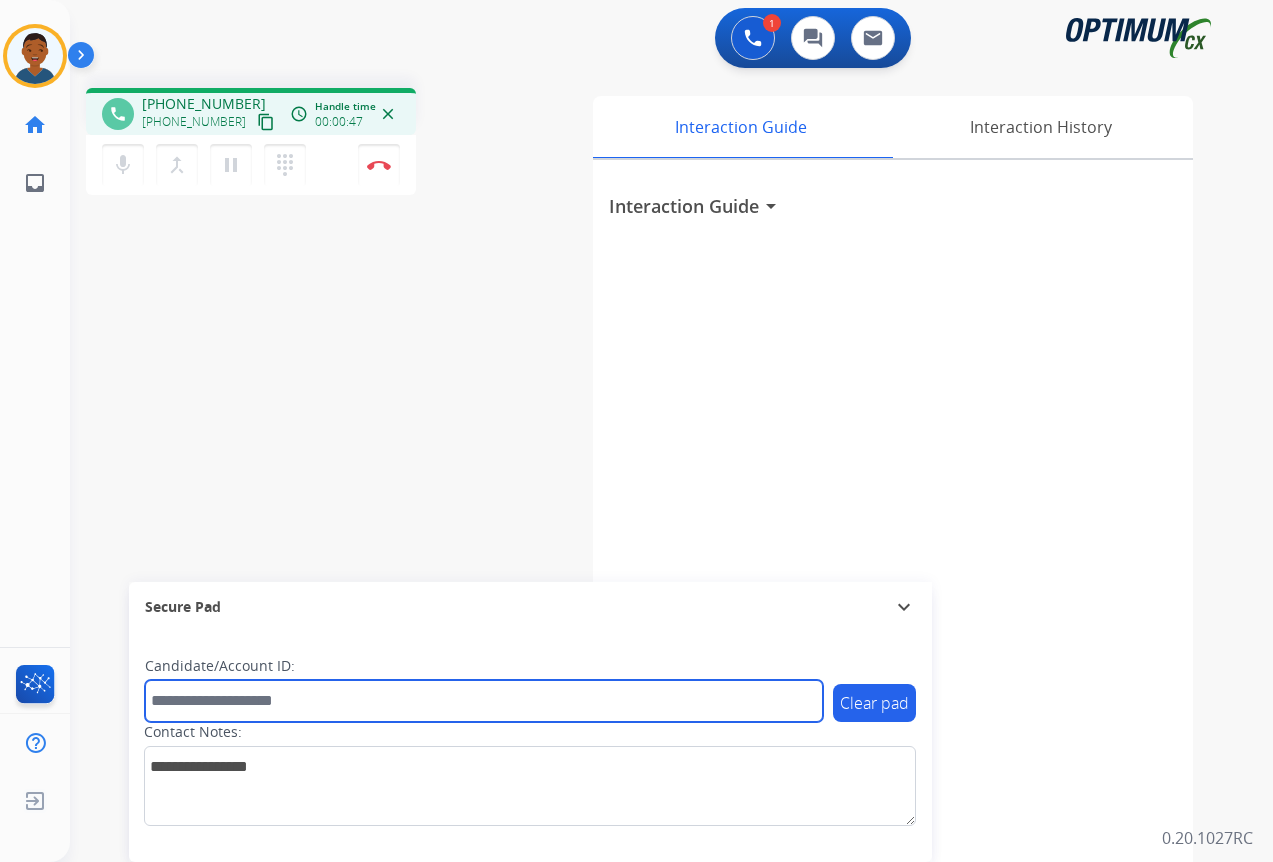 paste on "*******" 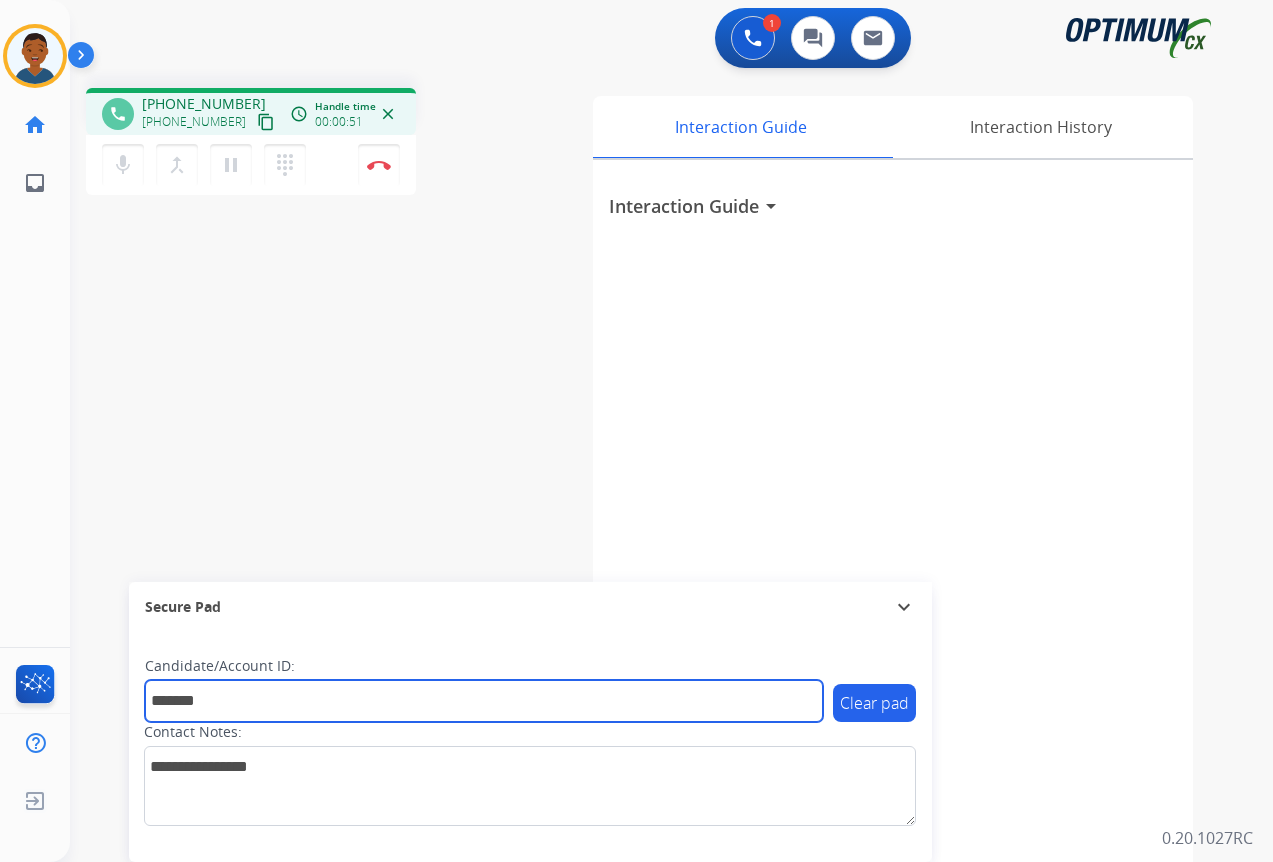 type on "*******" 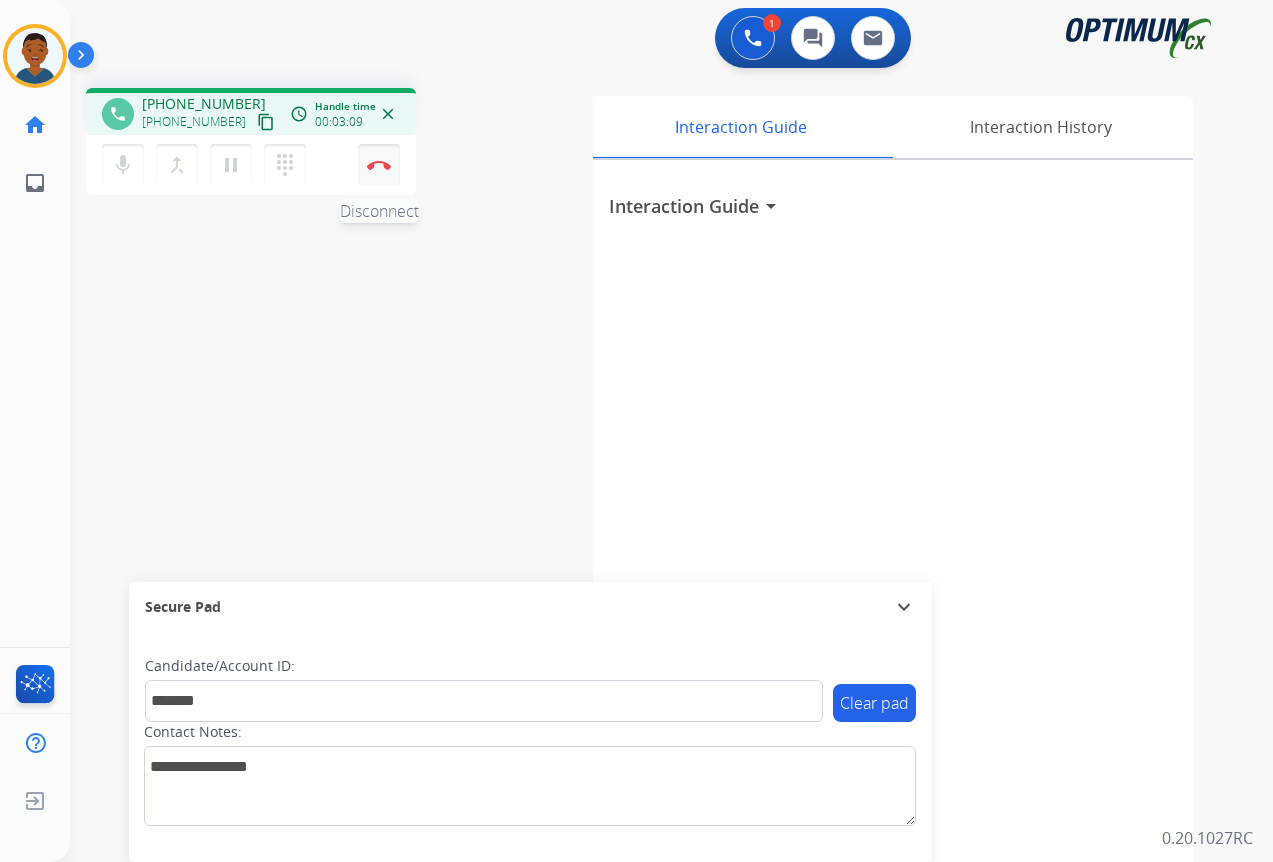 click on "Disconnect" at bounding box center [379, 165] 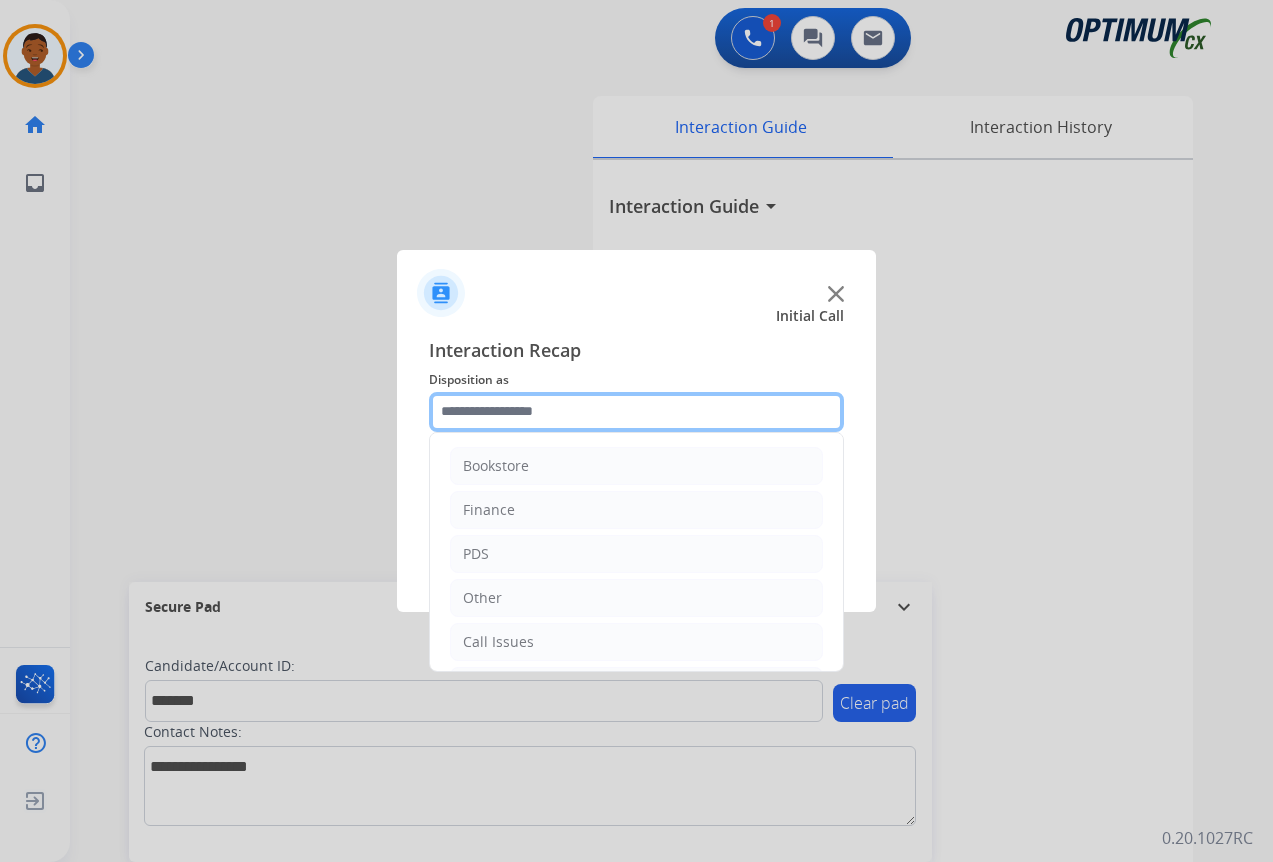click 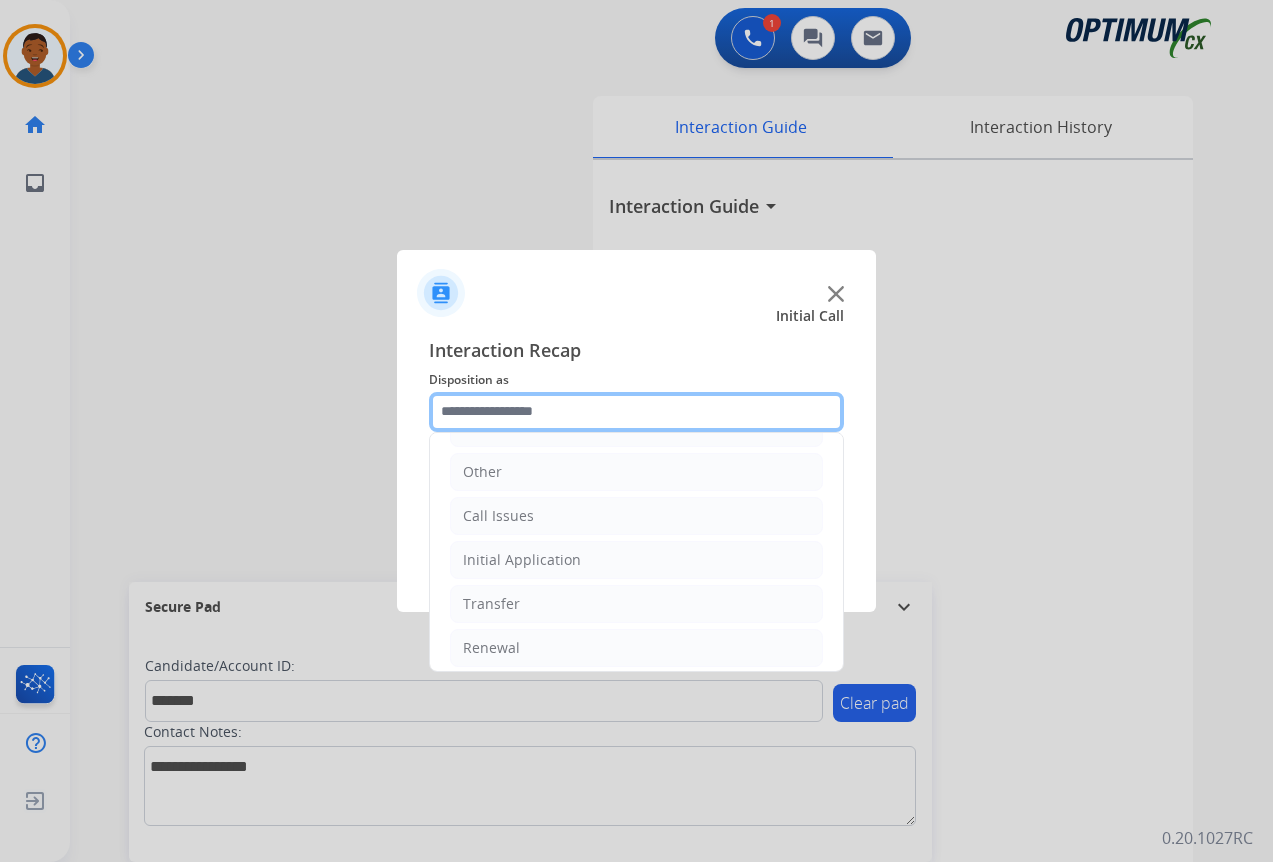 scroll, scrollTop: 136, scrollLeft: 0, axis: vertical 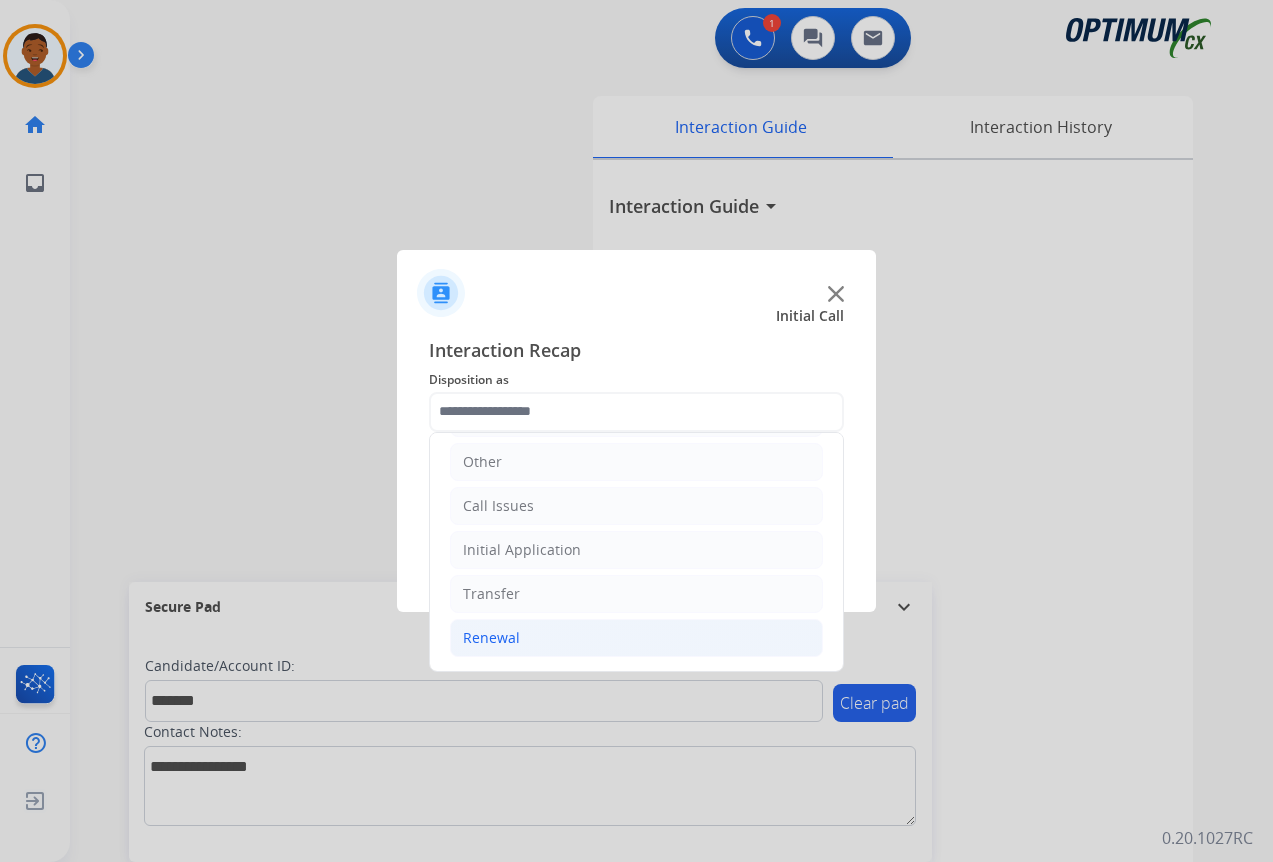 click on "Renewal" 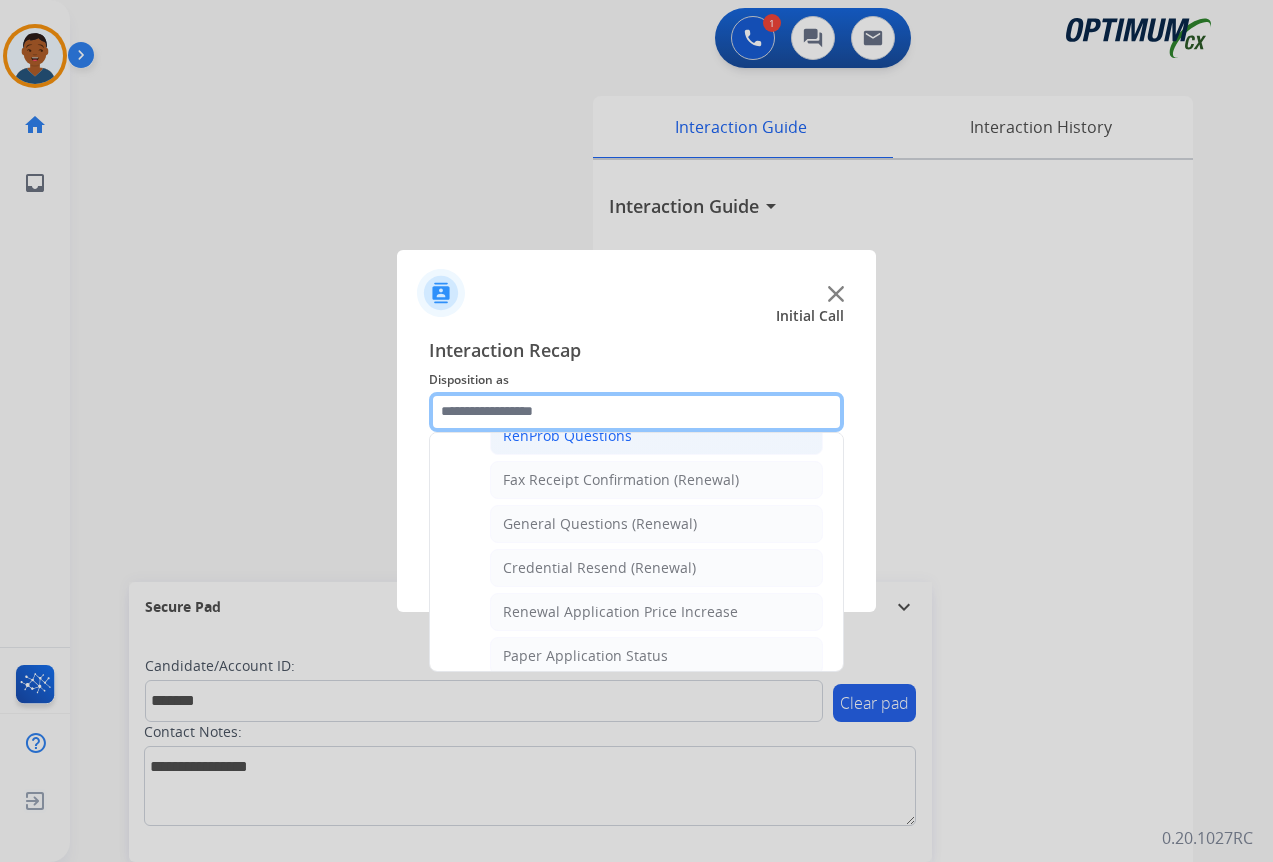 scroll, scrollTop: 536, scrollLeft: 0, axis: vertical 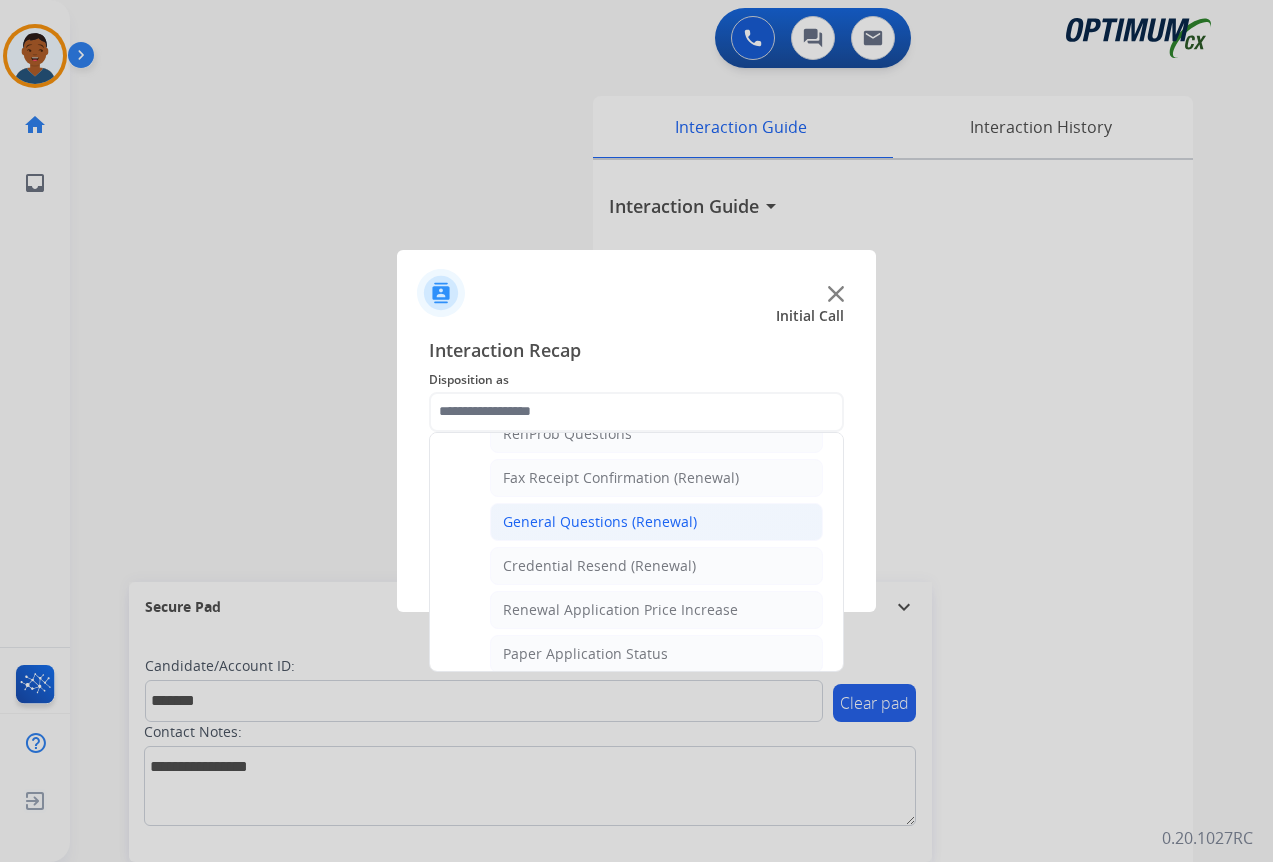 click on "General Questions (Renewal)" 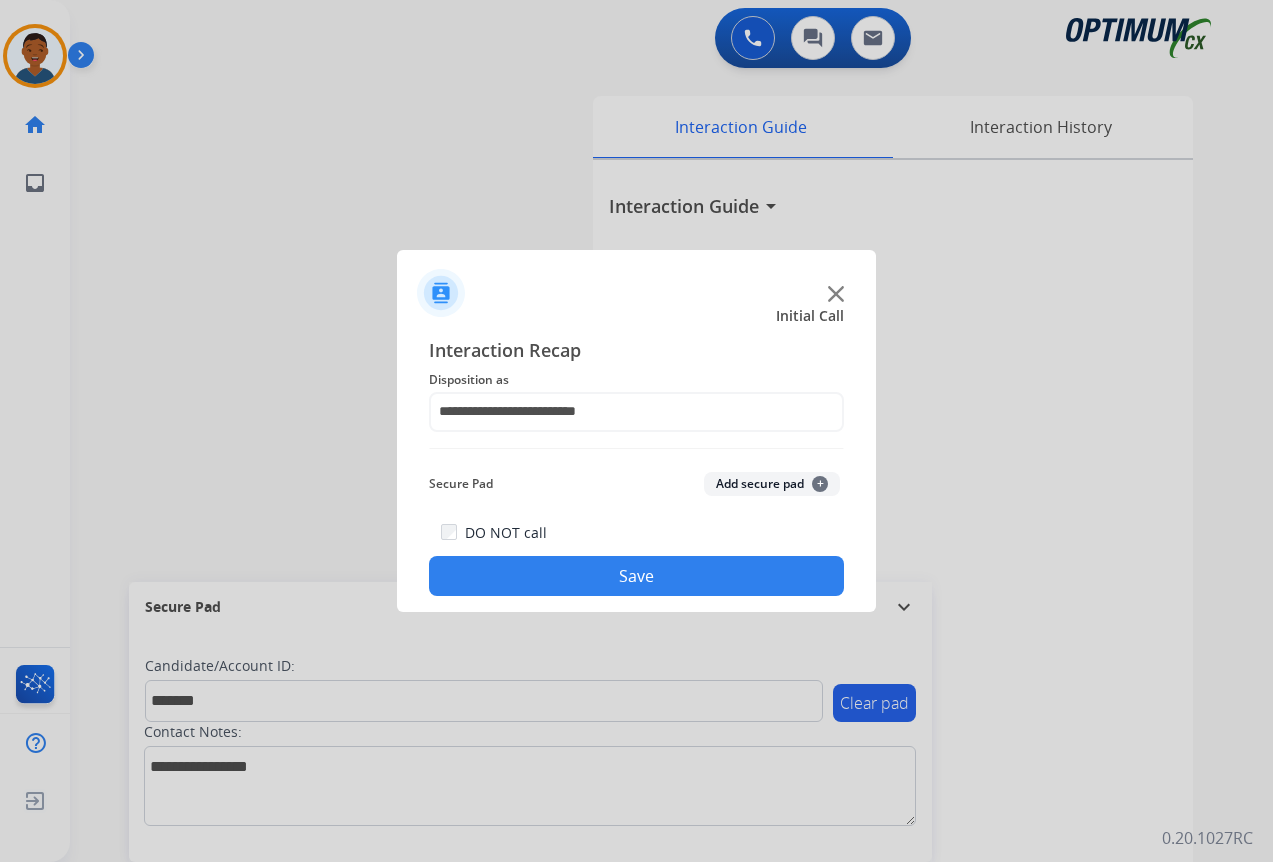 click on "Add secure pad  +" 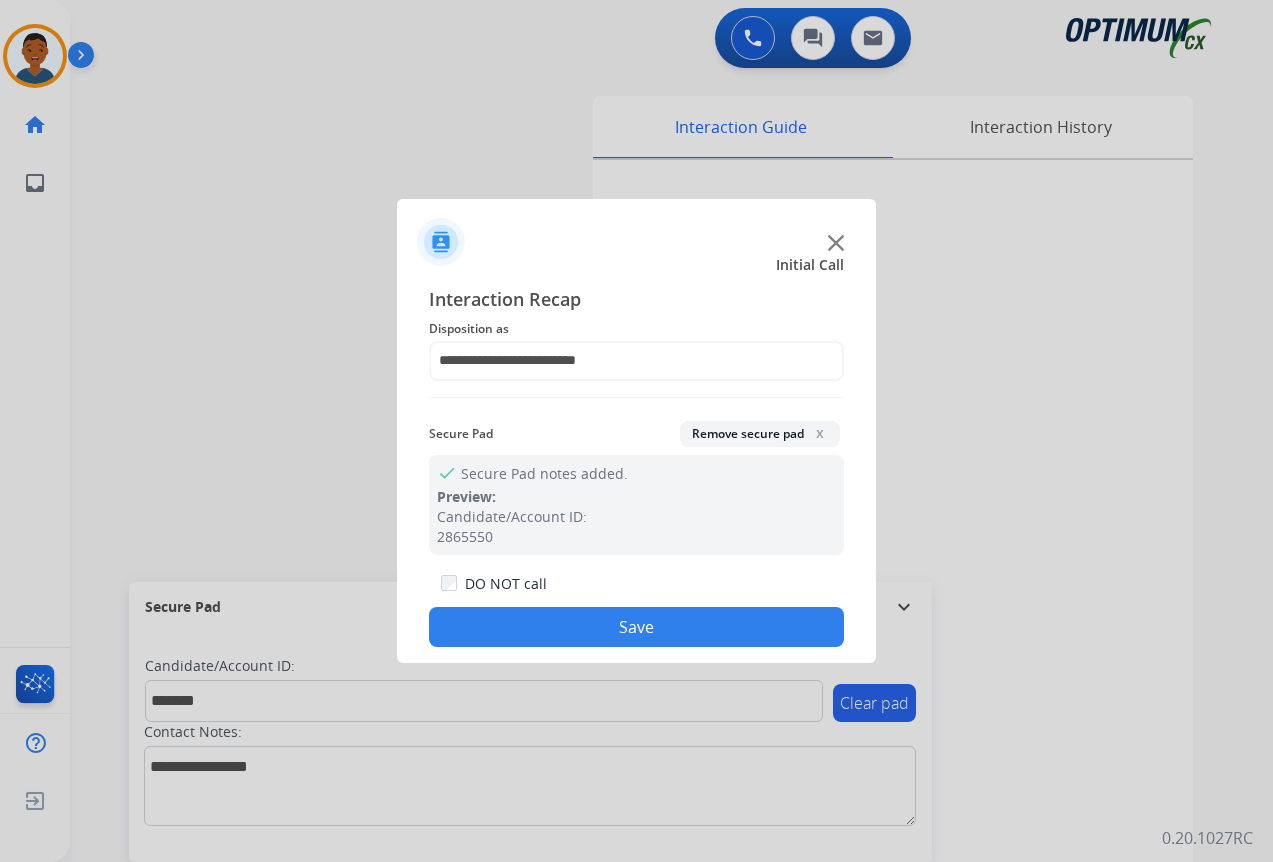 click on "Save" 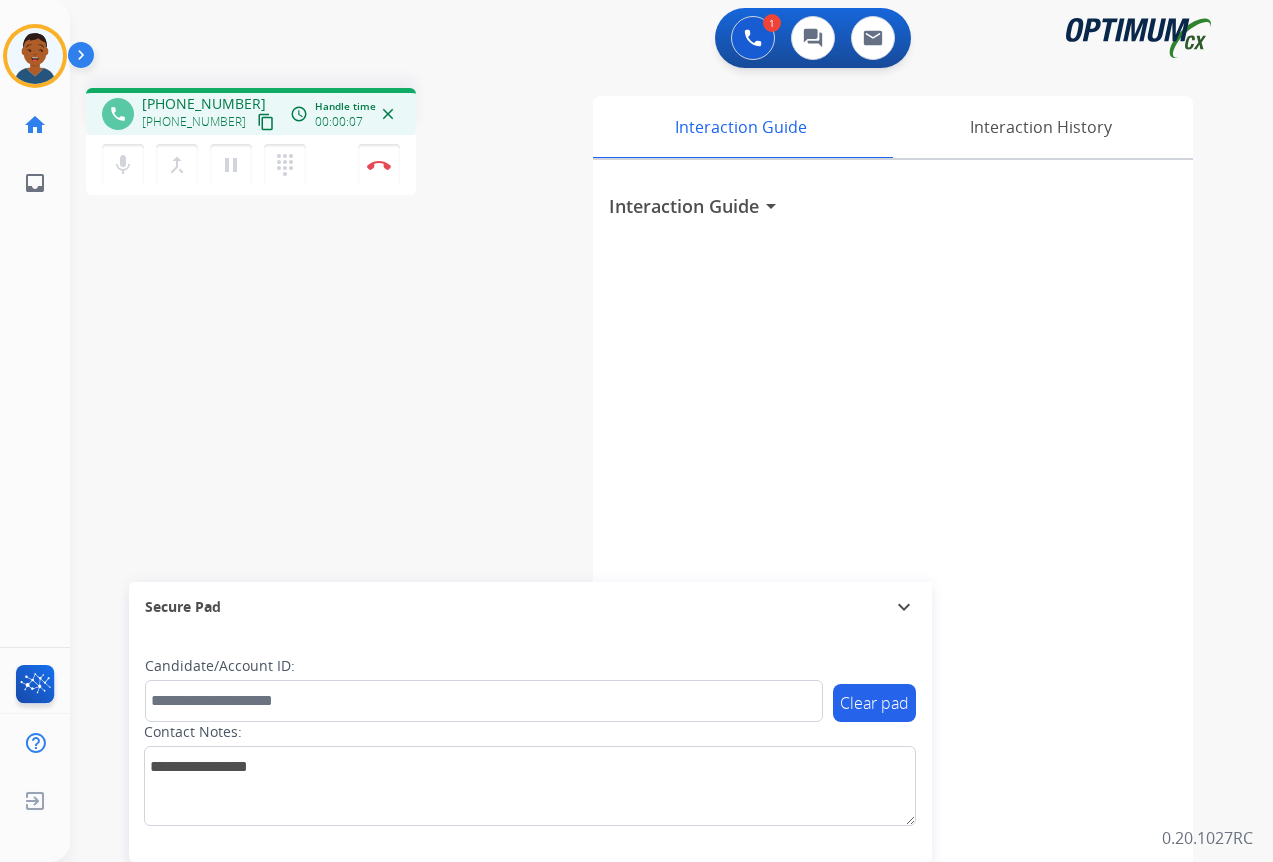 click on "content_copy" at bounding box center [266, 122] 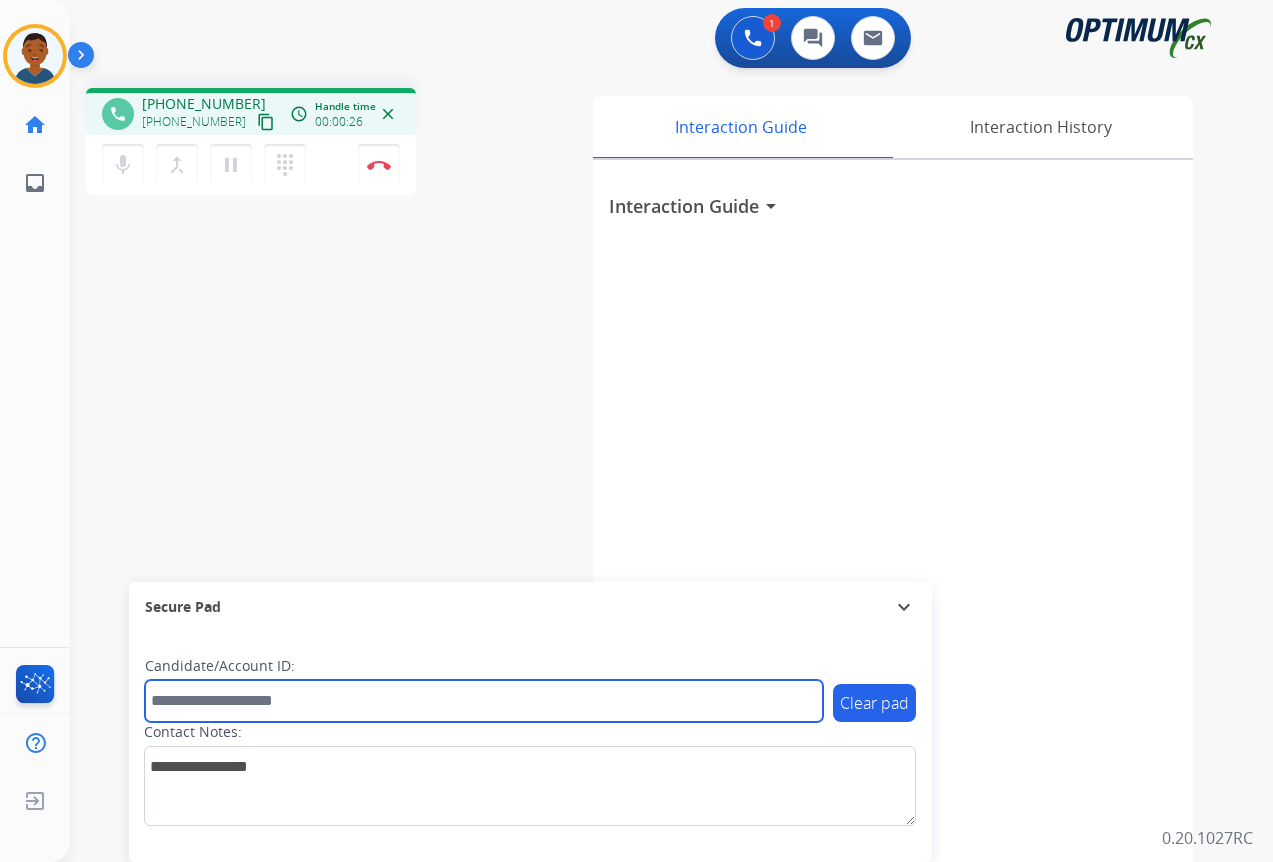 click at bounding box center [484, 701] 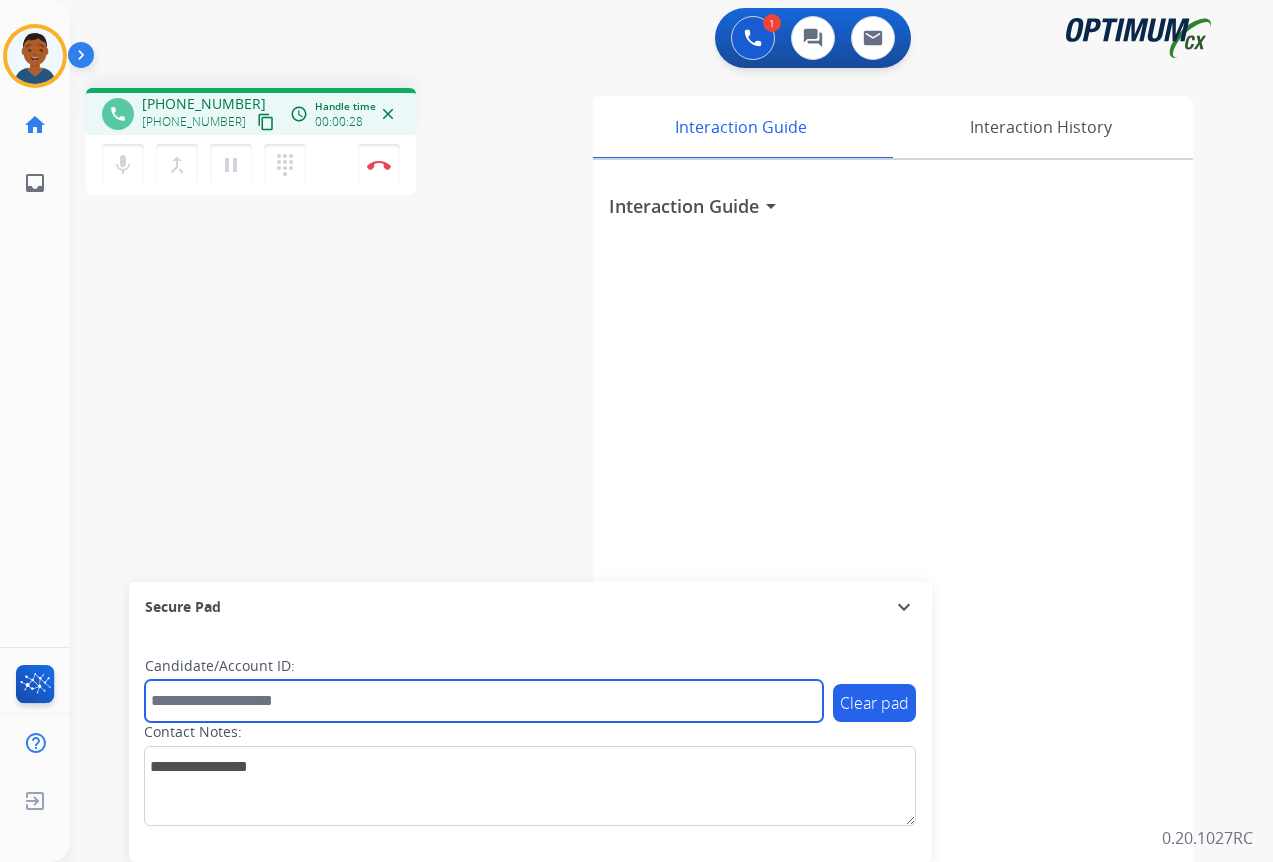 paste on "*******" 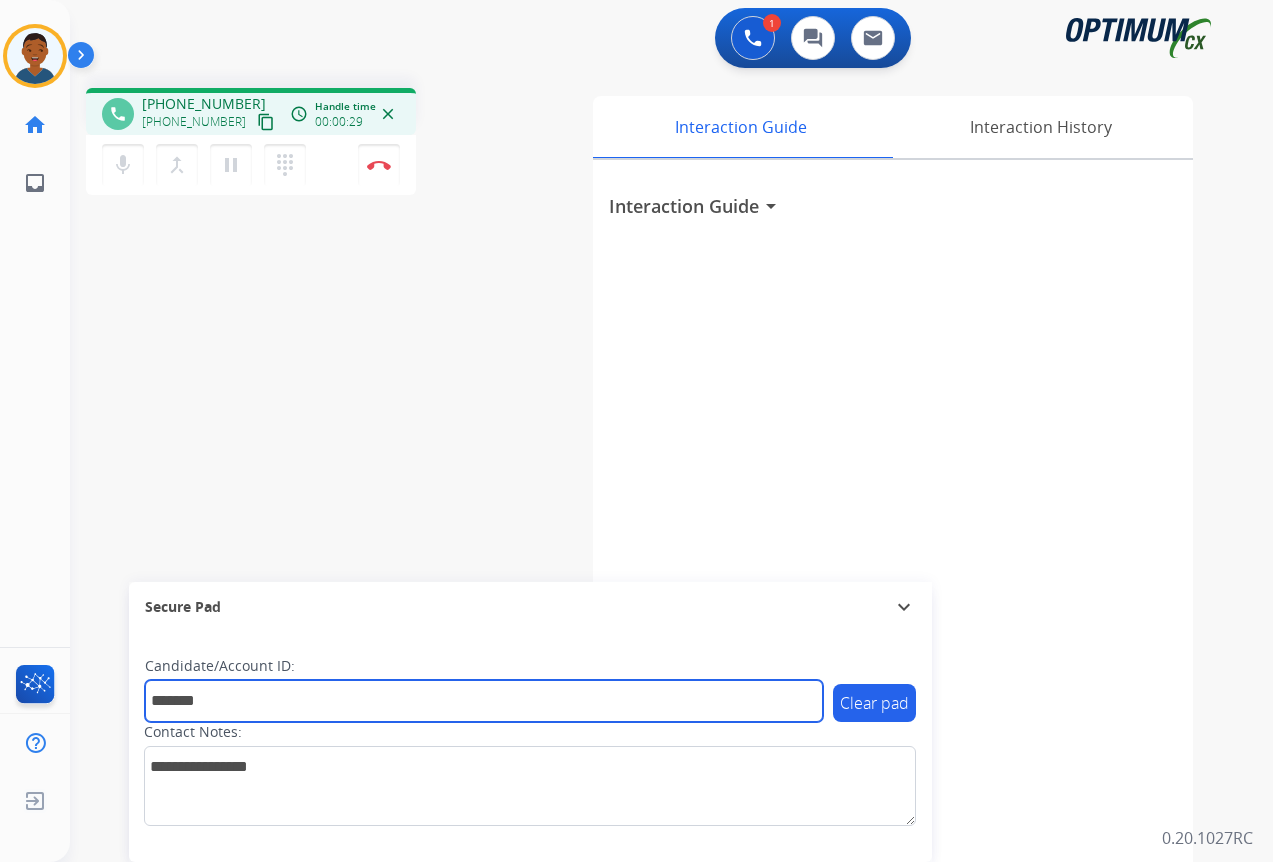 type on "*******" 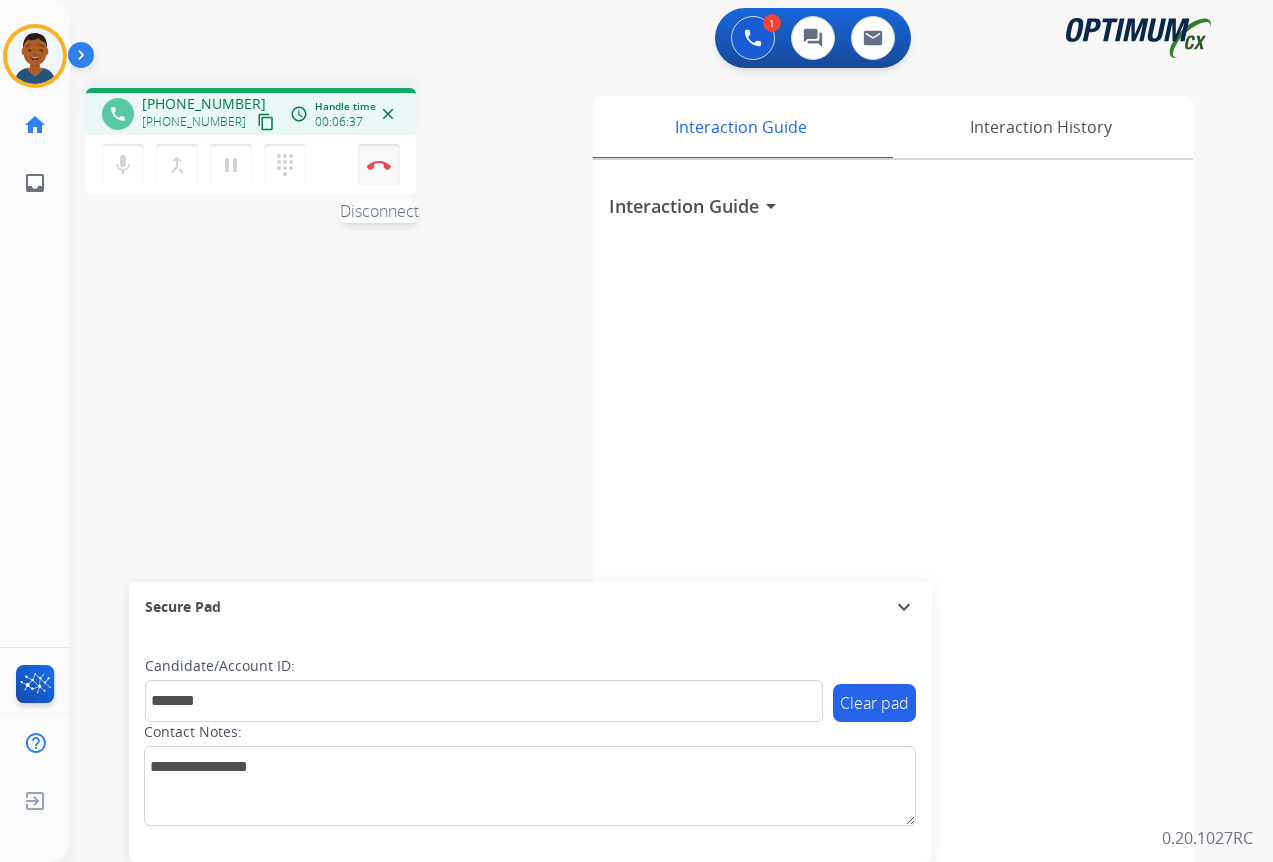 click at bounding box center (379, 165) 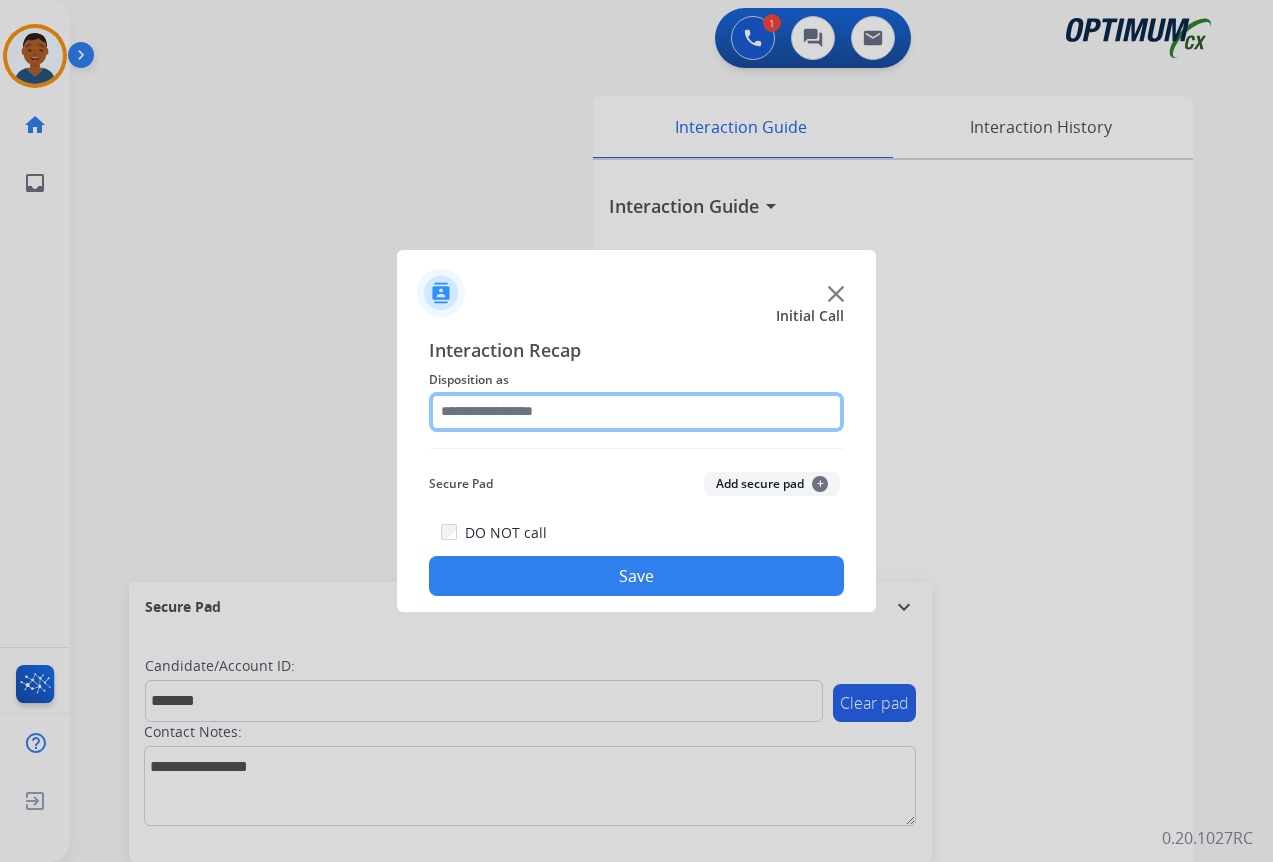 click 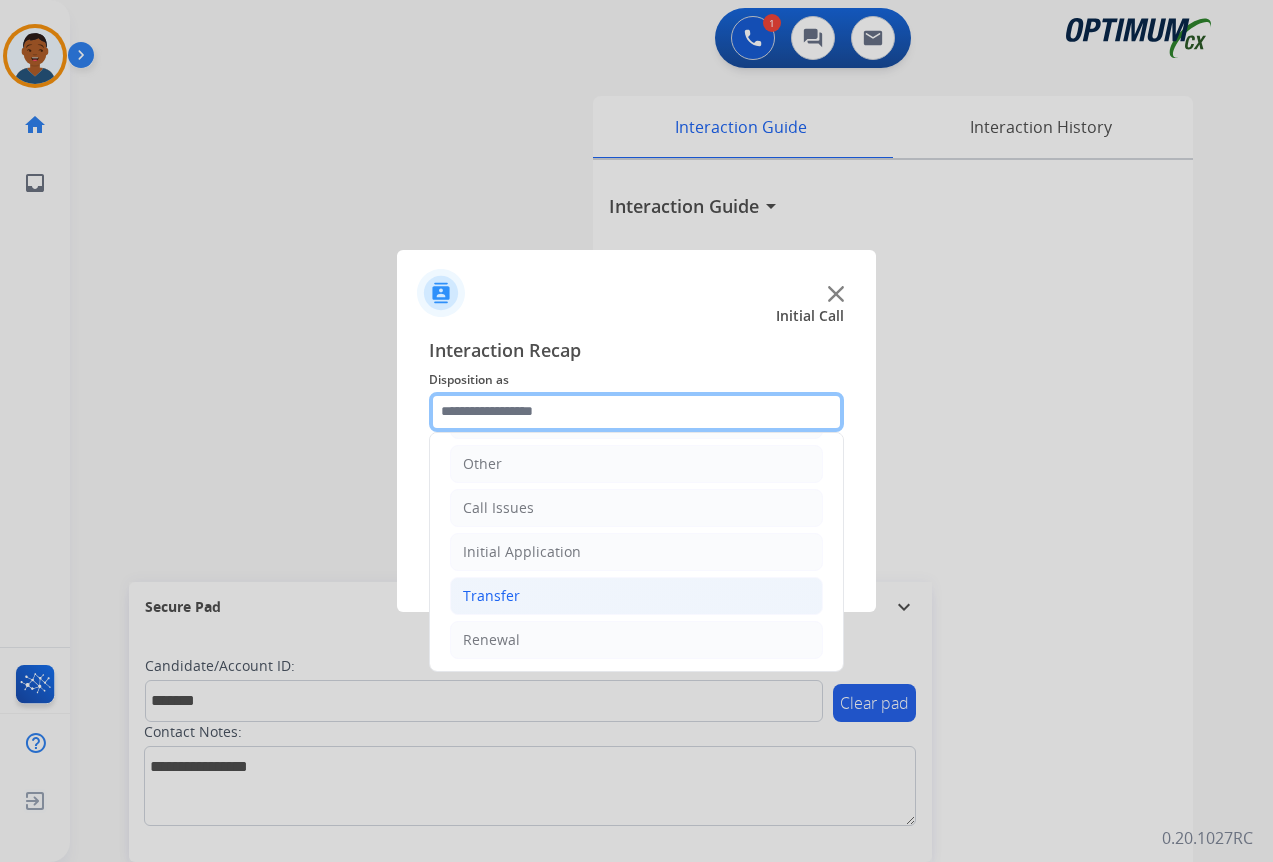 scroll, scrollTop: 136, scrollLeft: 0, axis: vertical 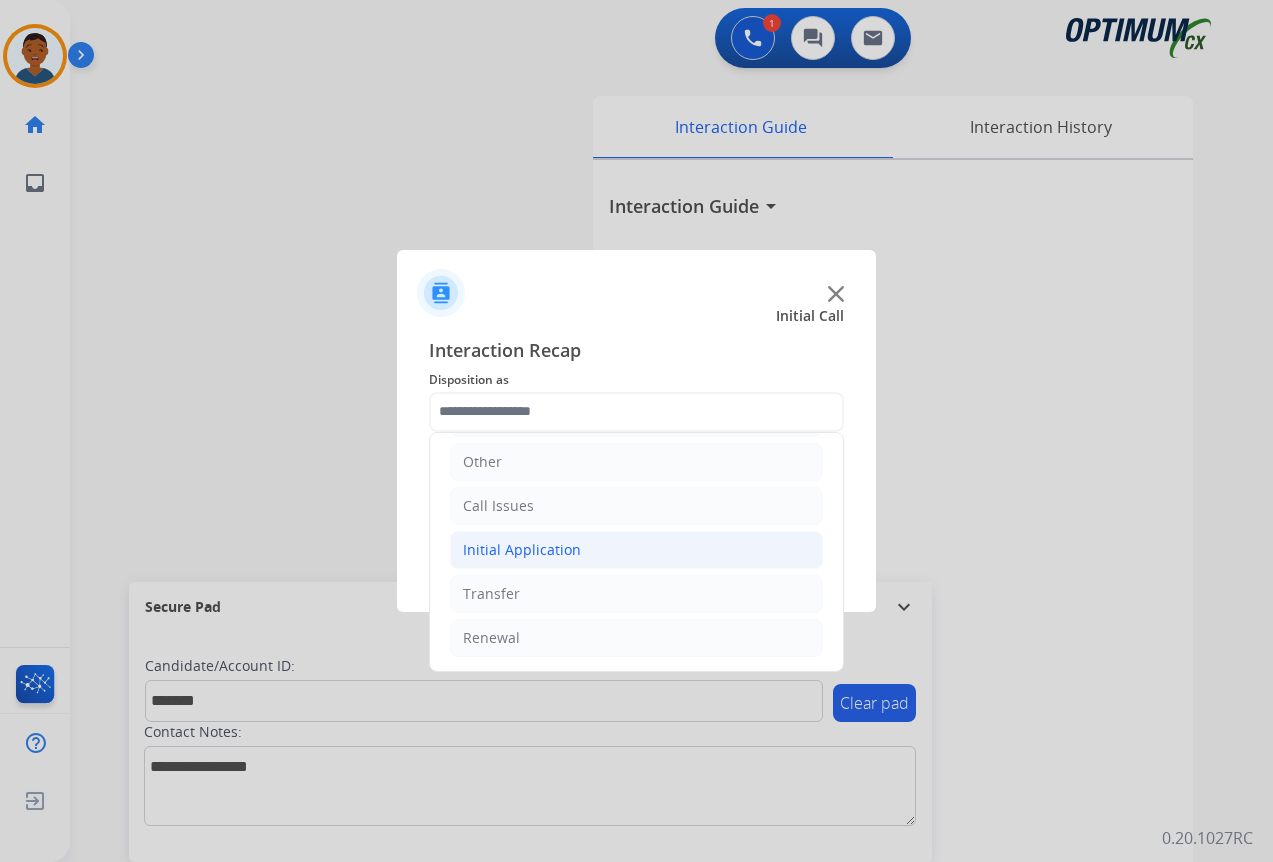 click on "Initial Application" 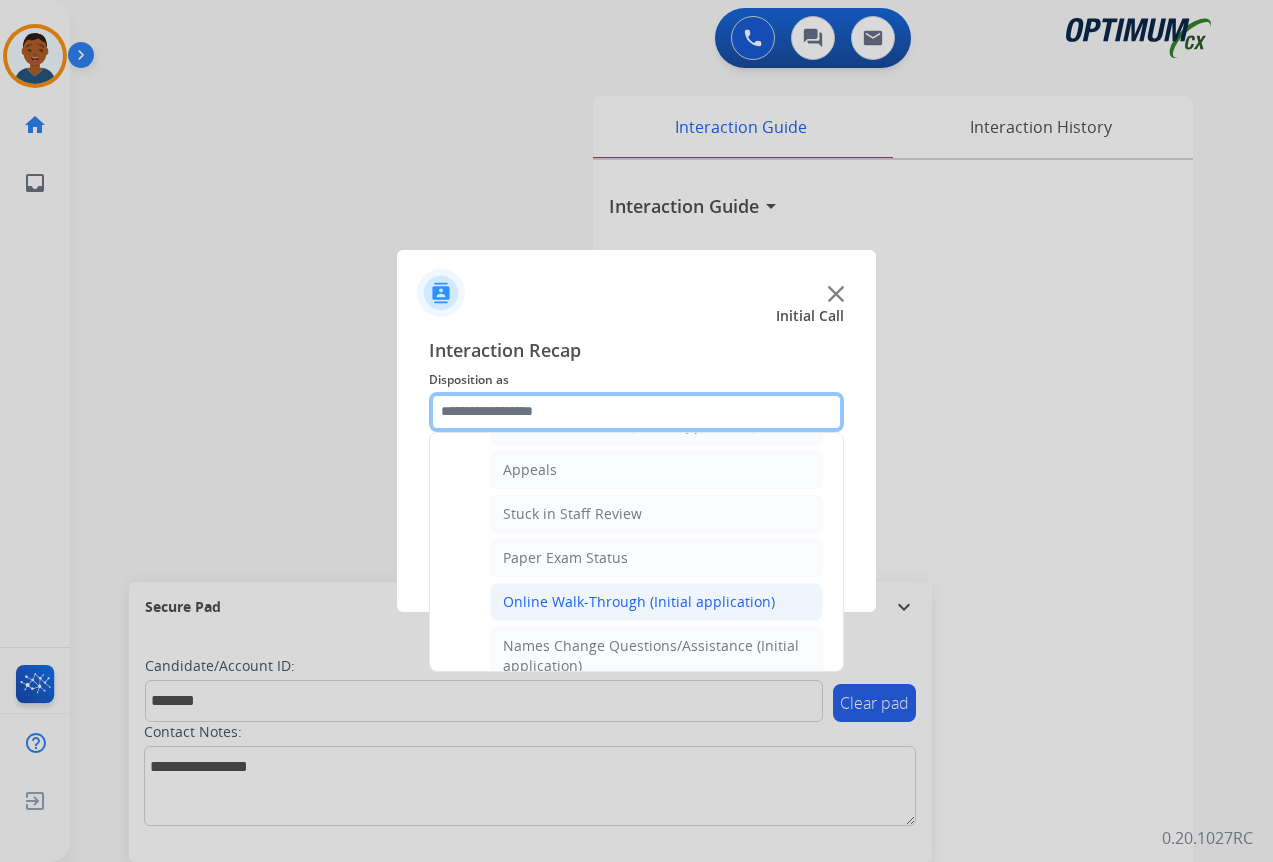 scroll, scrollTop: 336, scrollLeft: 0, axis: vertical 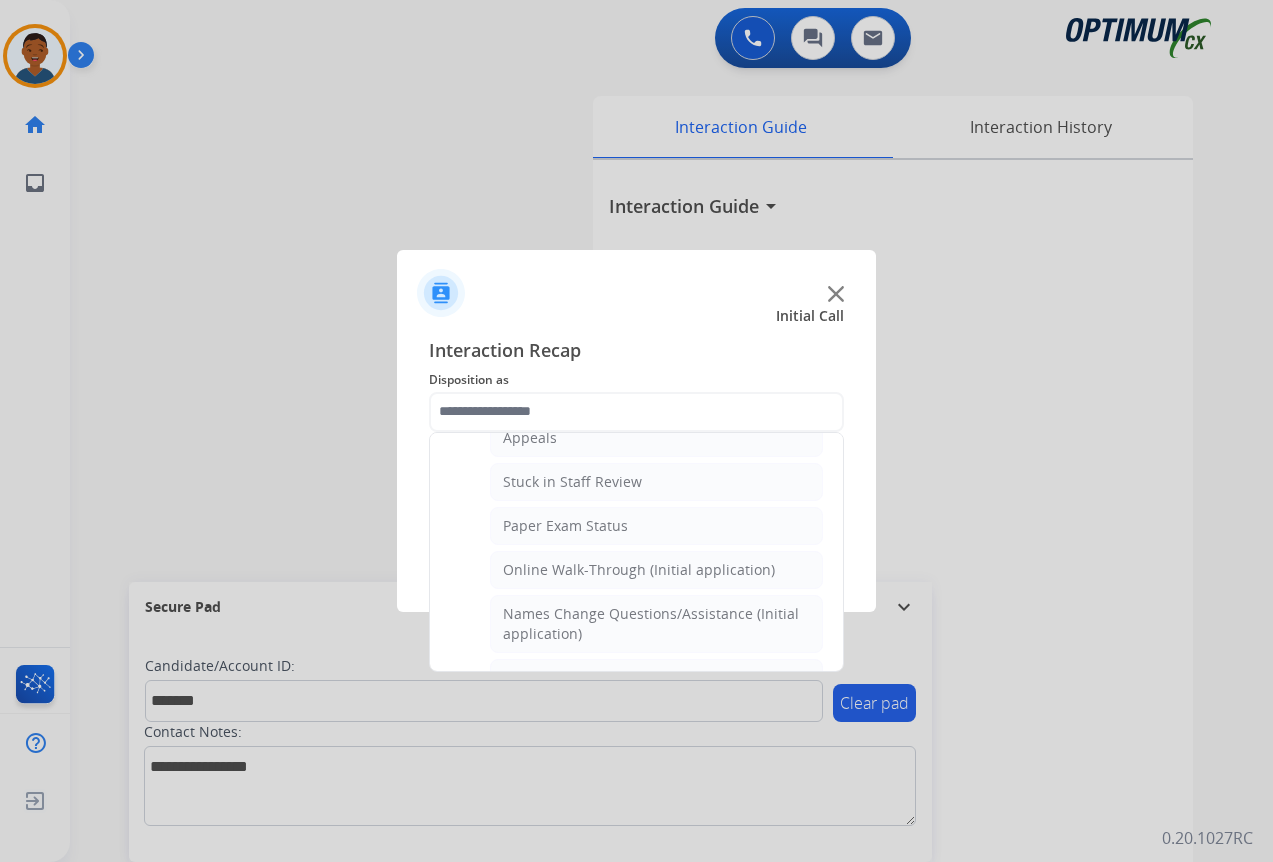 click on "Online Walk-Through (Initial application)" 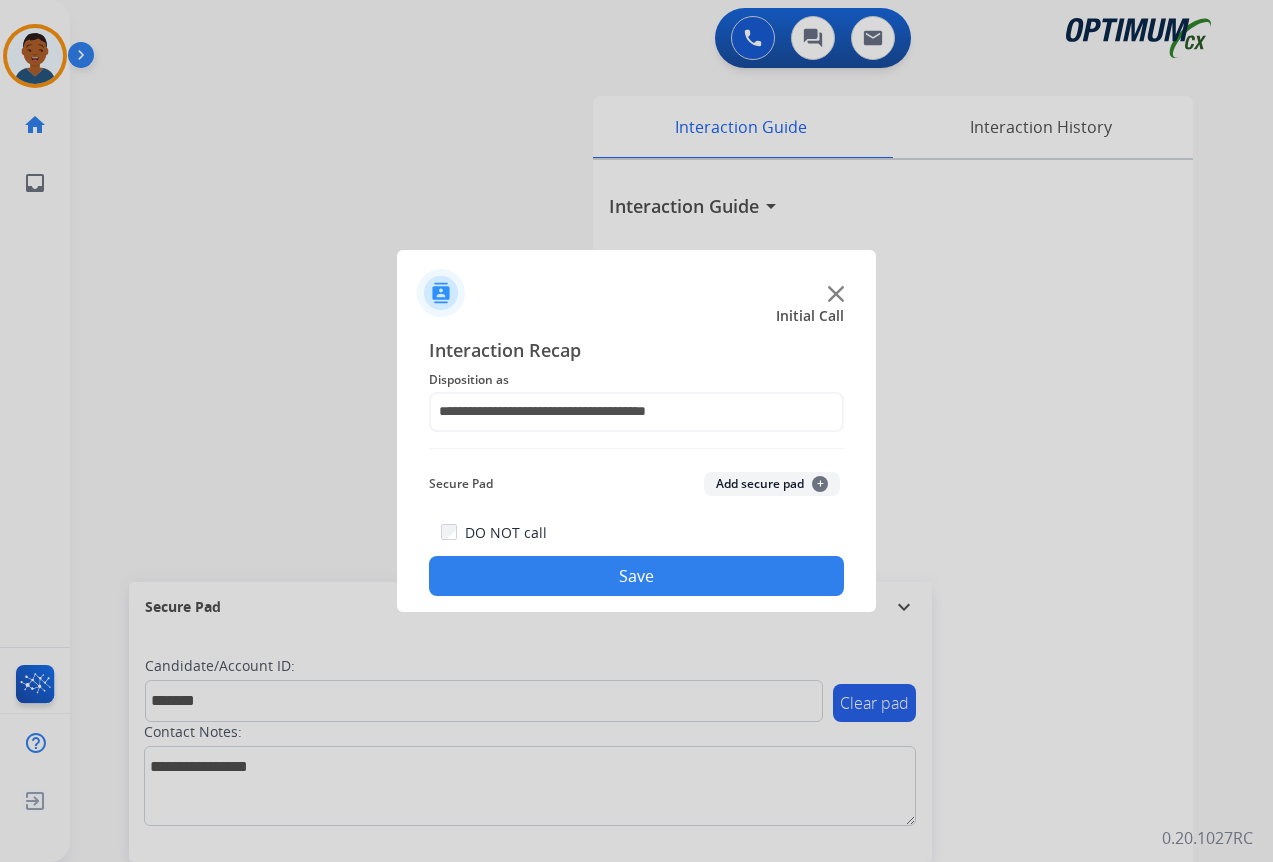 click on "Add secure pad  +" 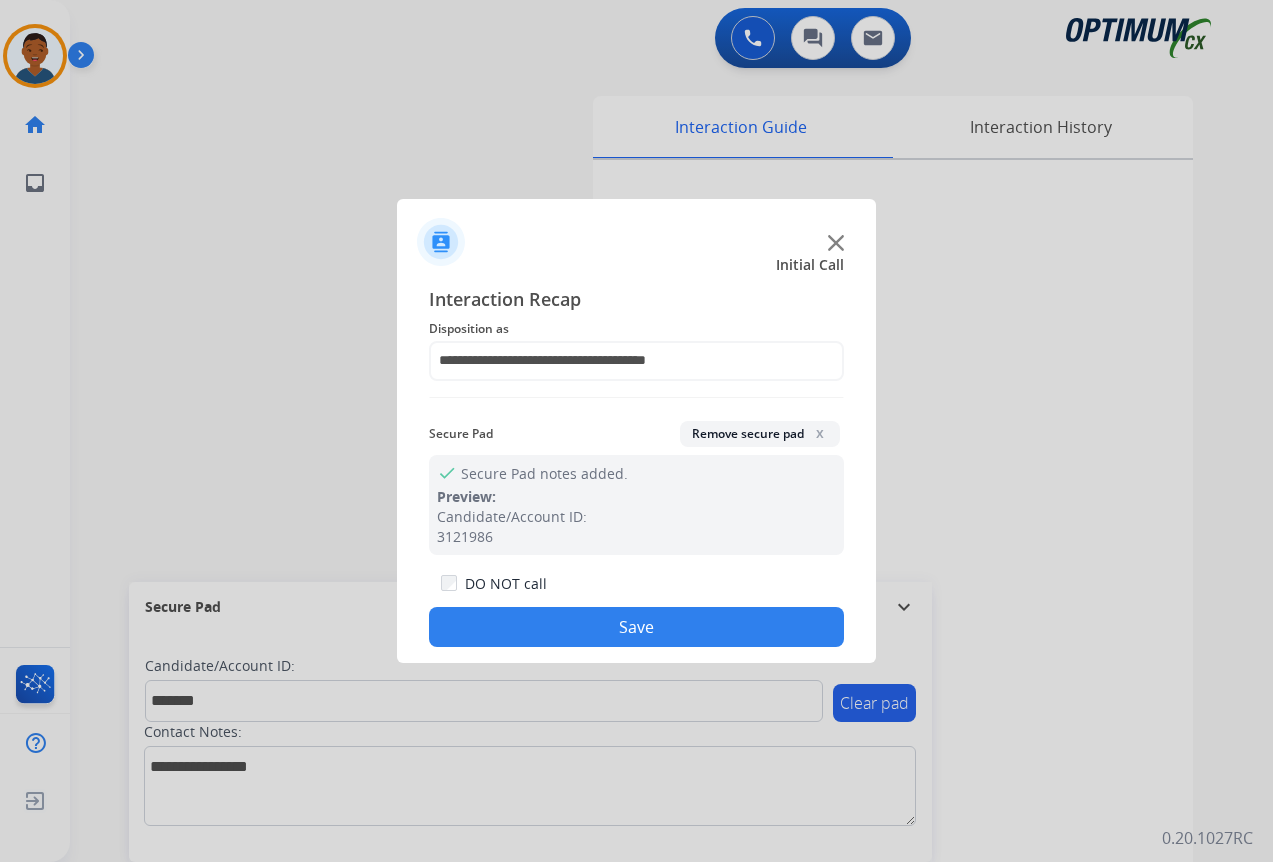 click on "Save" 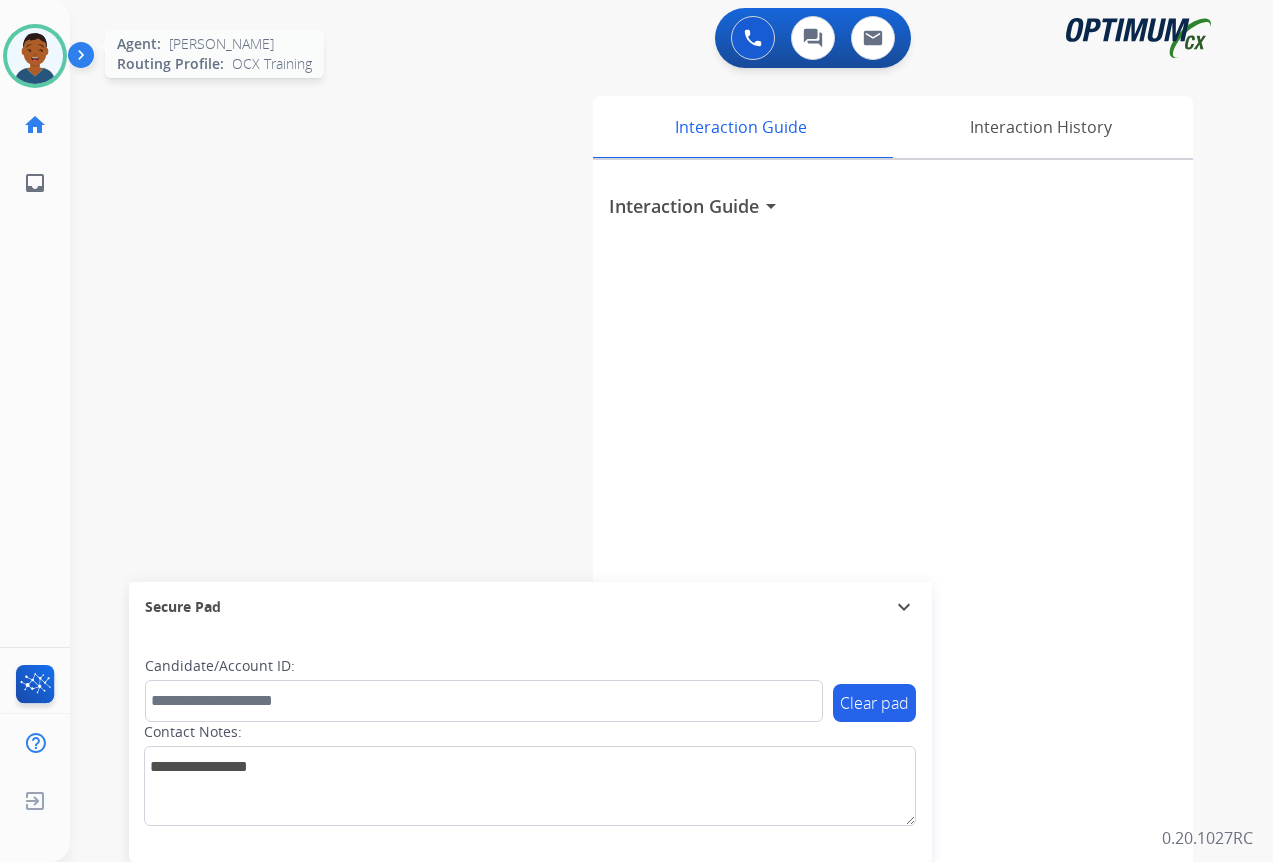 click at bounding box center (35, 56) 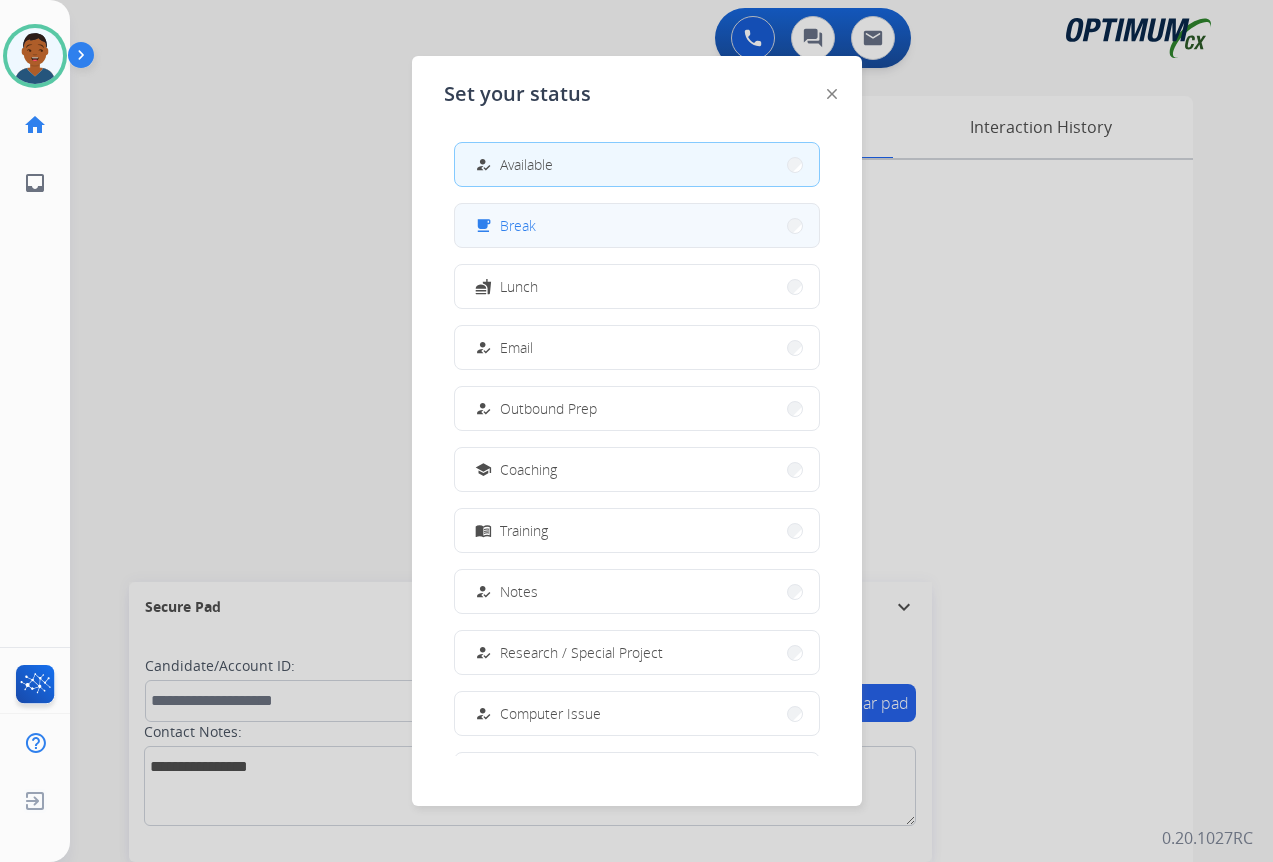 click on "Break" at bounding box center [518, 225] 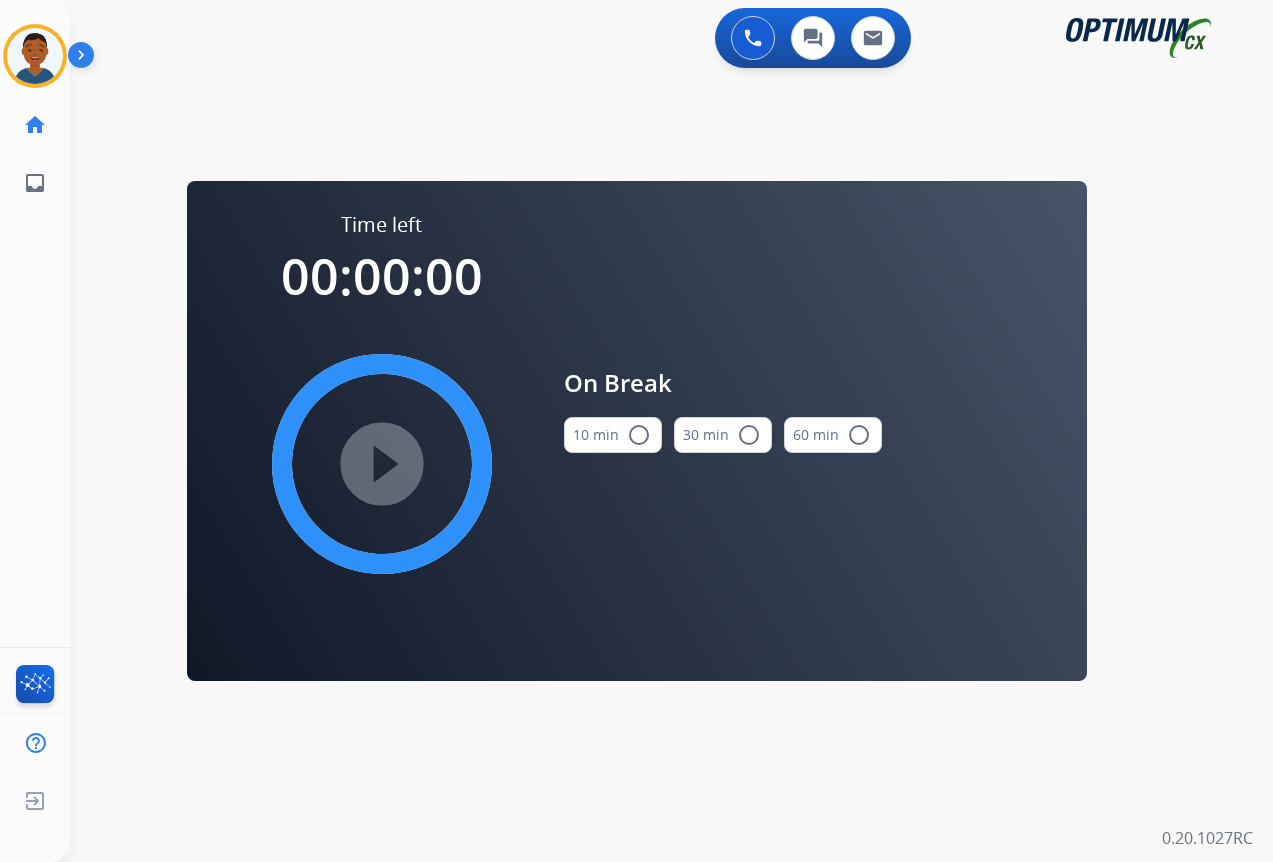click on "radio_button_unchecked" at bounding box center [639, 435] 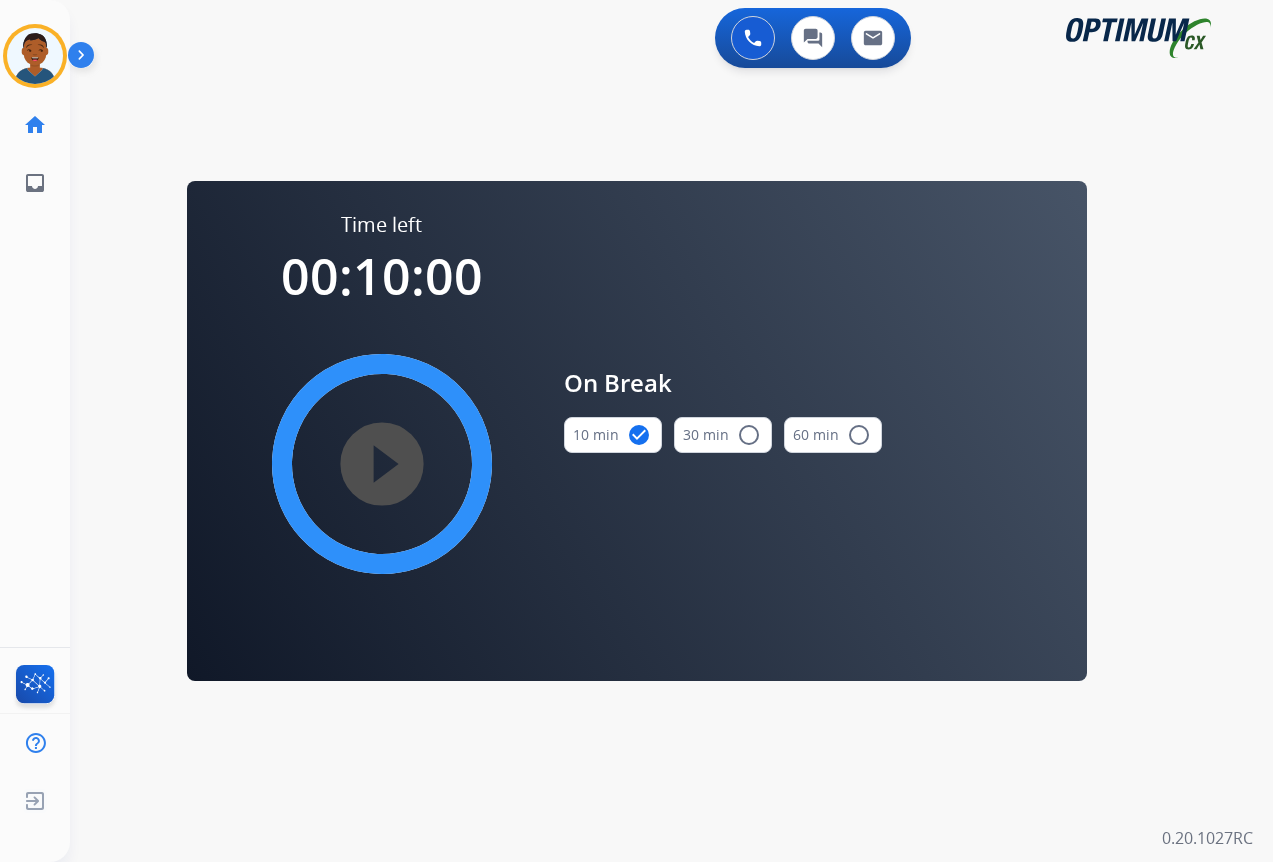 click on "play_circle_filled" at bounding box center [382, 464] 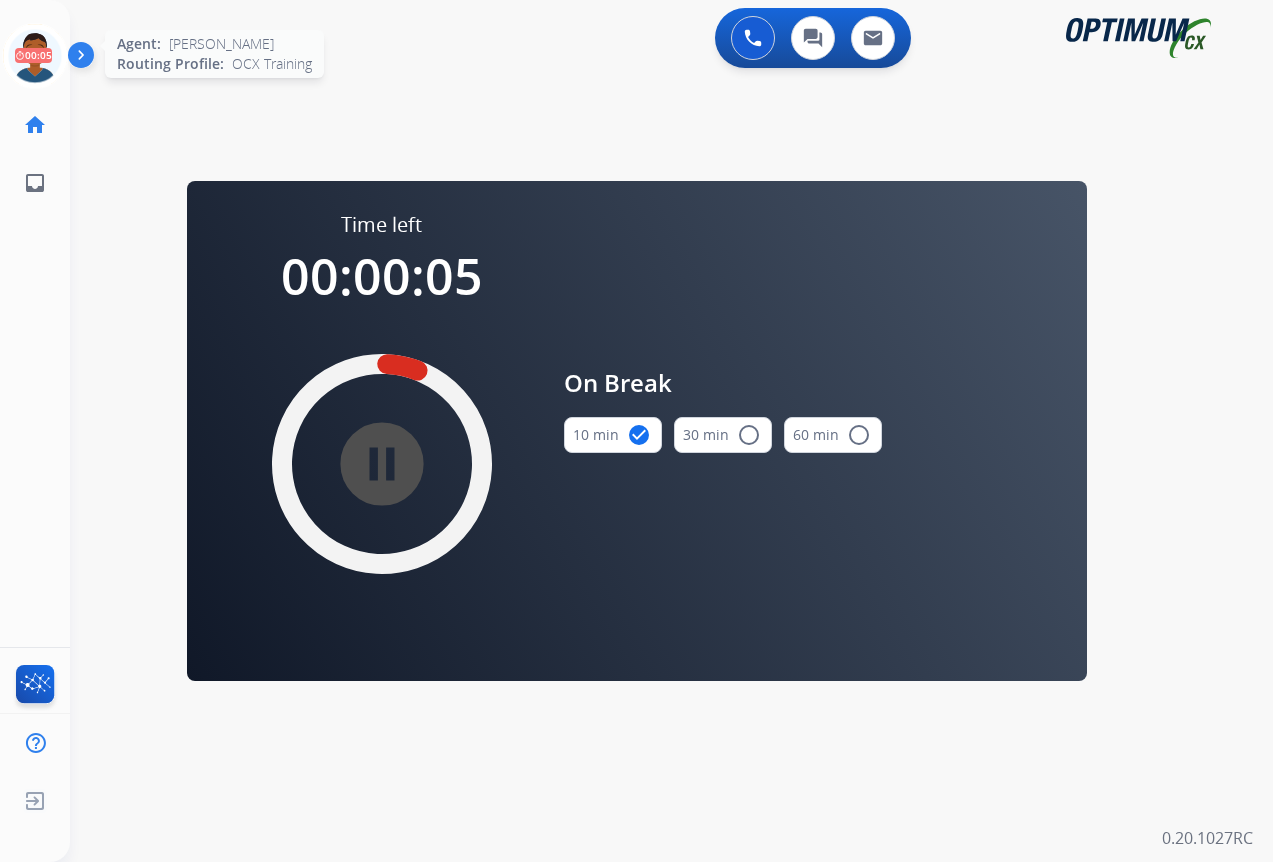 click 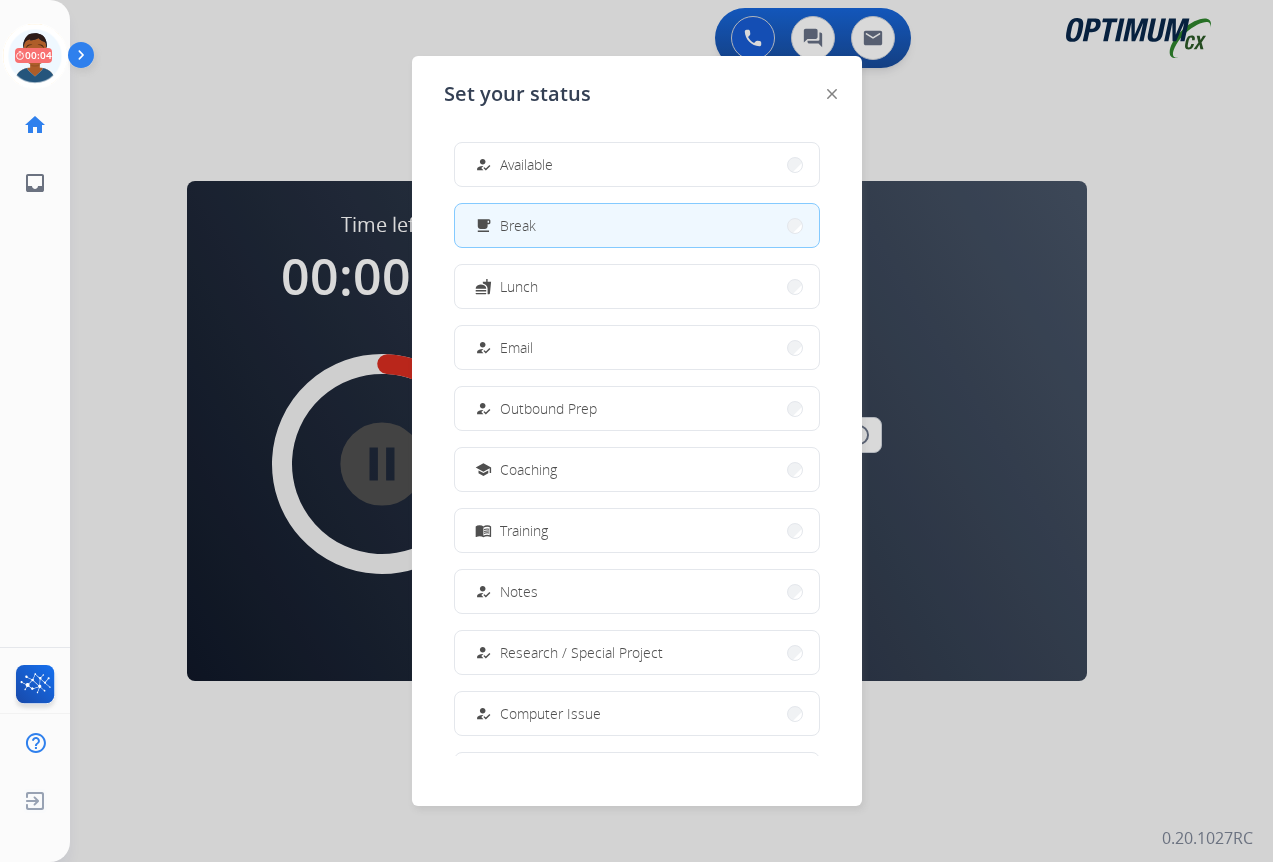 click on "Available" at bounding box center [526, 164] 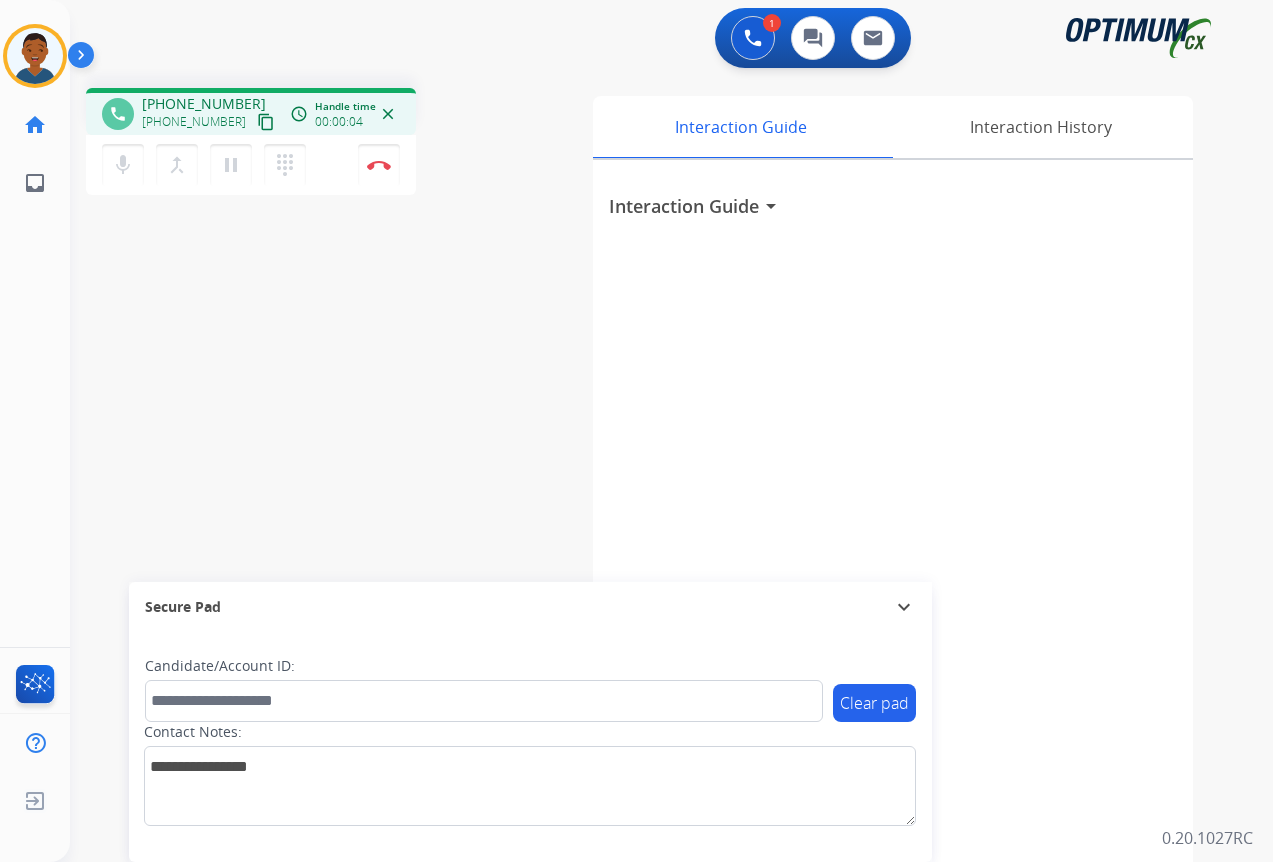 click on "content_copy" at bounding box center (266, 122) 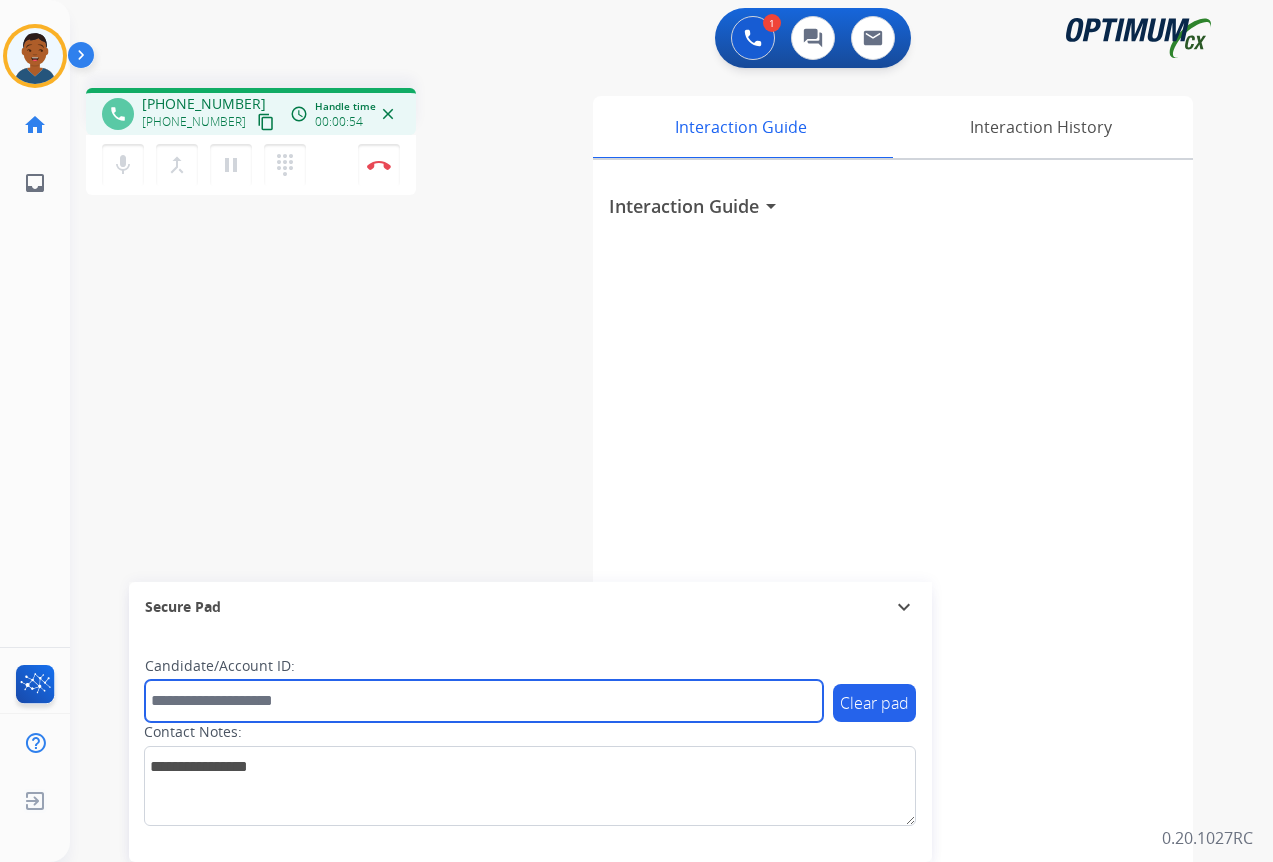 click at bounding box center [484, 701] 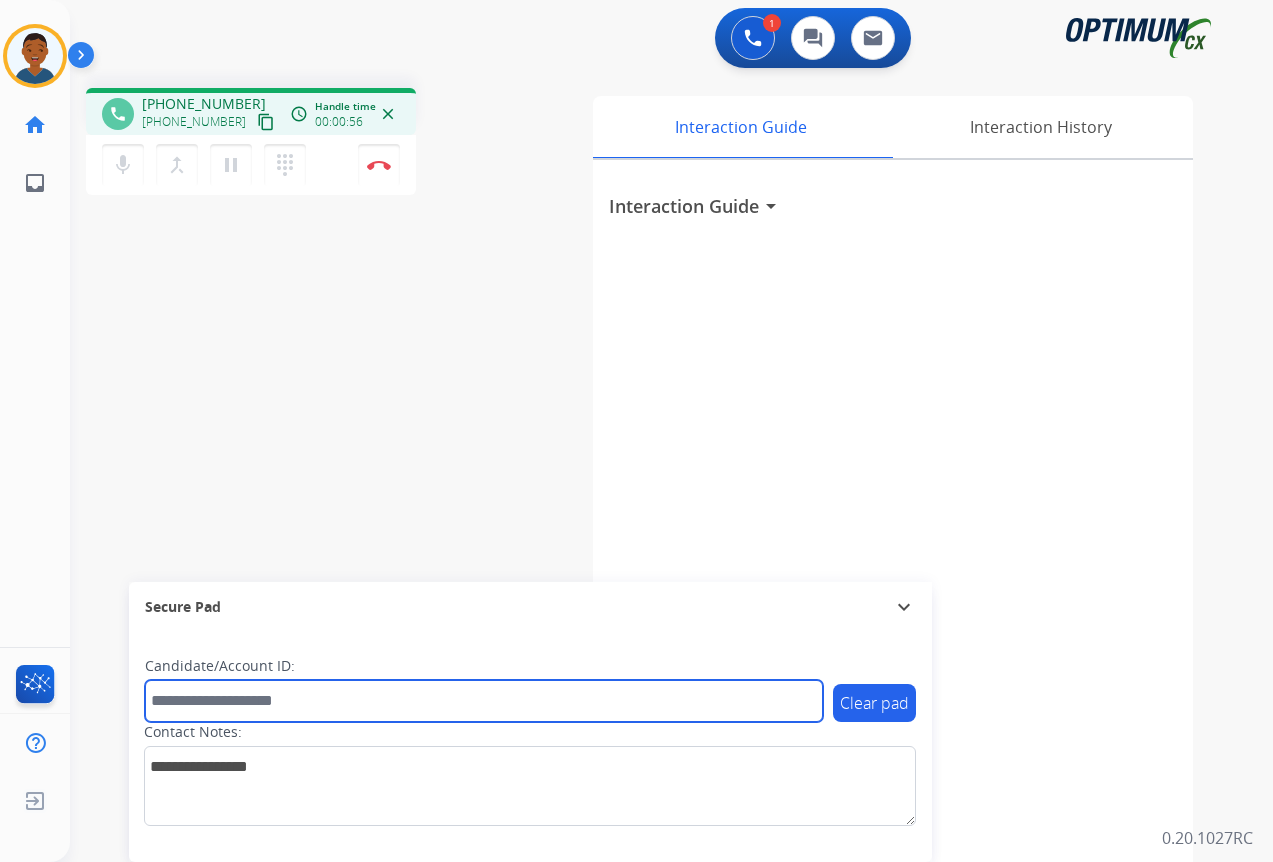paste on "*******" 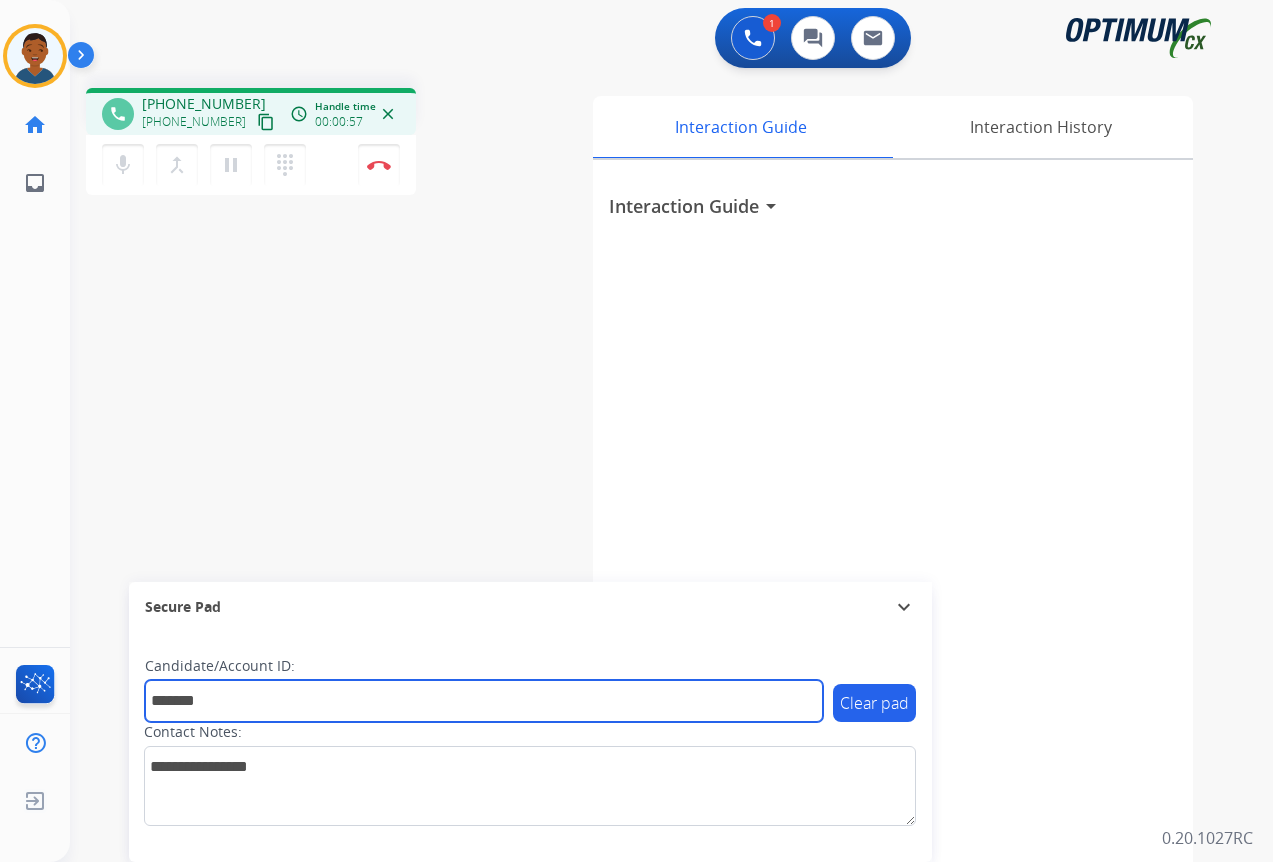 type on "*******" 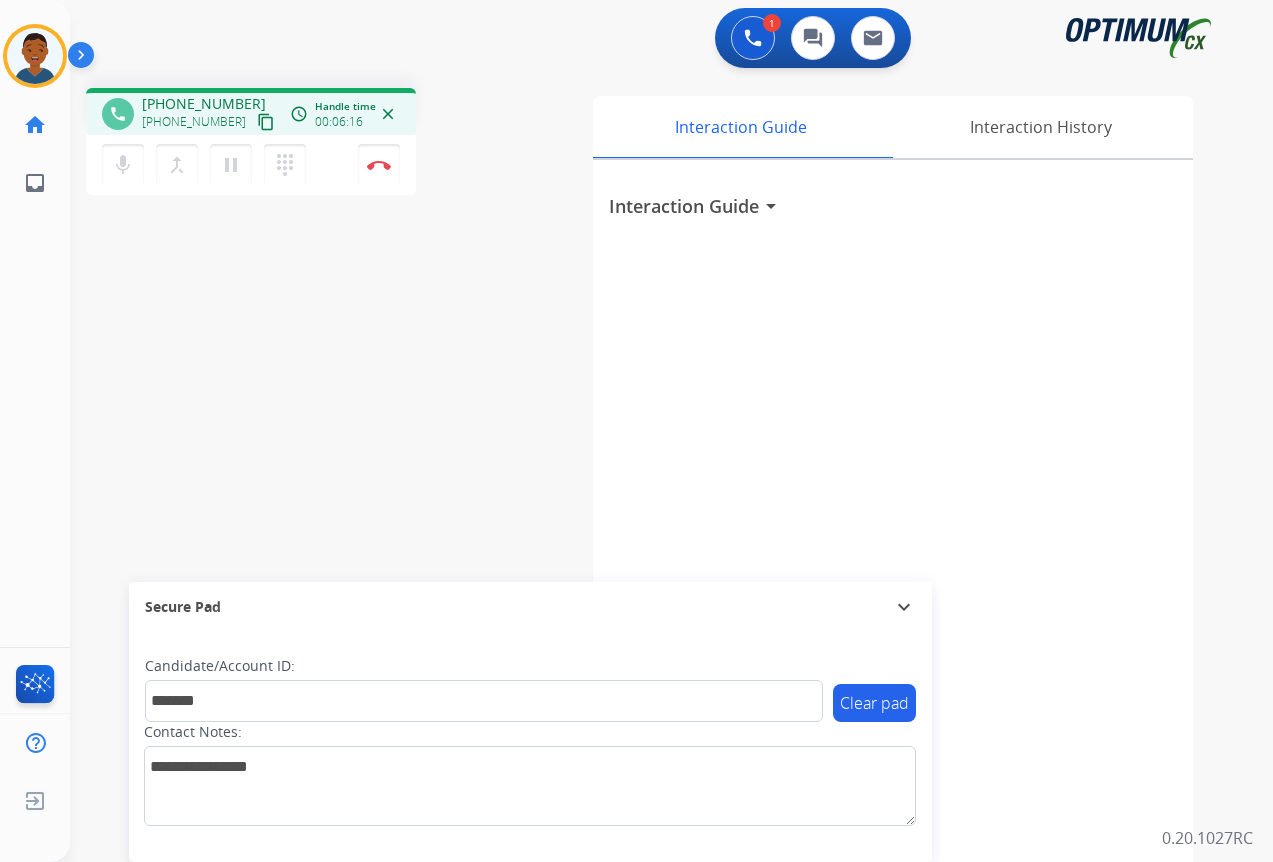 click on "phone +13173310663 +13173310663 content_copy access_time Call metrics Queue   00:08 Hold   00:00 Talk   06:17 Total   06:24 Handle time 00:06:16 close mic Mute merge_type Bridge pause Hold dialpad Dialpad Disconnect swap_horiz Break voice bridge close_fullscreen Connect 3-Way Call merge_type Separate 3-Way Call  Interaction Guide   Interaction History  Interaction Guide arrow_drop_down Secure Pad expand_more Clear pad Candidate/Account ID: ******* Contact Notes:" at bounding box center [647, 489] 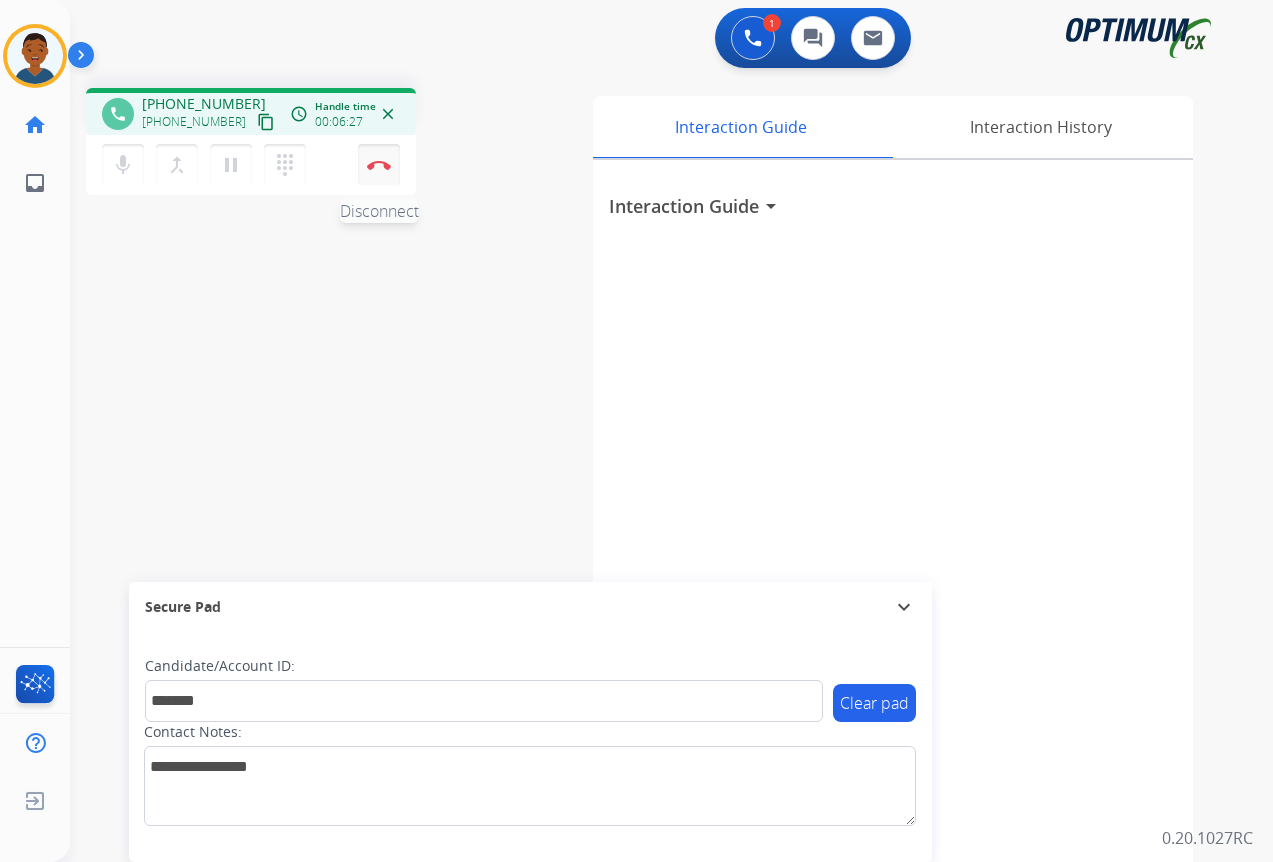 click on "Disconnect" at bounding box center (379, 165) 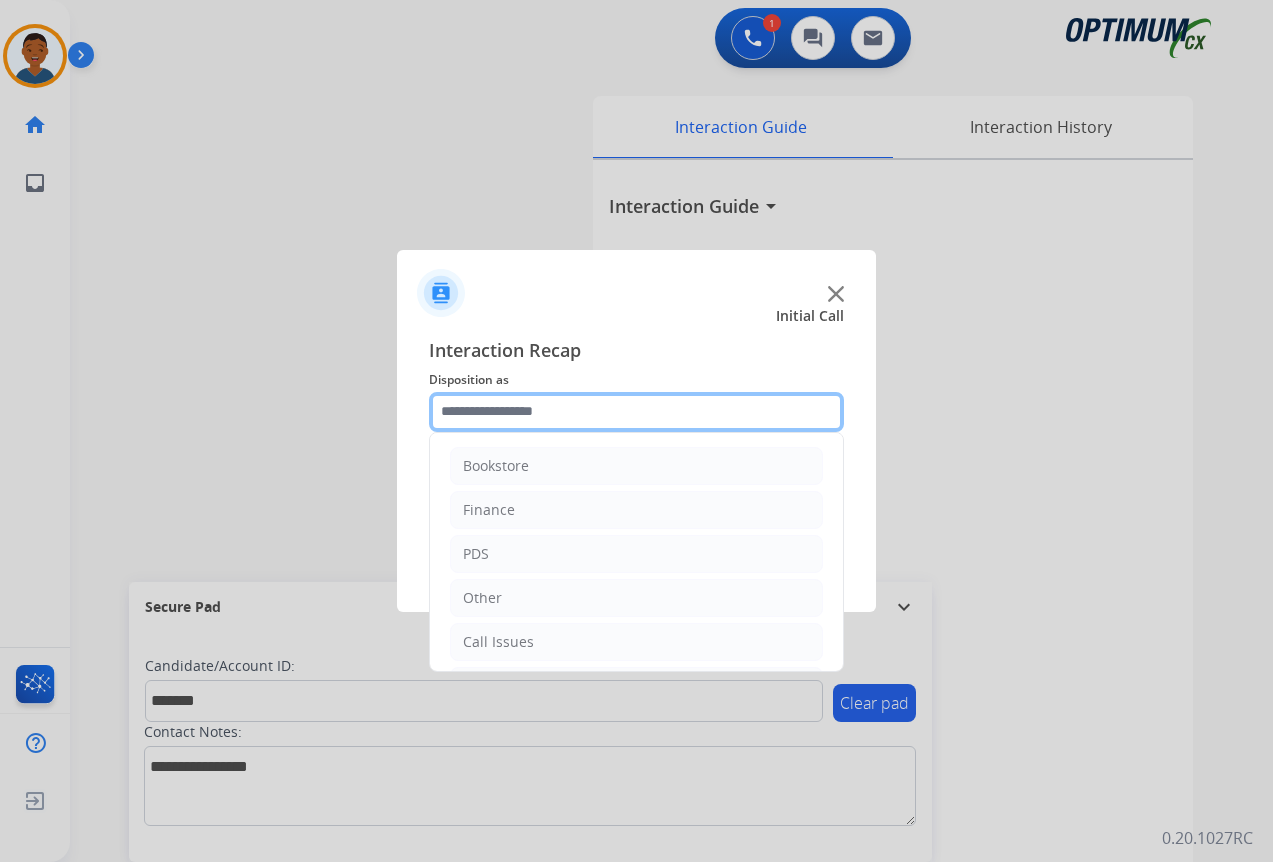 click 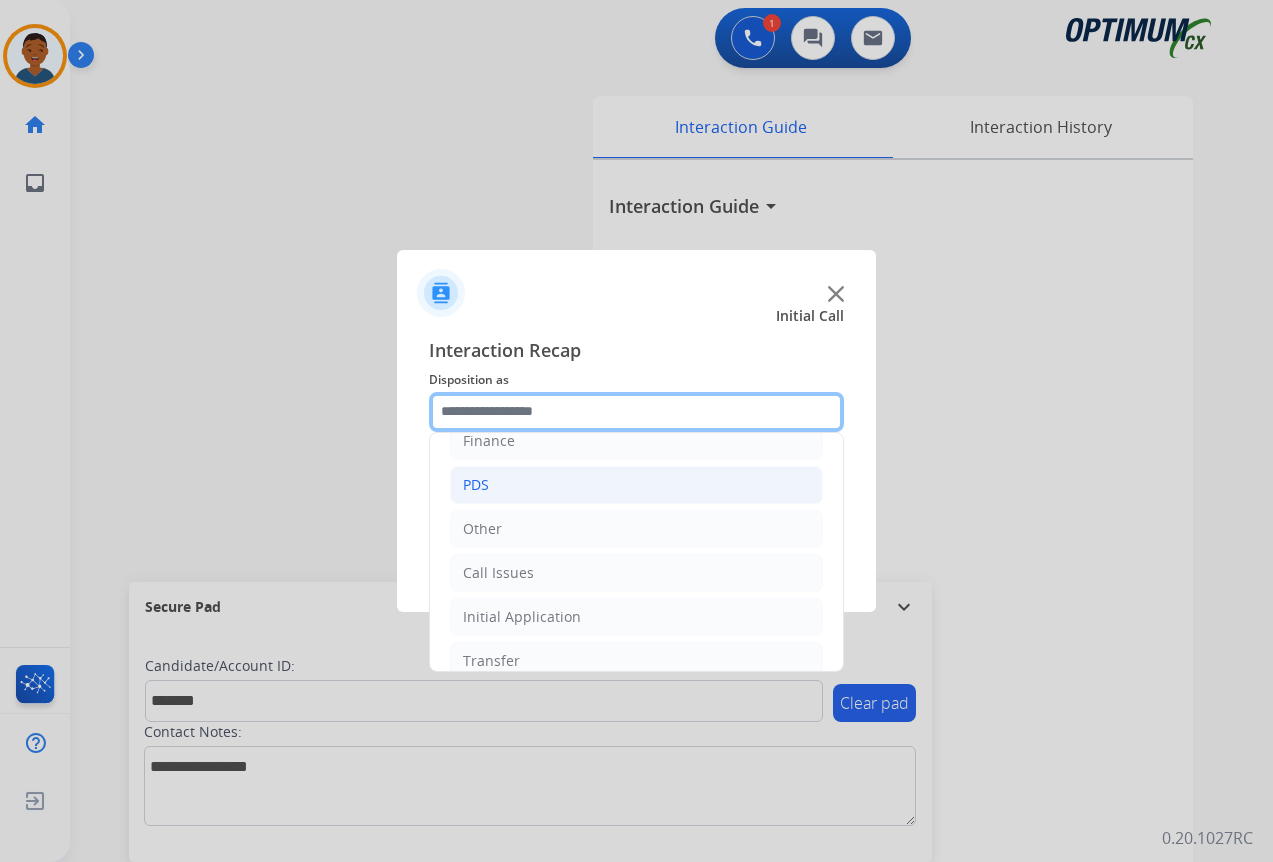 scroll, scrollTop: 136, scrollLeft: 0, axis: vertical 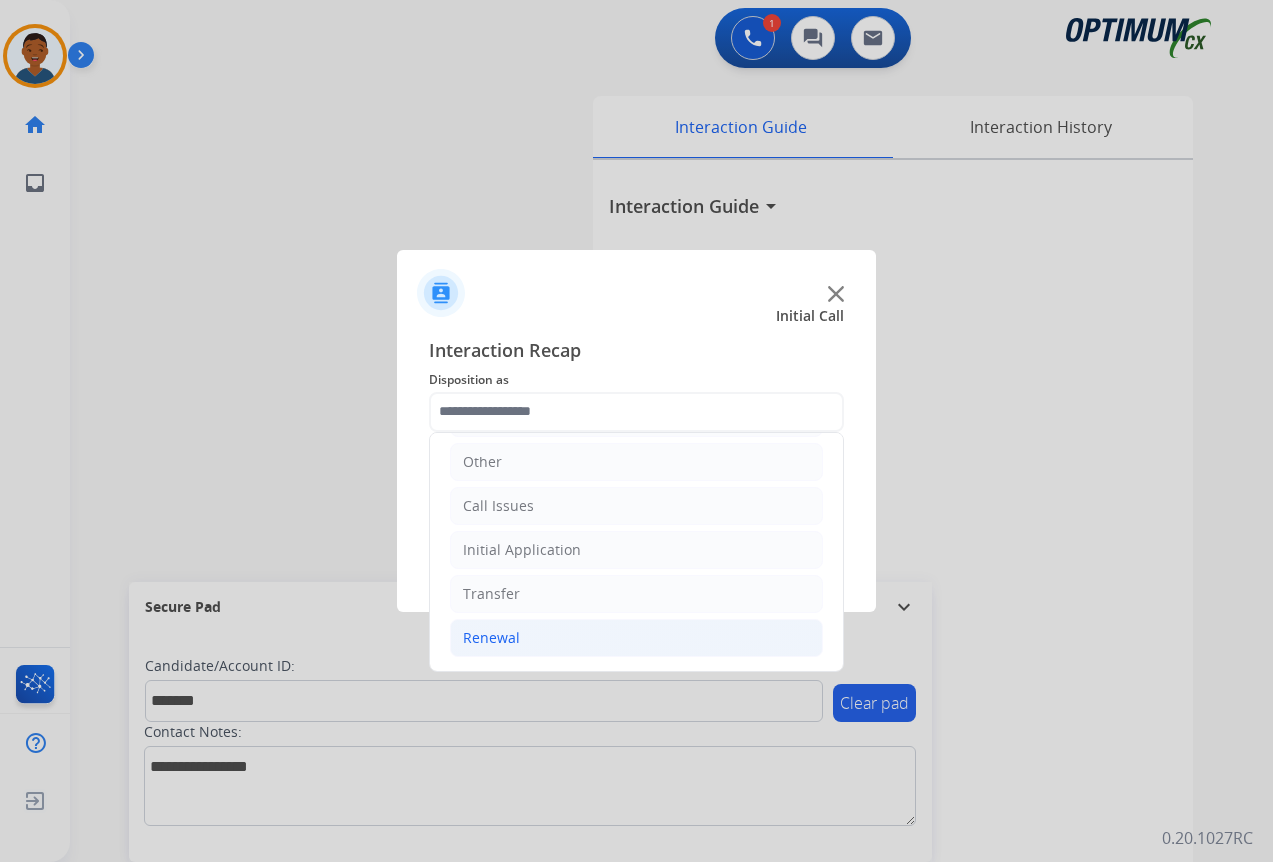 click on "Renewal" 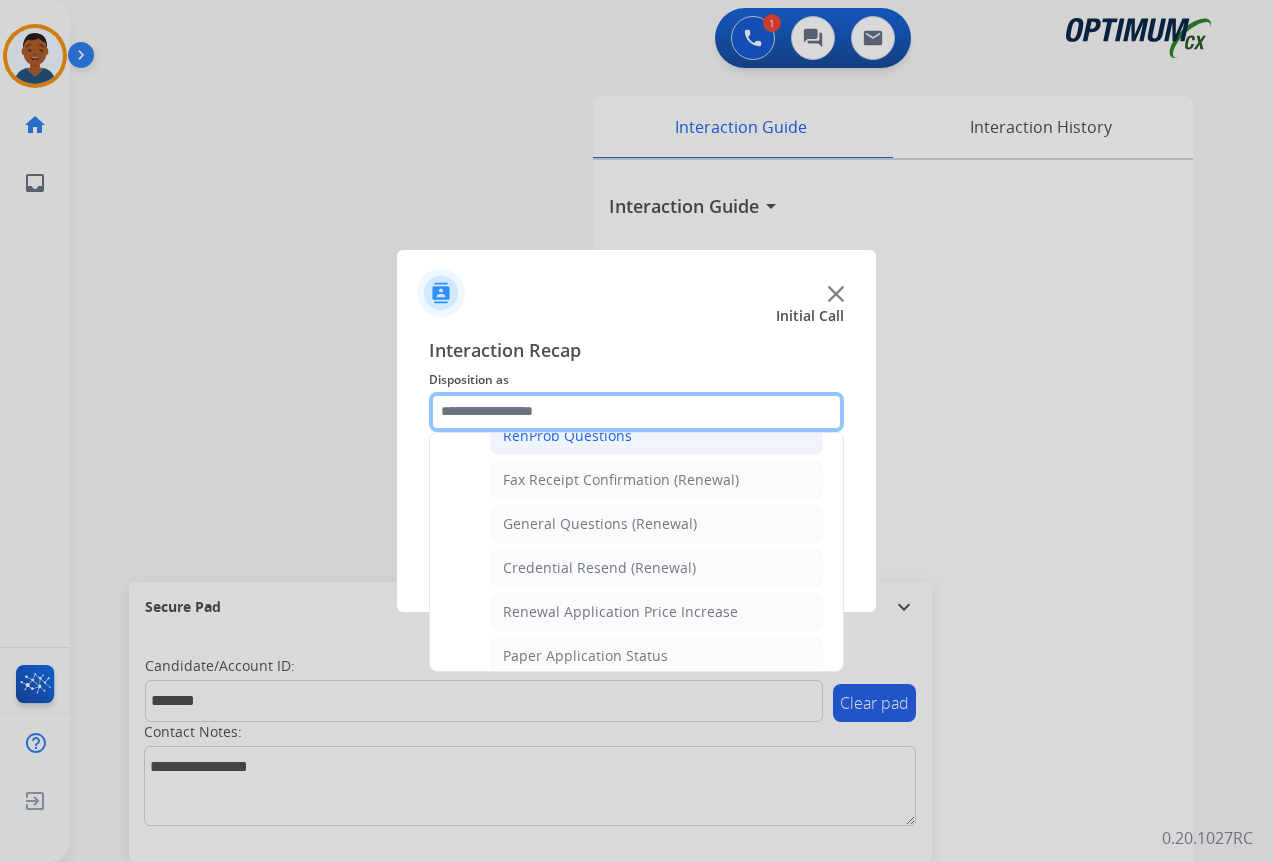 scroll, scrollTop: 536, scrollLeft: 0, axis: vertical 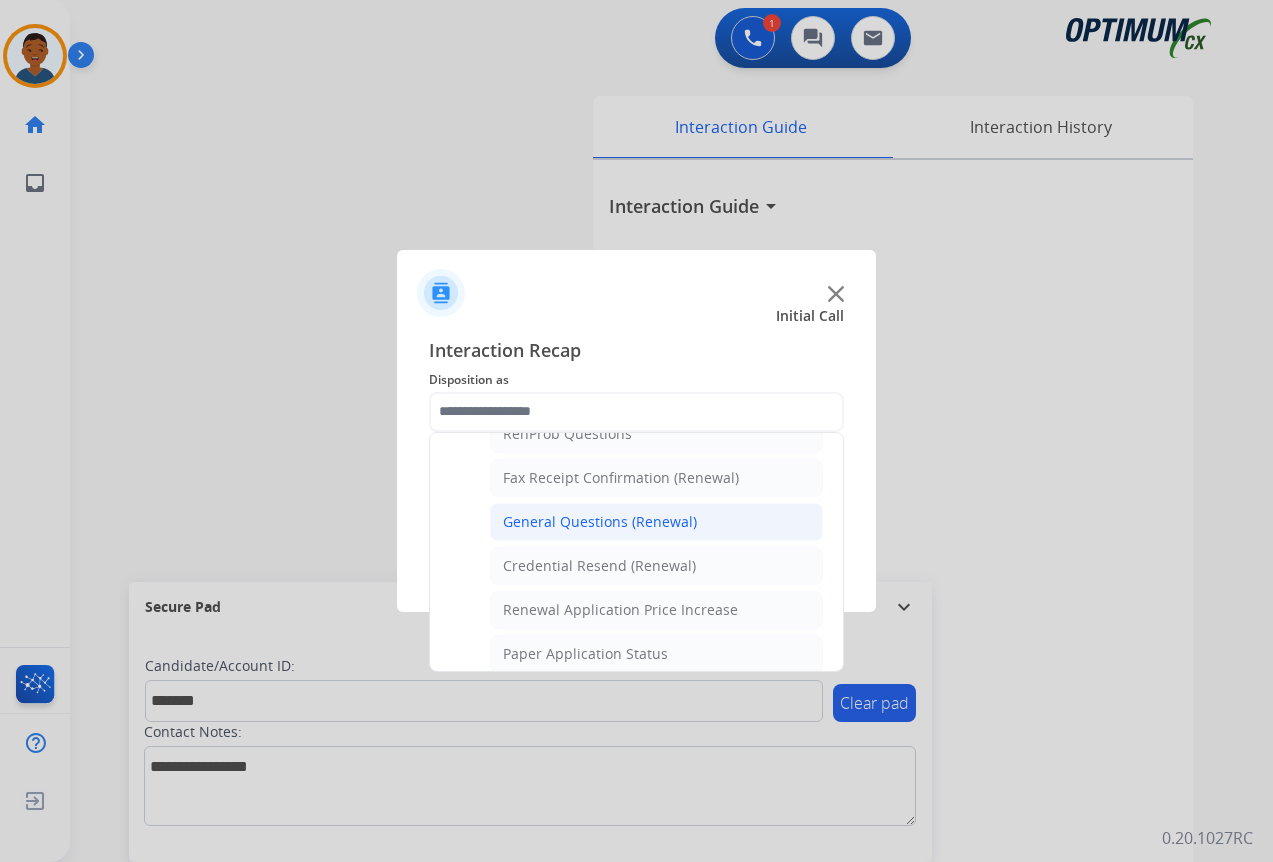 click on "General Questions (Renewal)" 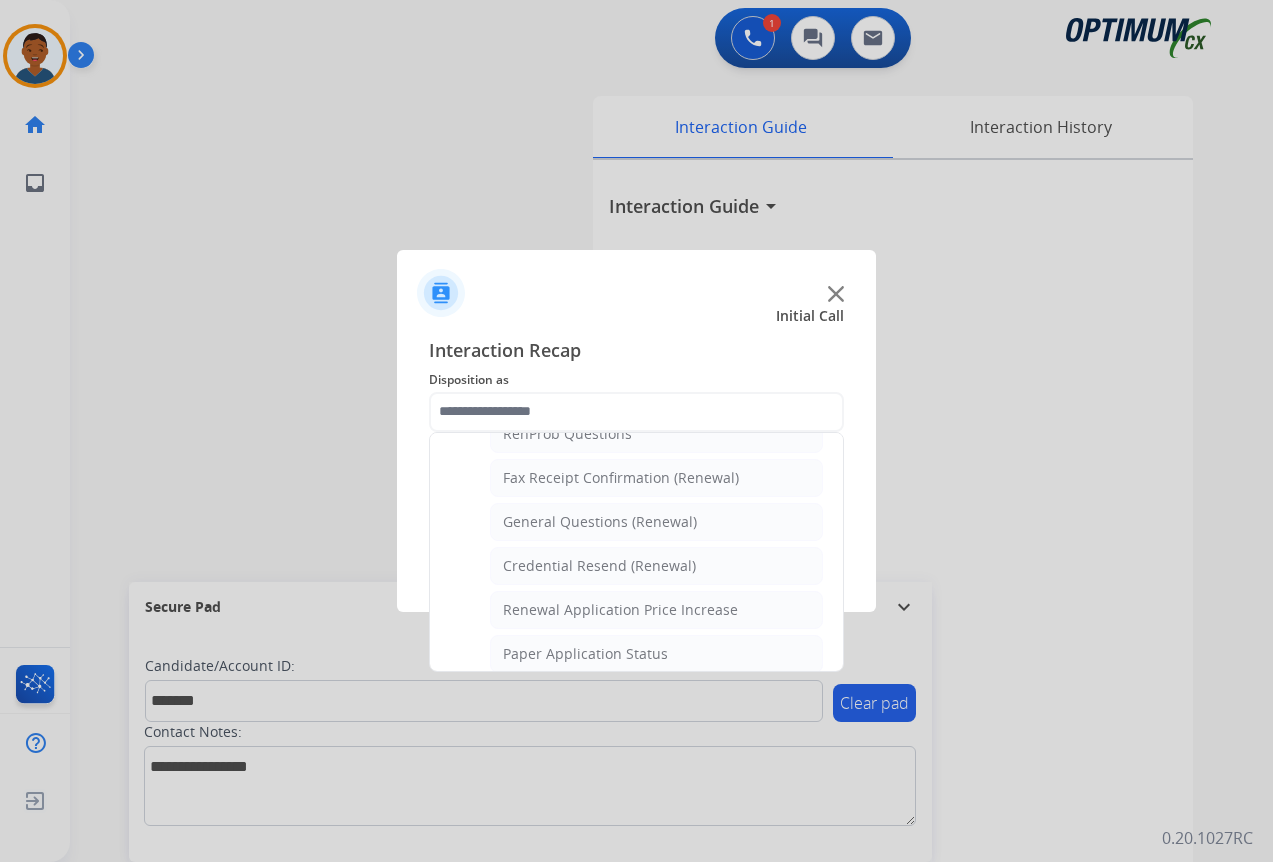 type on "**********" 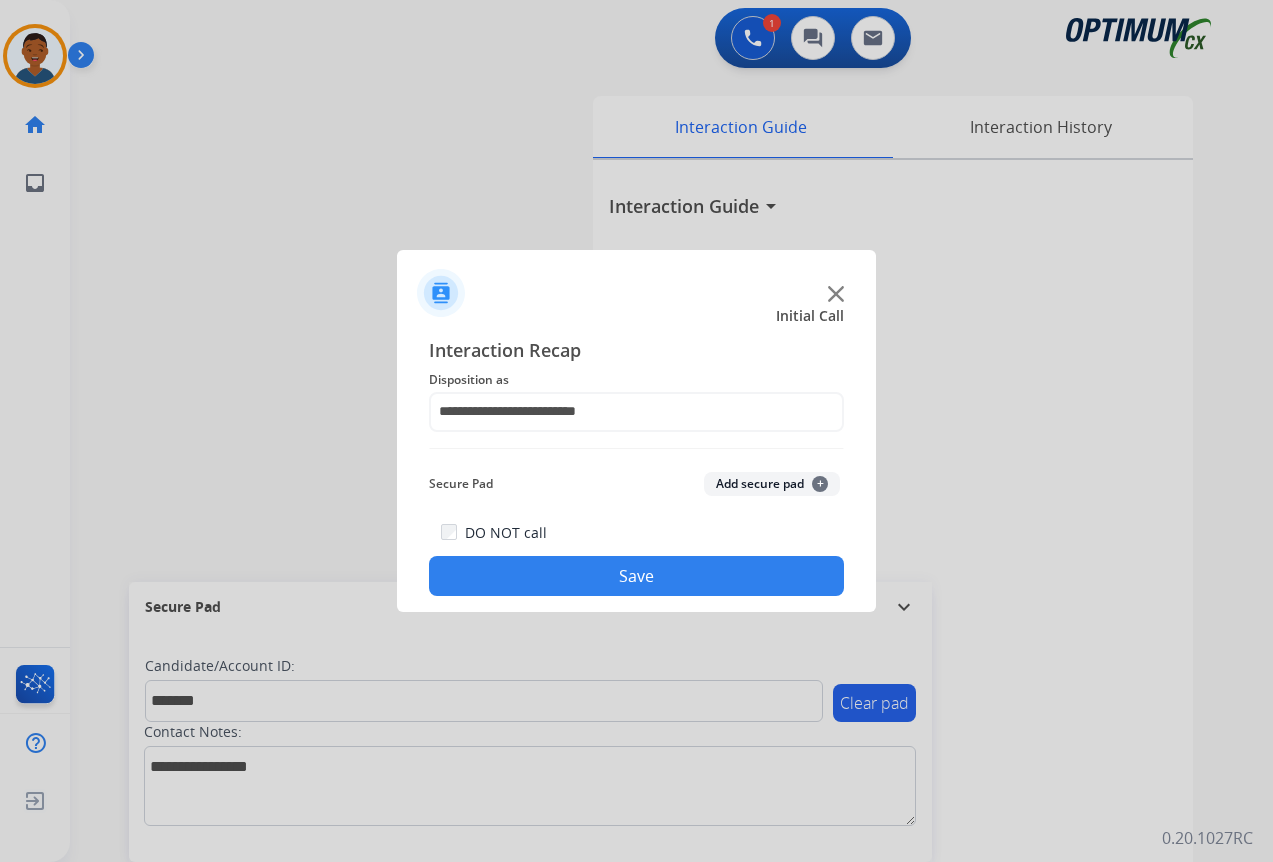 click on "Add secure pad  +" 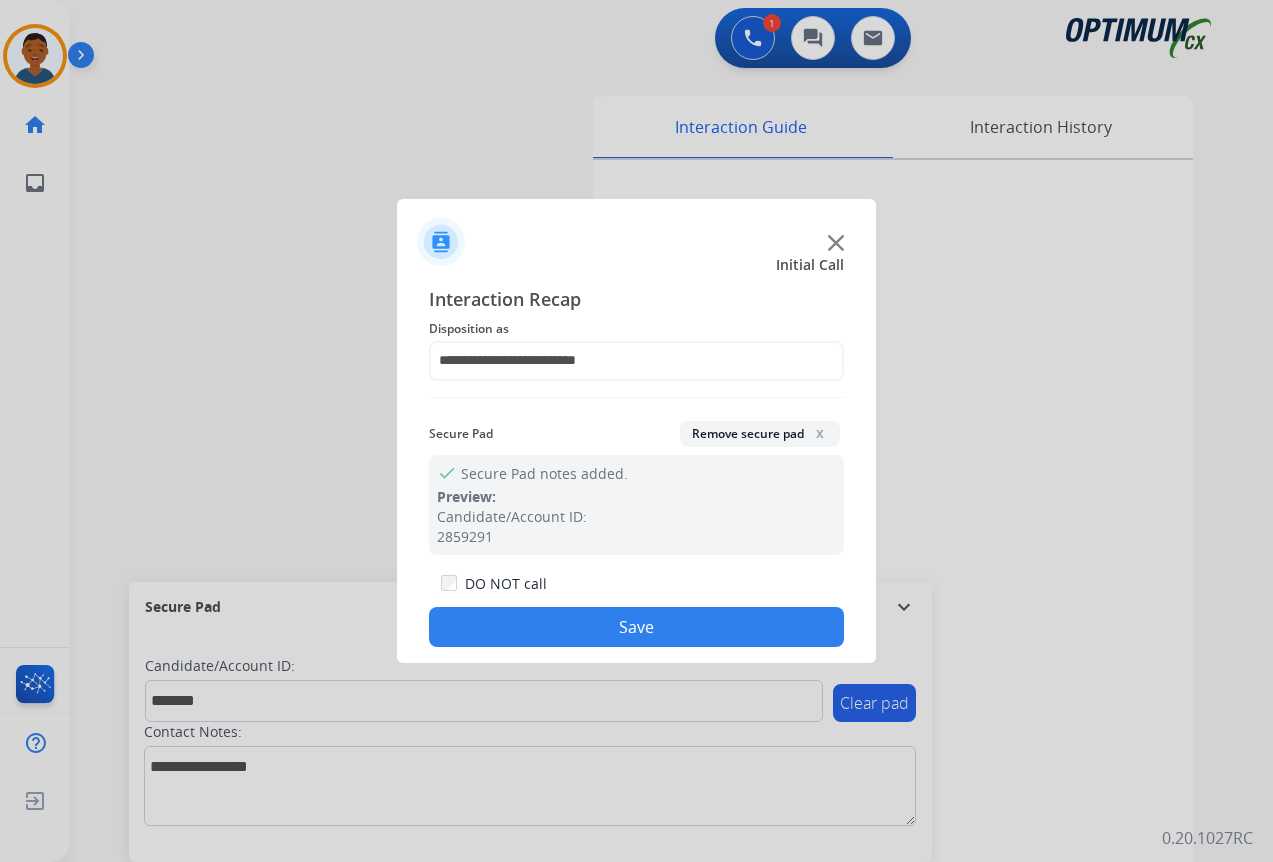 click on "Save" 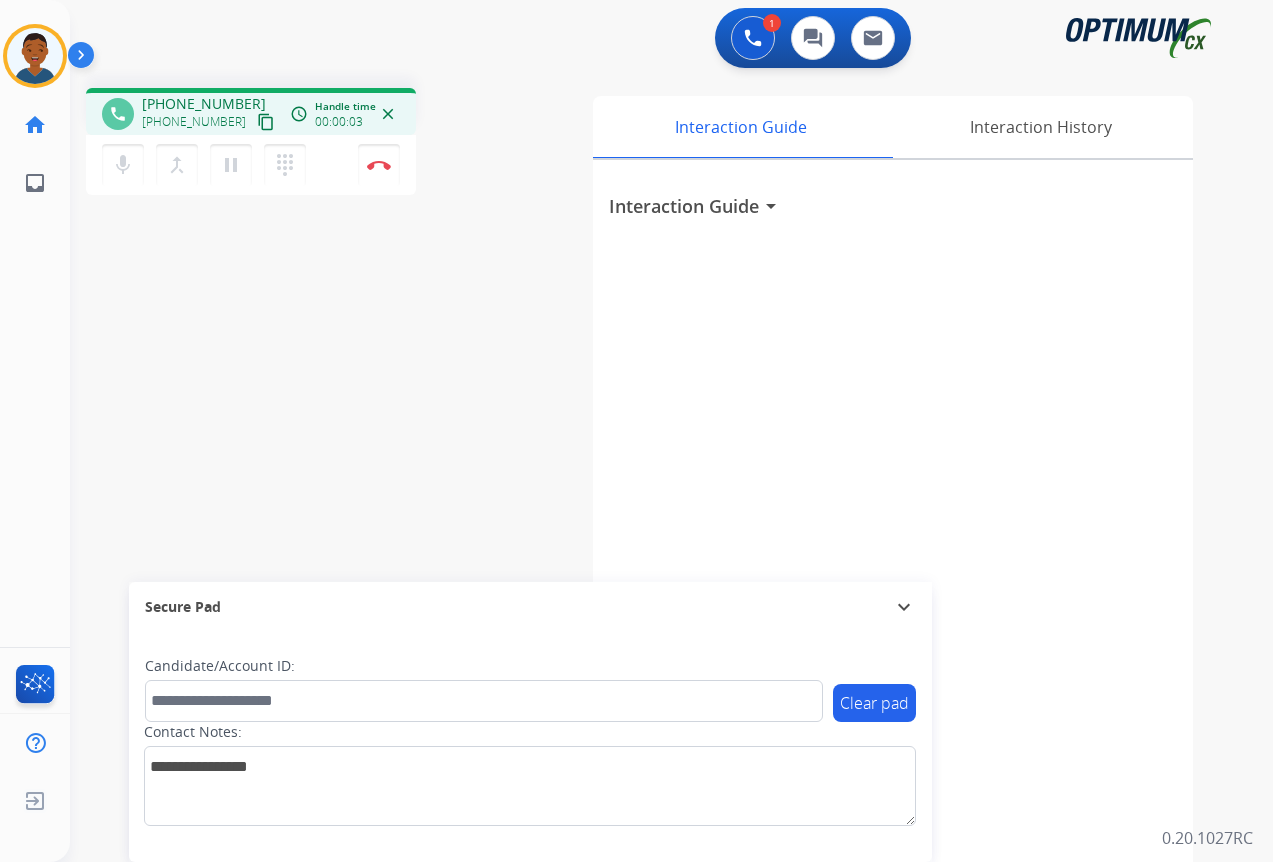 click on "content_copy" at bounding box center [266, 122] 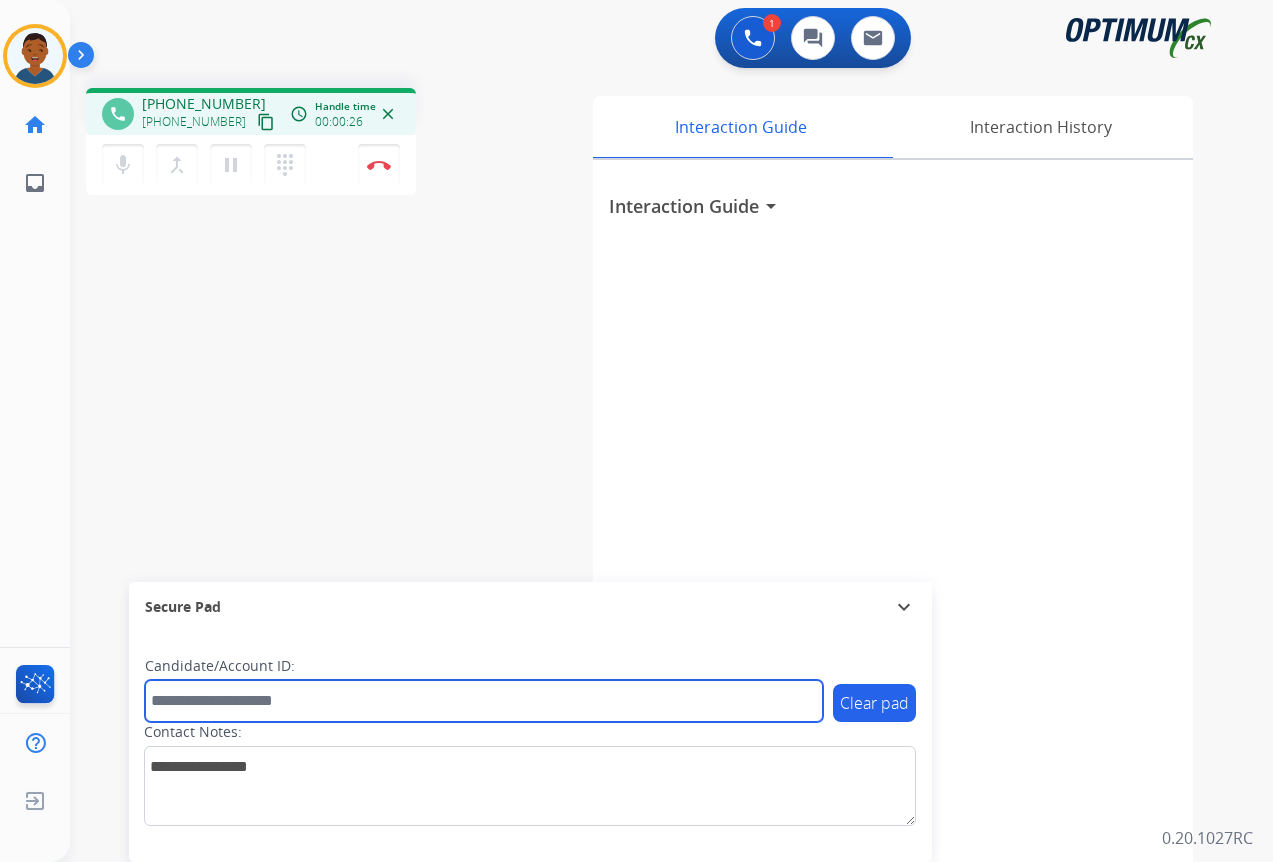 click at bounding box center (484, 701) 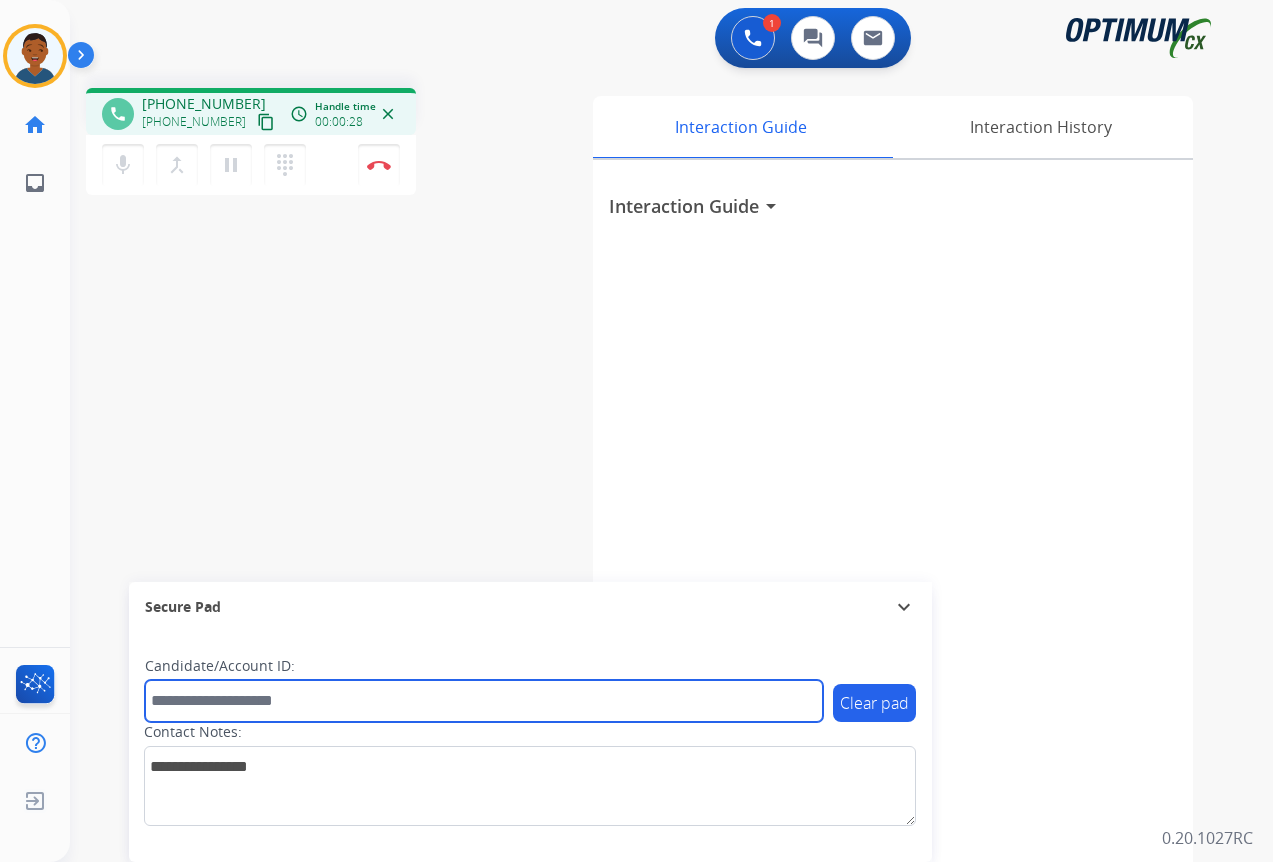 paste on "*******" 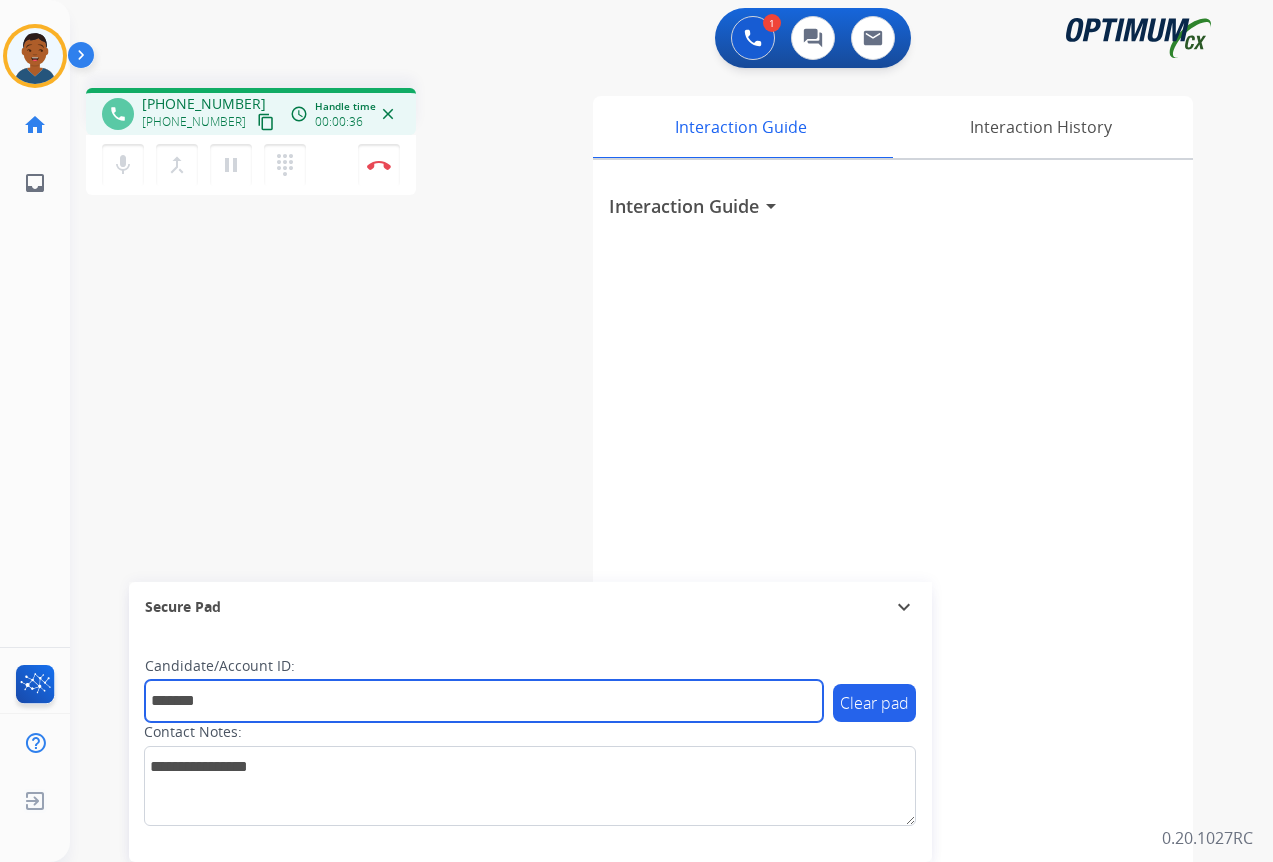 type on "*******" 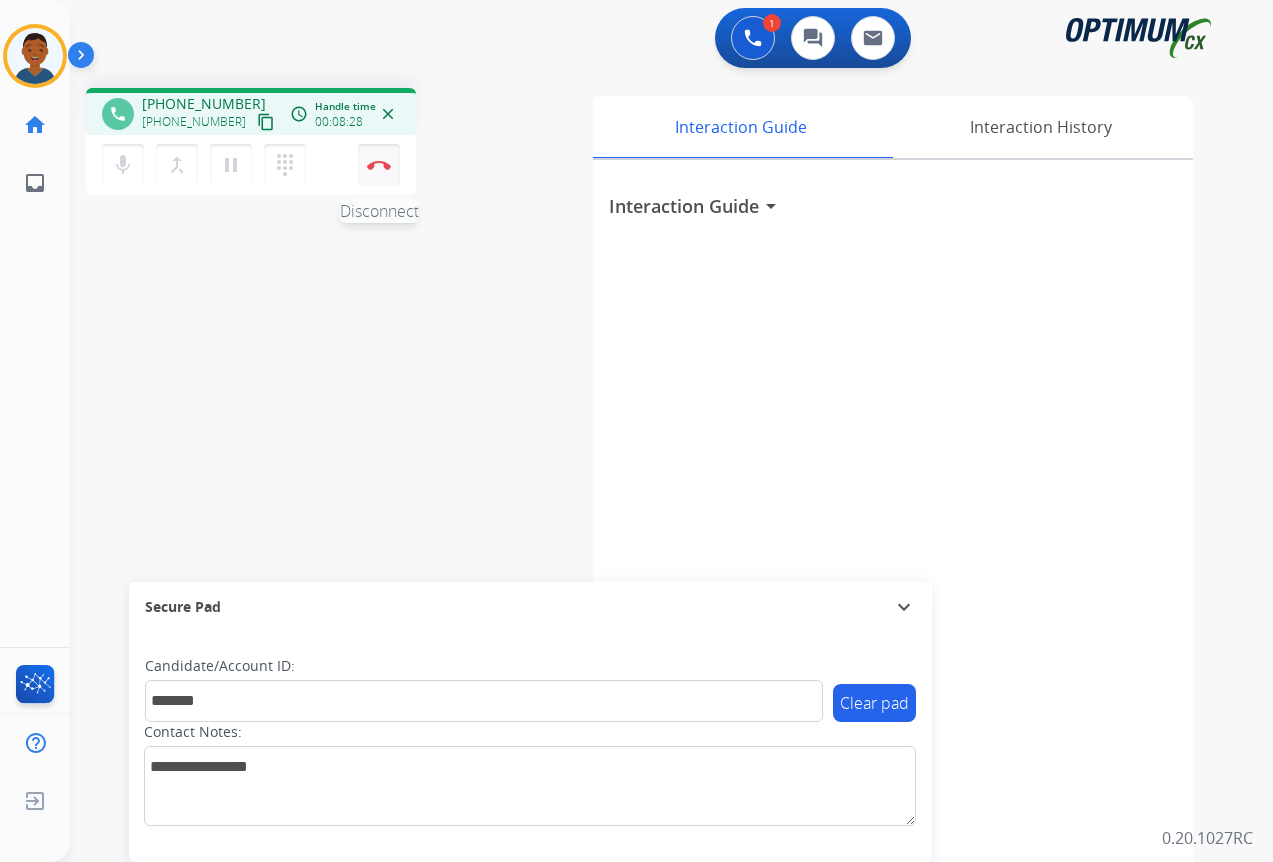 click at bounding box center [379, 165] 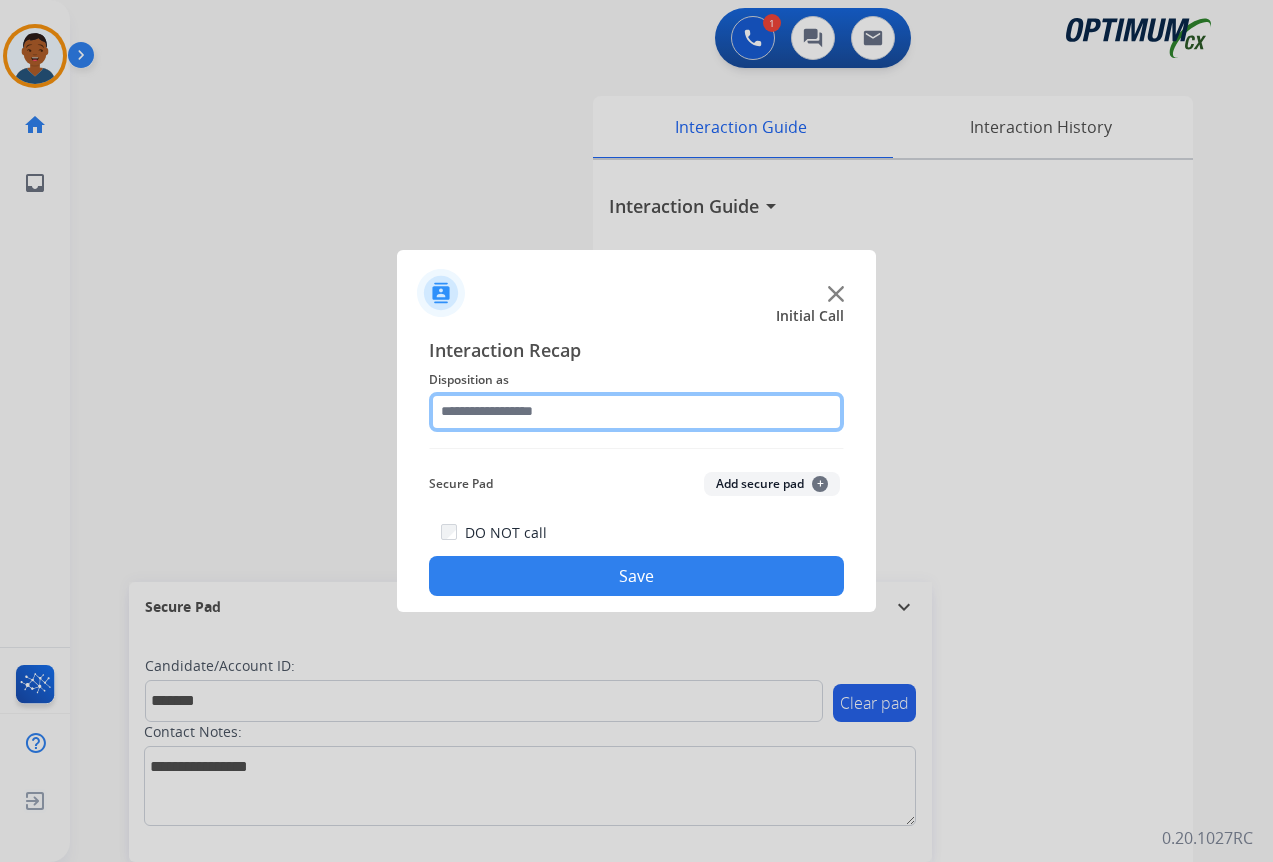 click 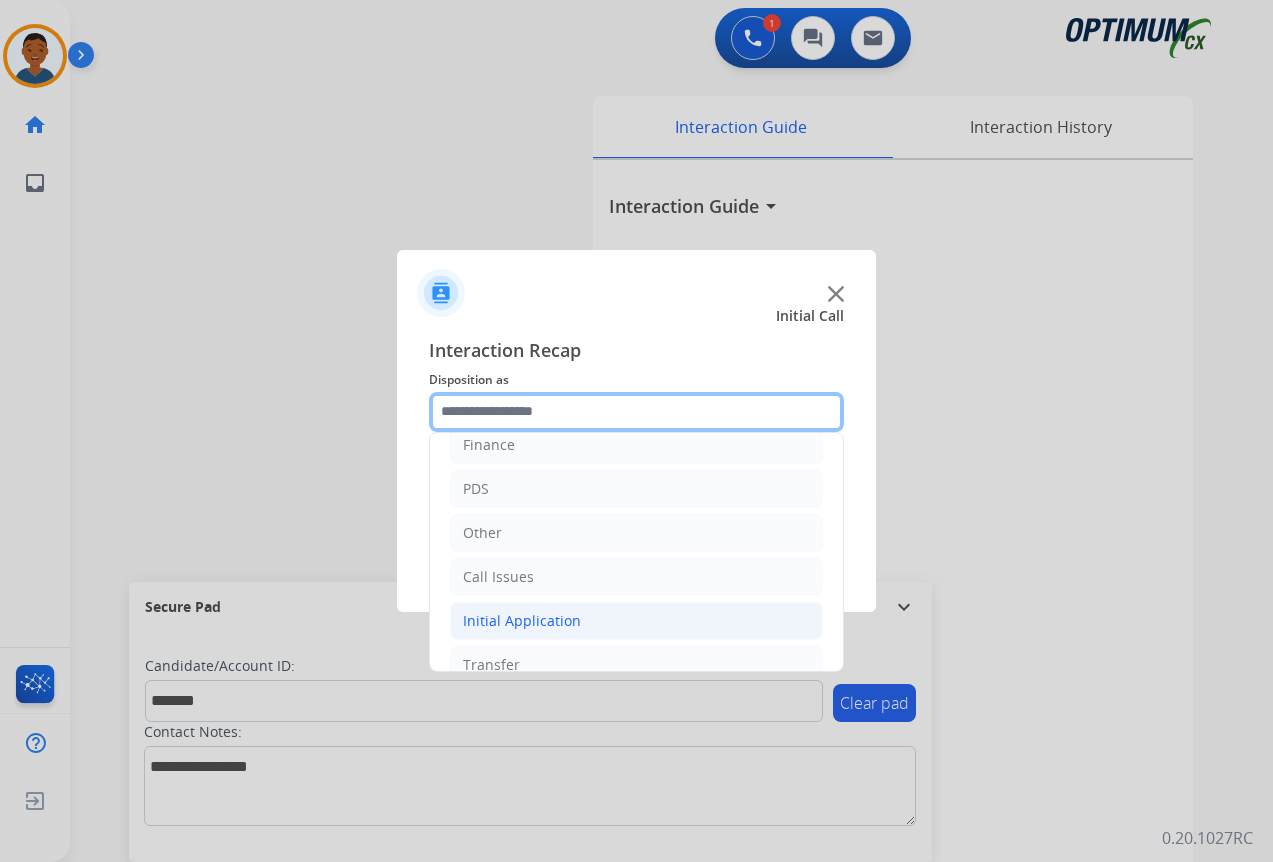 scroll, scrollTop: 136, scrollLeft: 0, axis: vertical 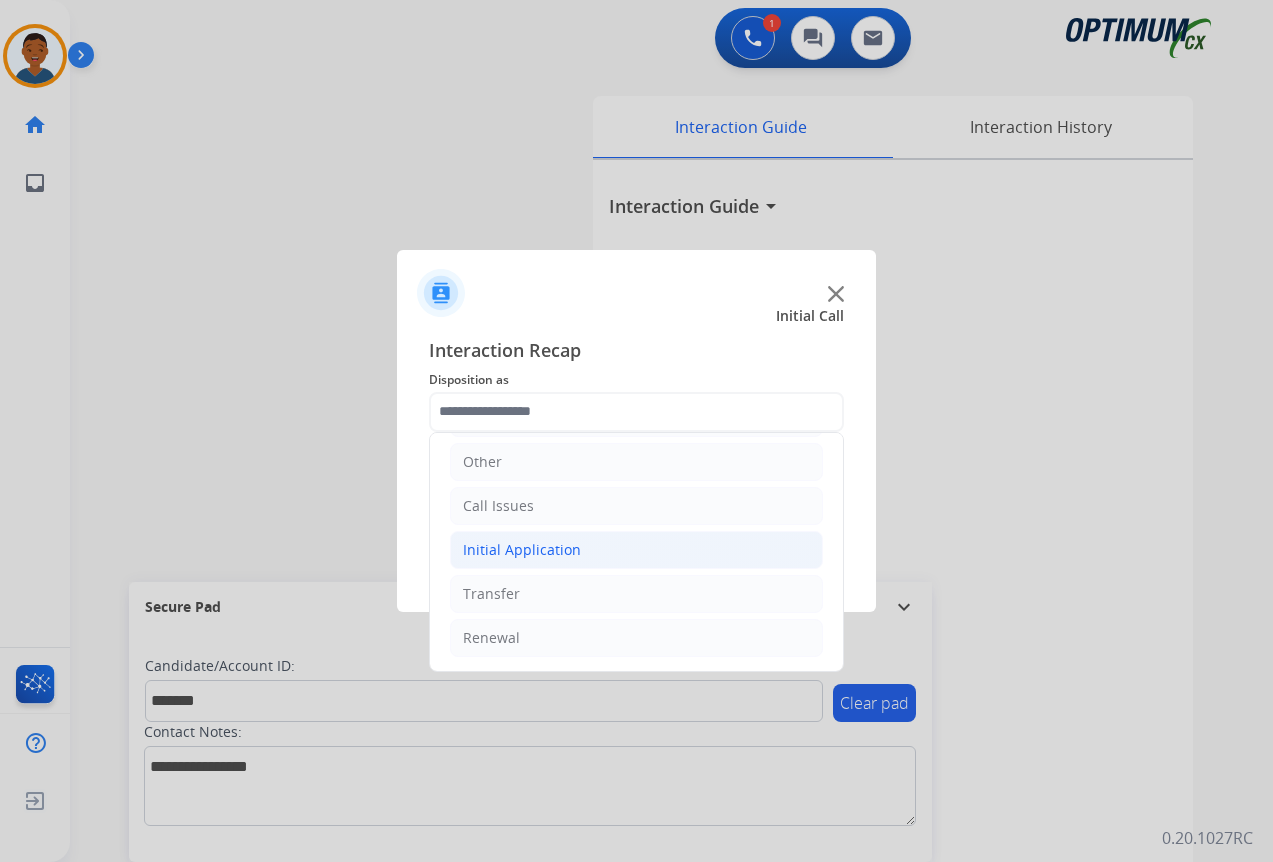 click on "Initial Application" 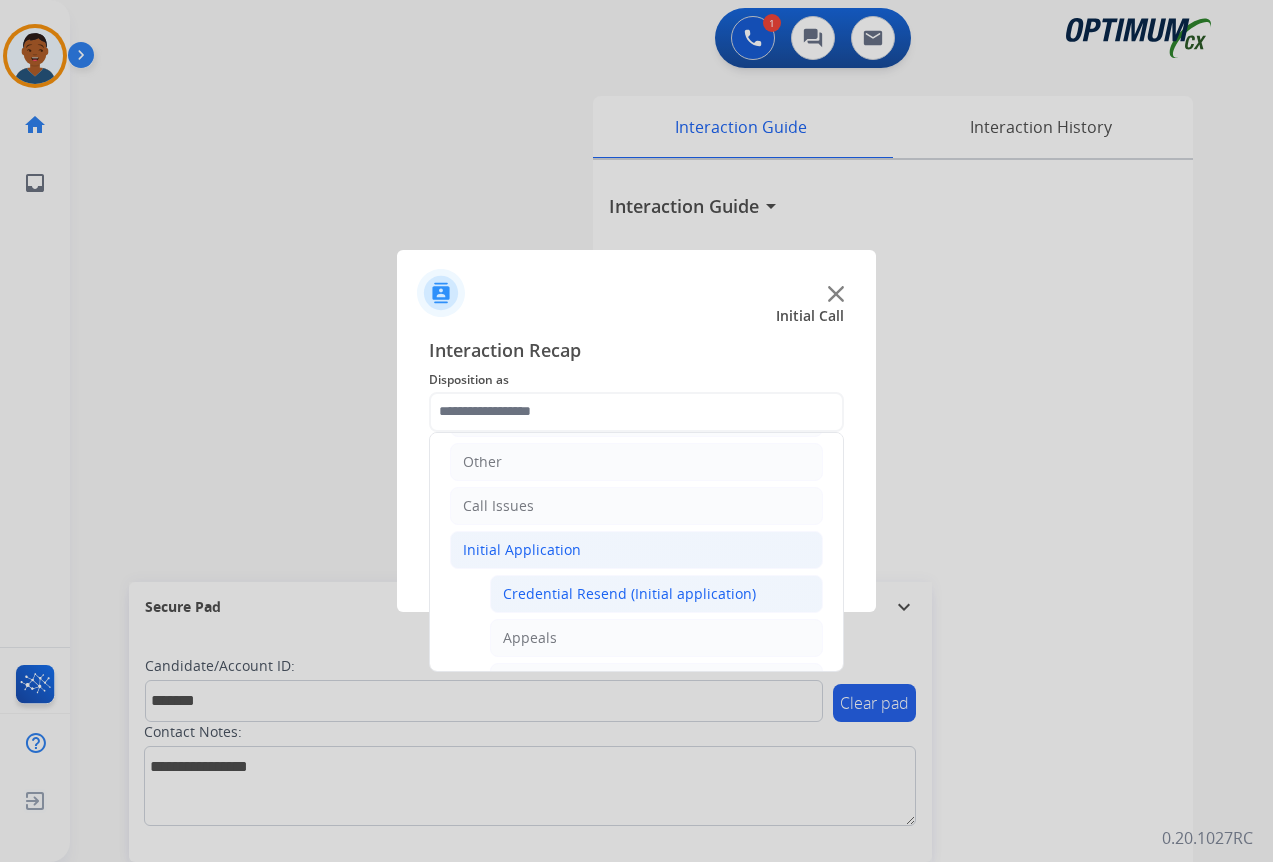 click on "Credential Resend (Initial application)" 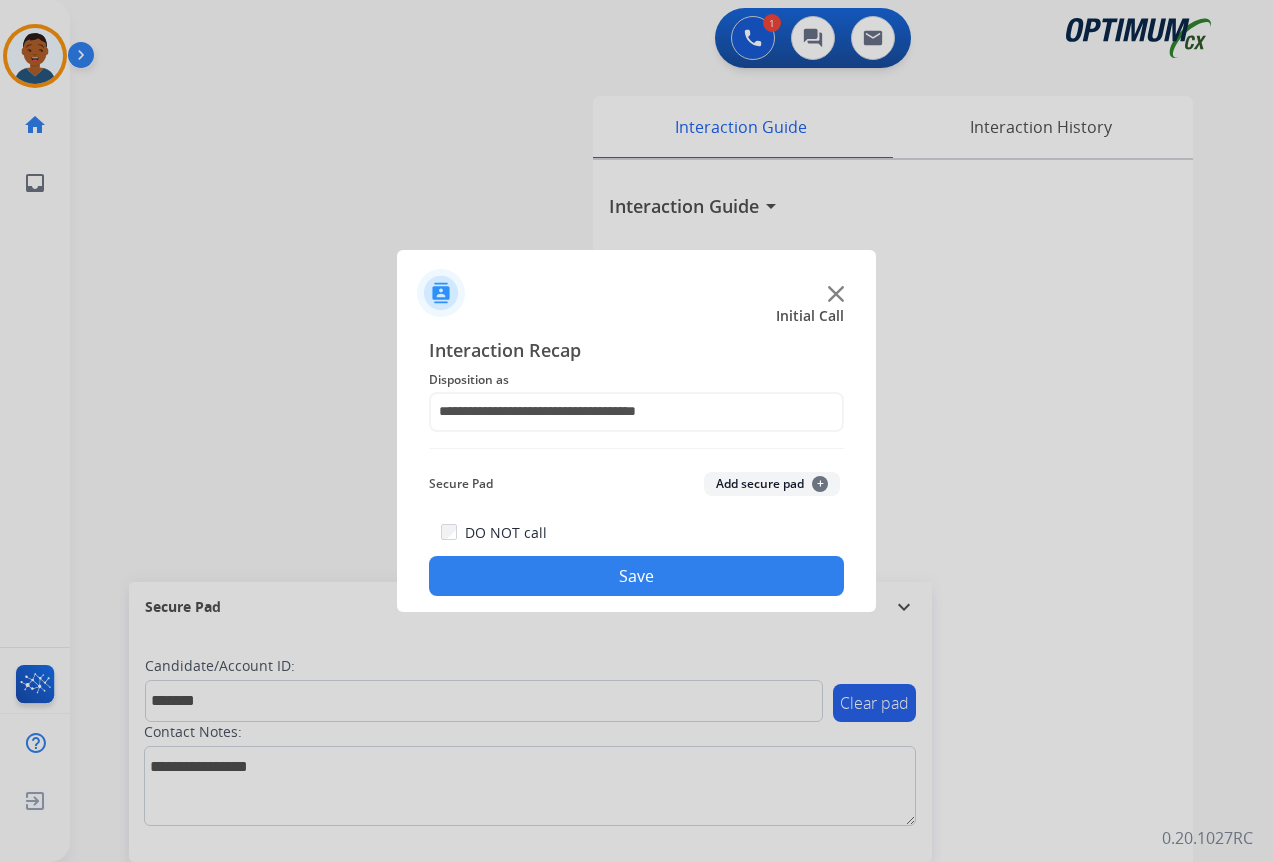click on "Add secure pad  +" 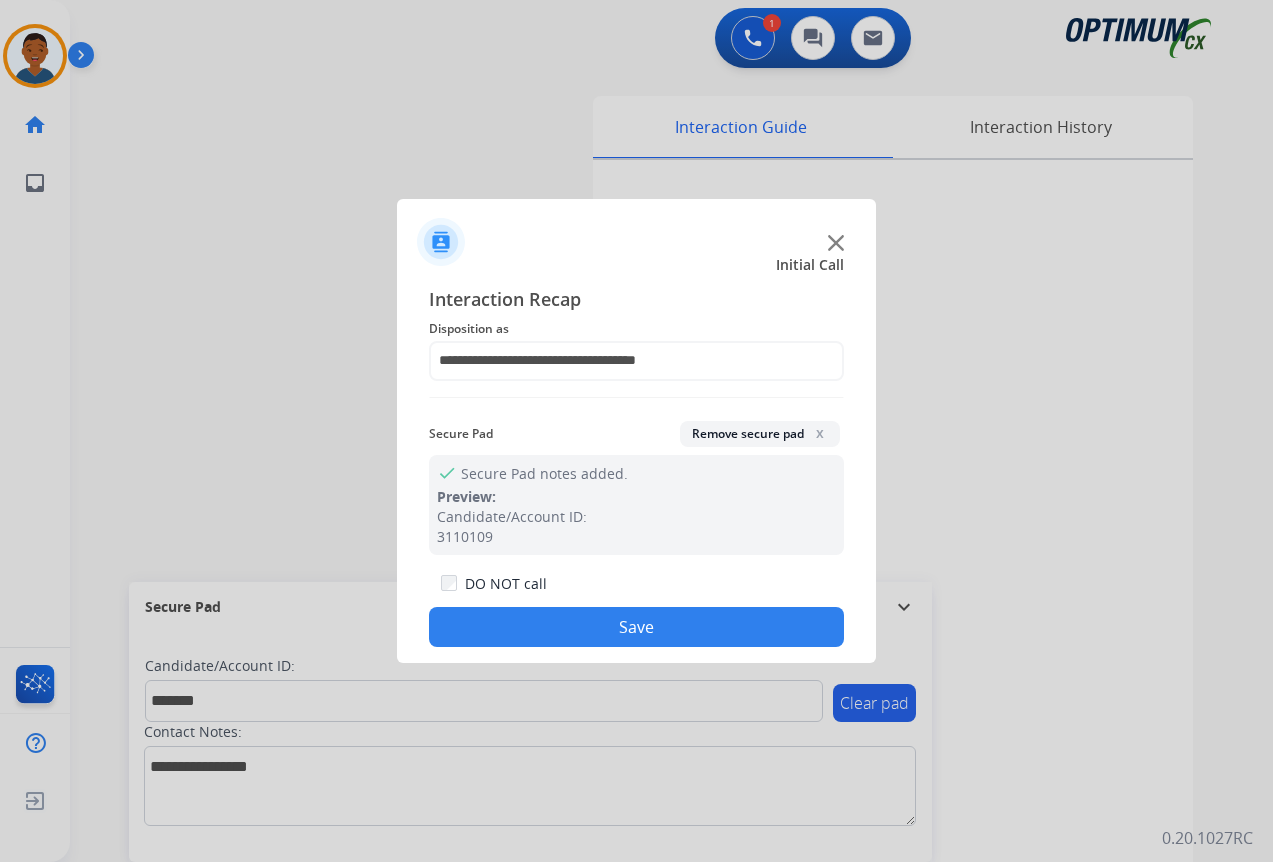 click on "Save" 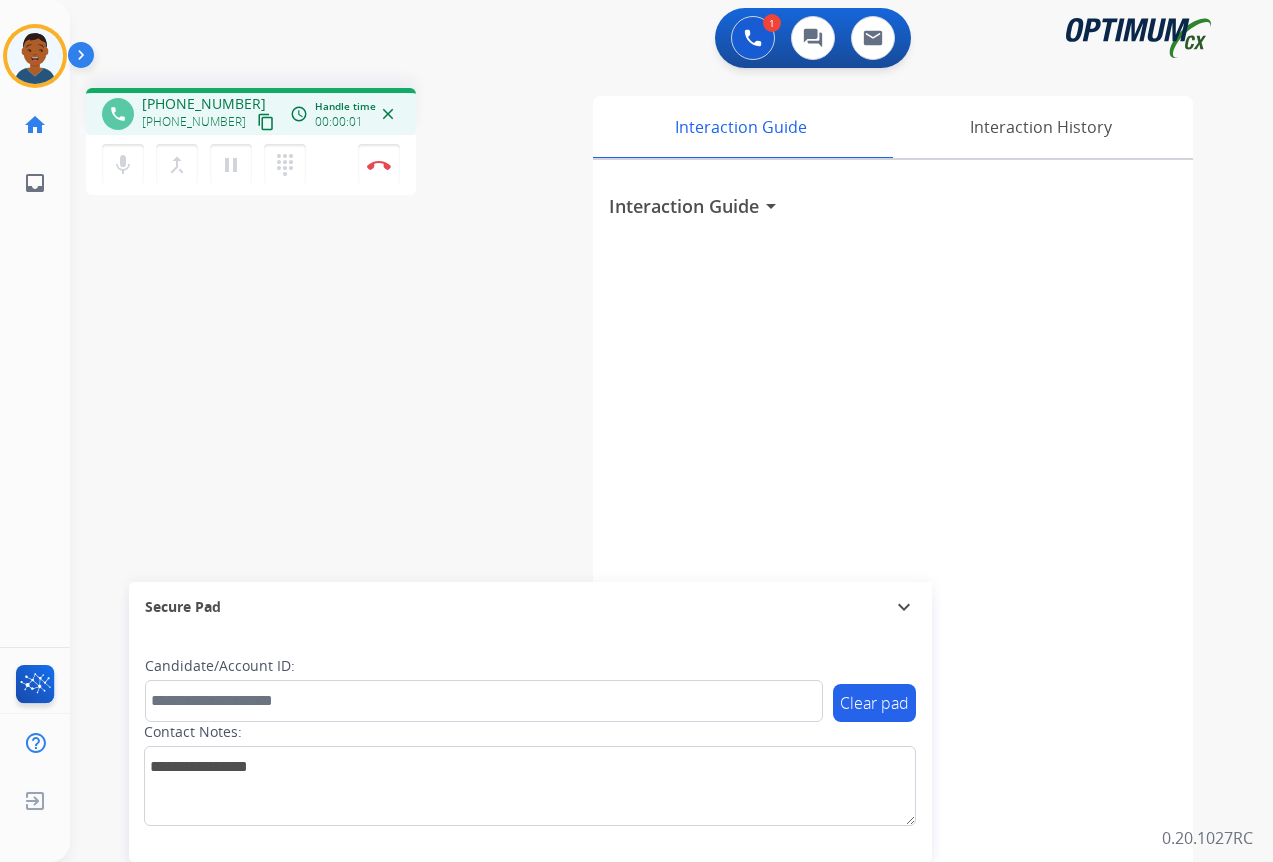 click on "content_copy" at bounding box center [266, 122] 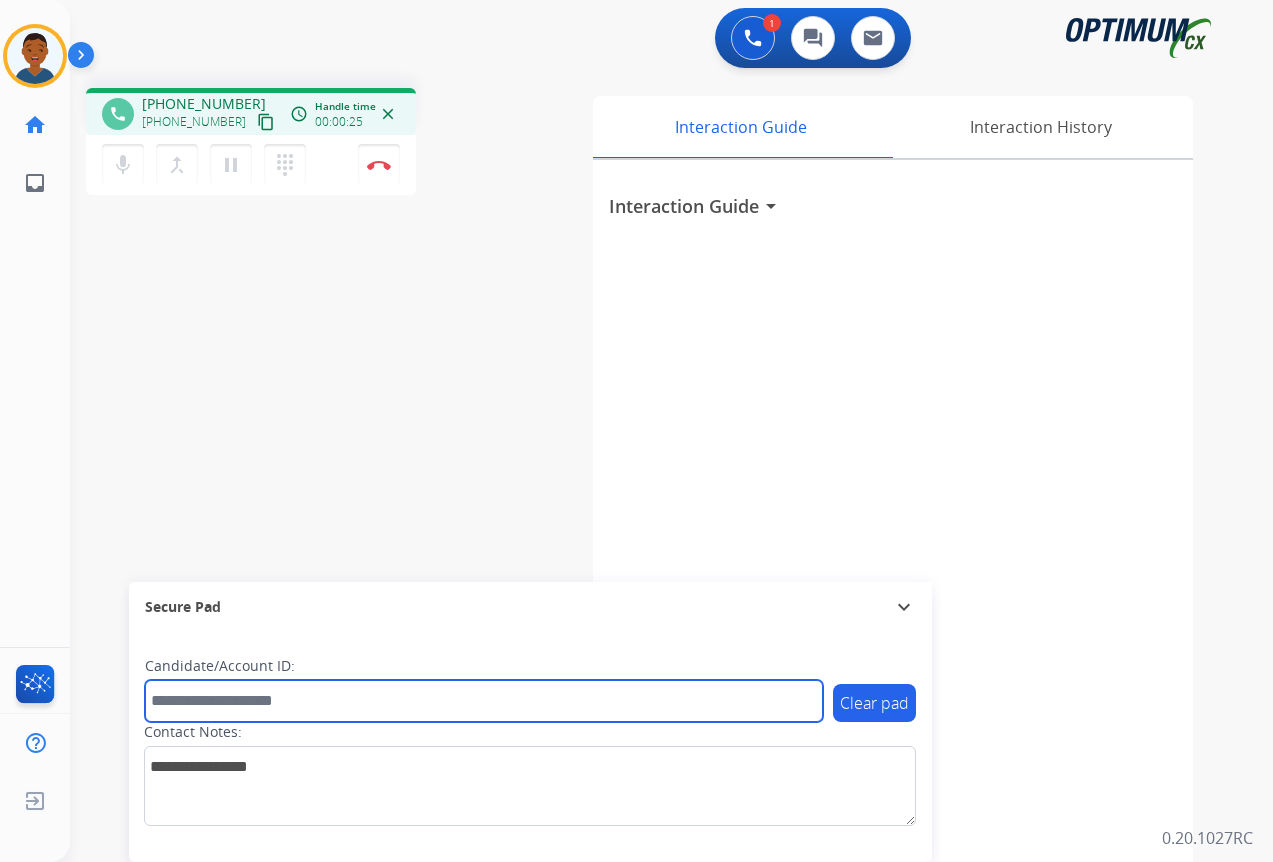 click at bounding box center [484, 701] 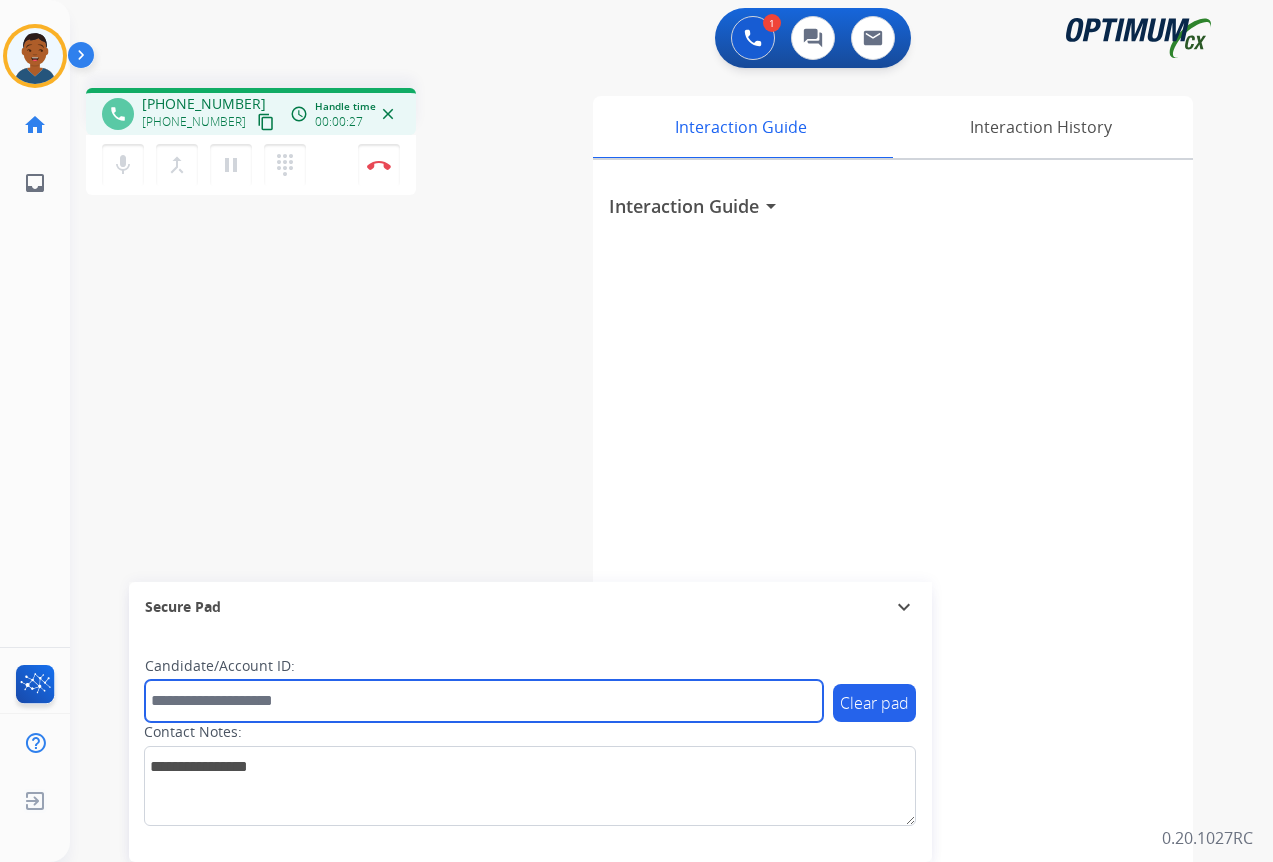 paste on "*******" 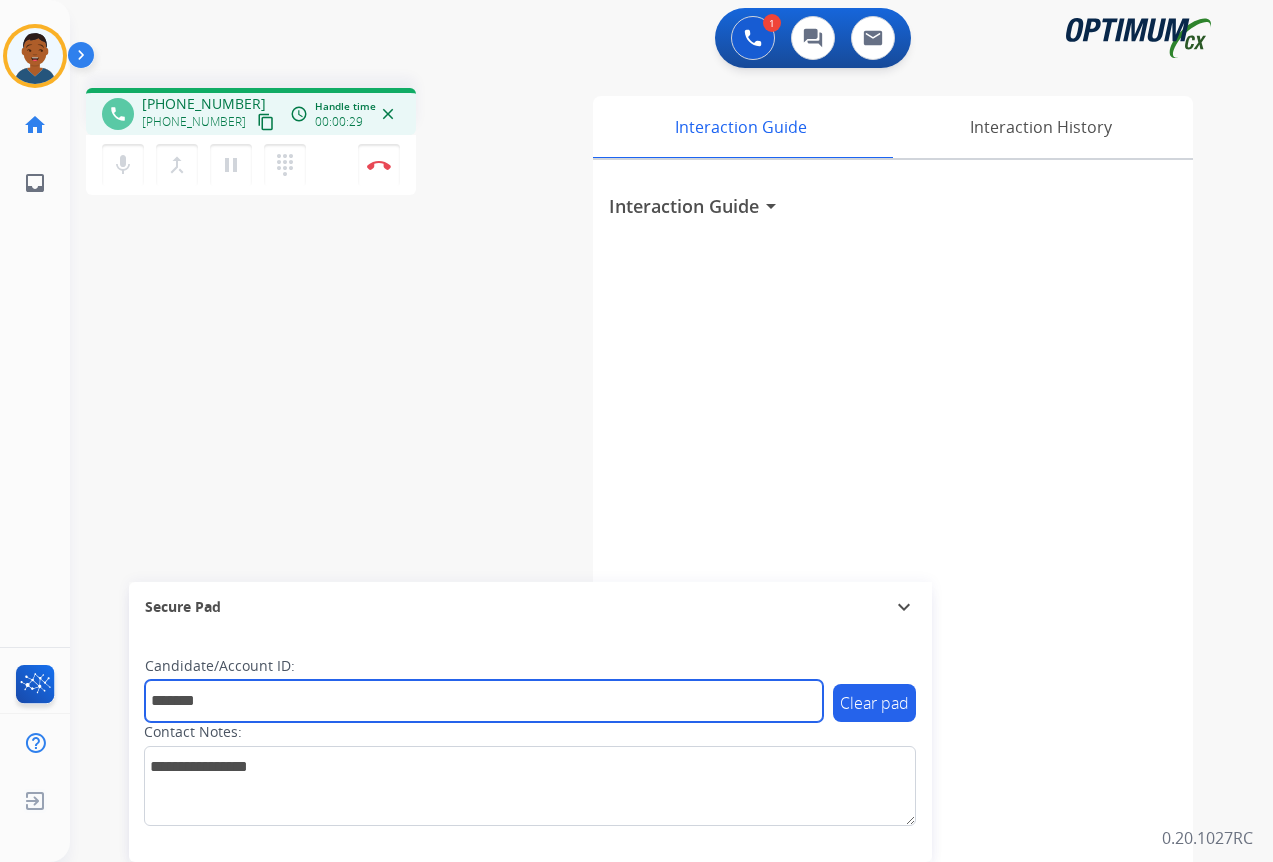 type on "*******" 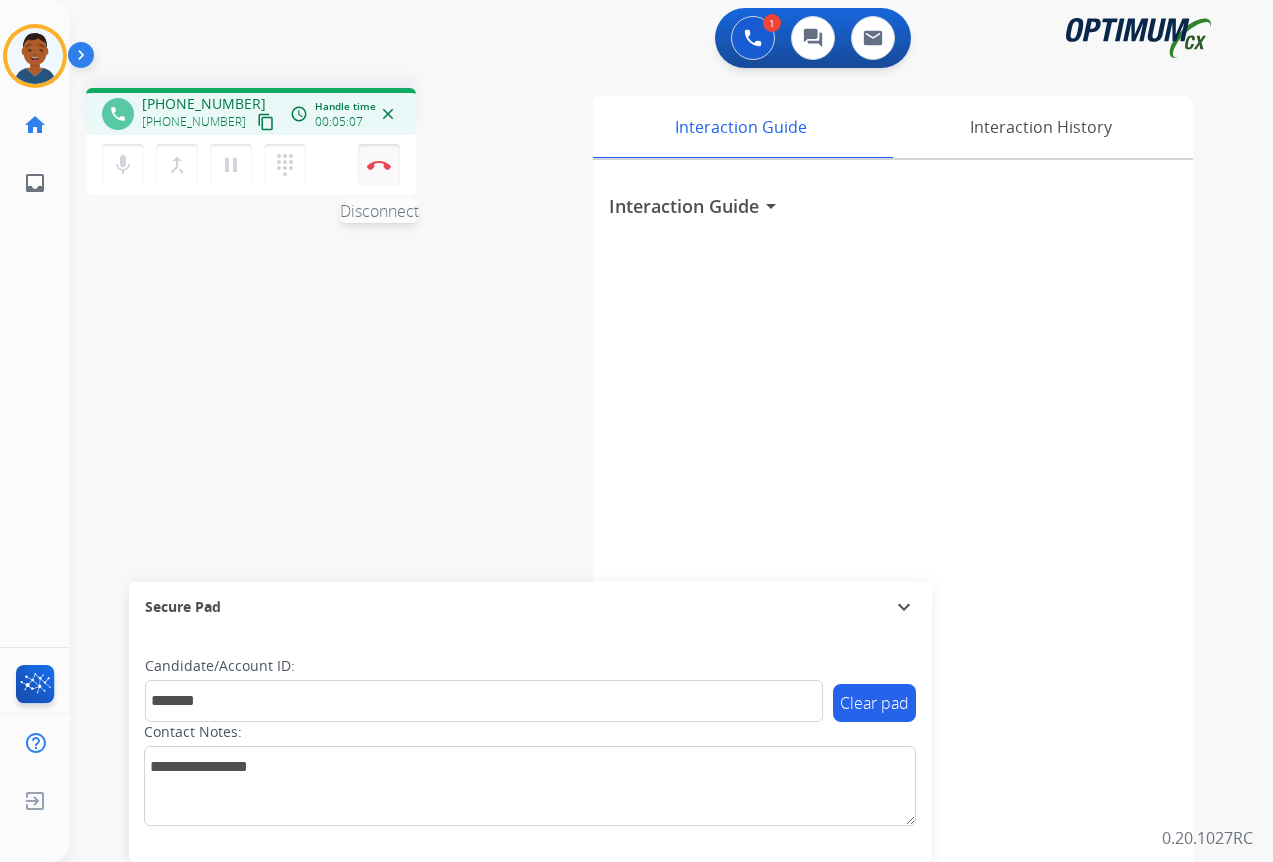 click at bounding box center [379, 165] 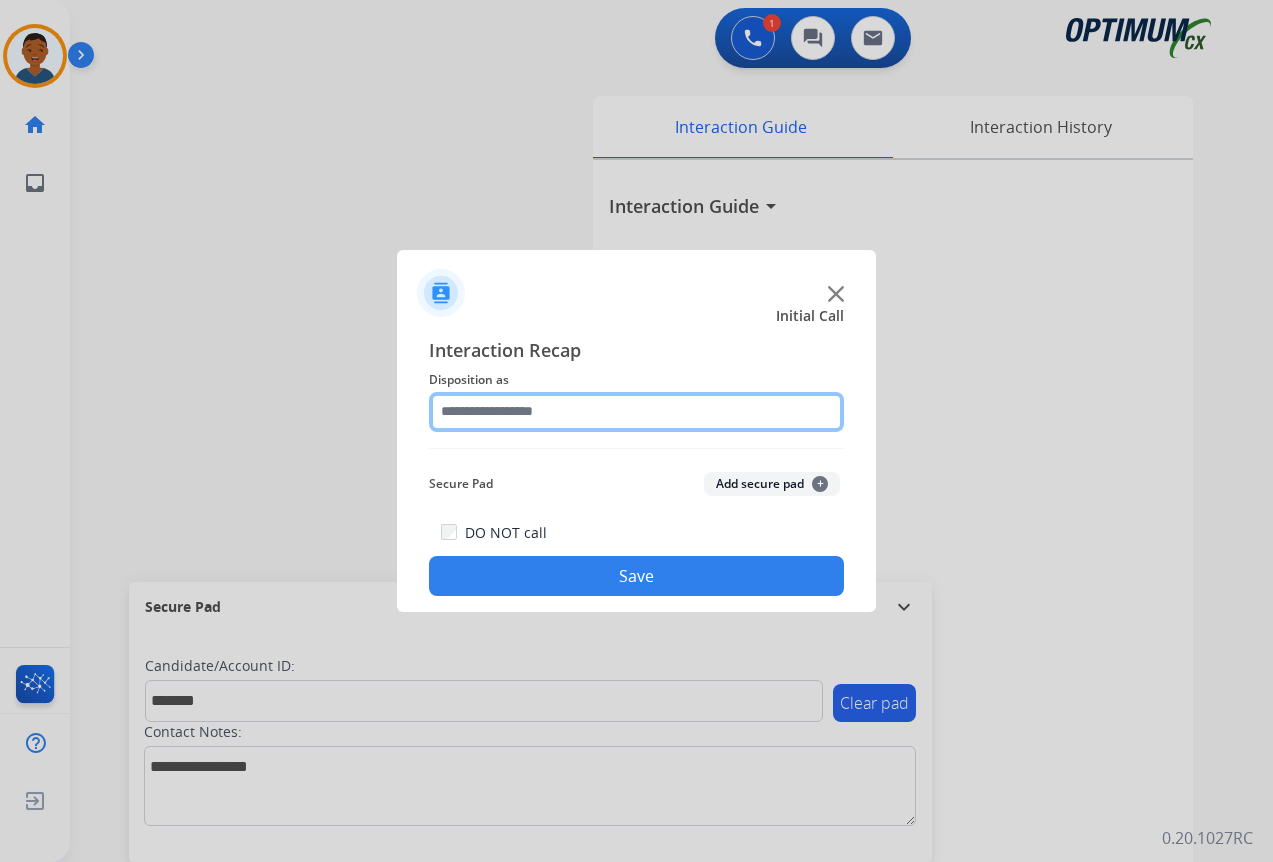 click 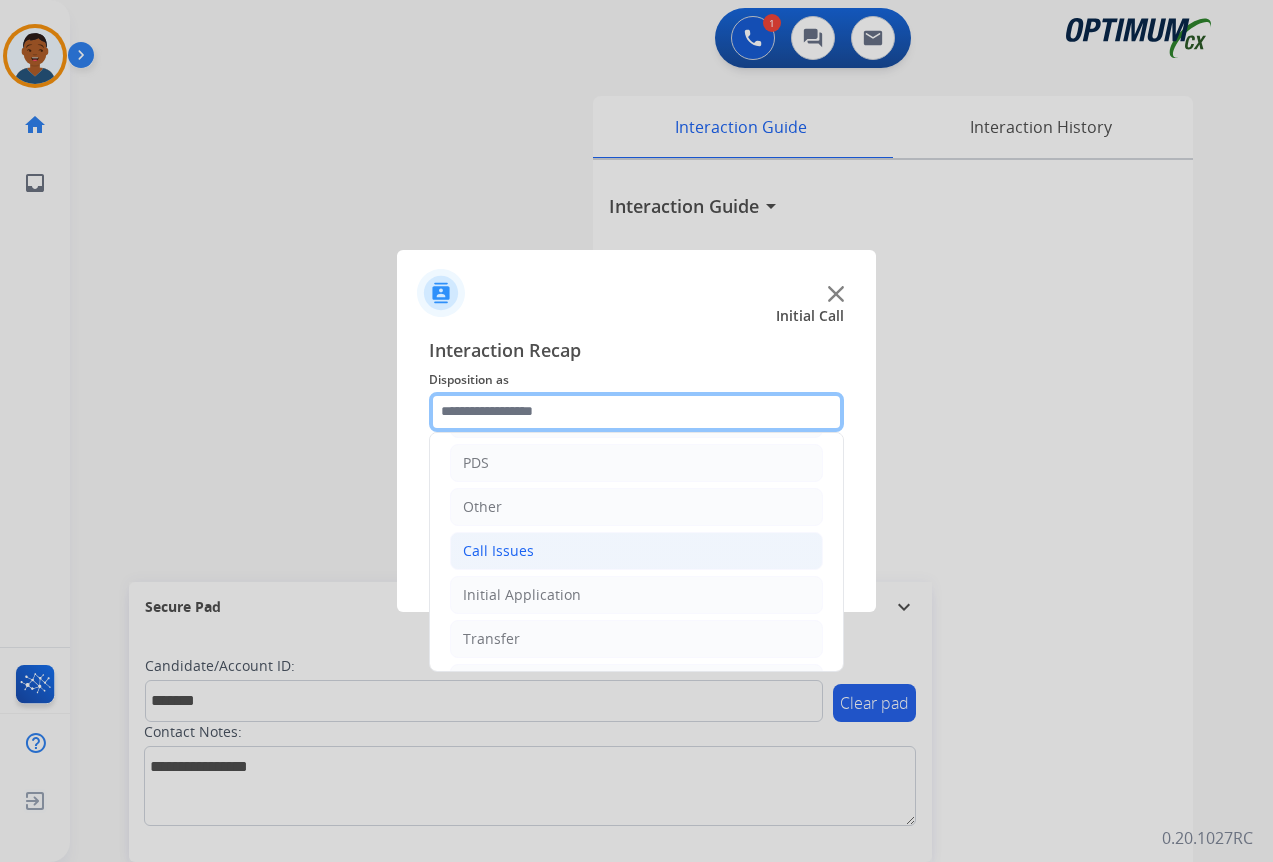 scroll, scrollTop: 136, scrollLeft: 0, axis: vertical 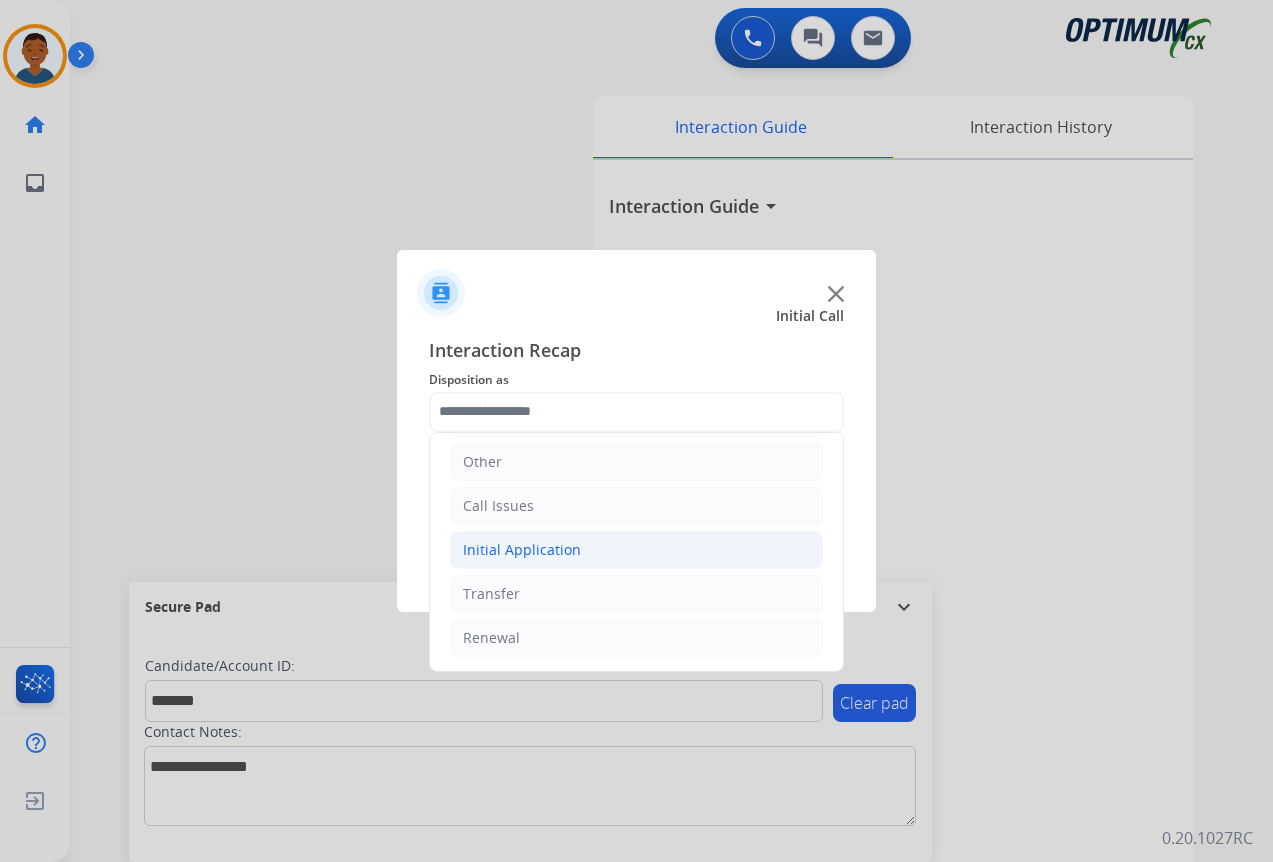 click on "Initial Application" 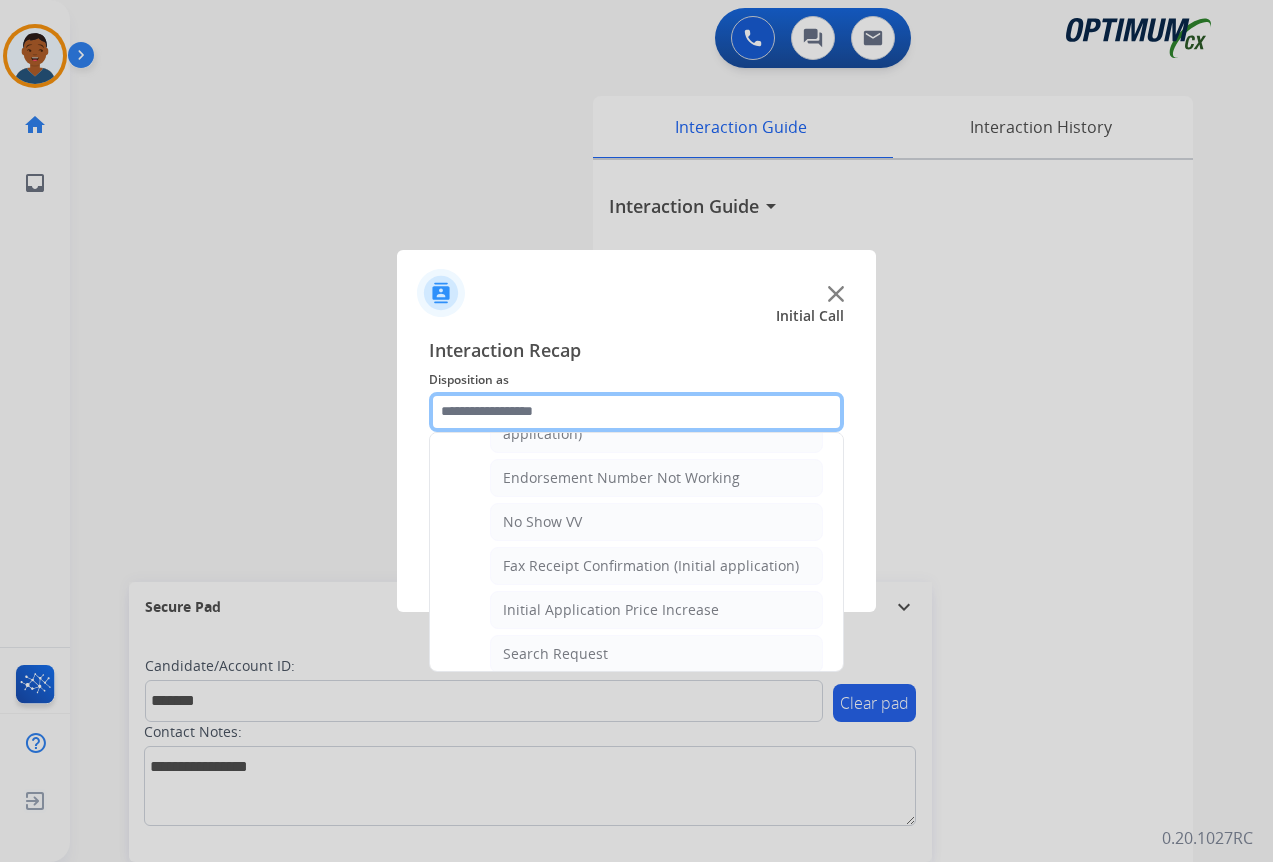 scroll, scrollTop: 636, scrollLeft: 0, axis: vertical 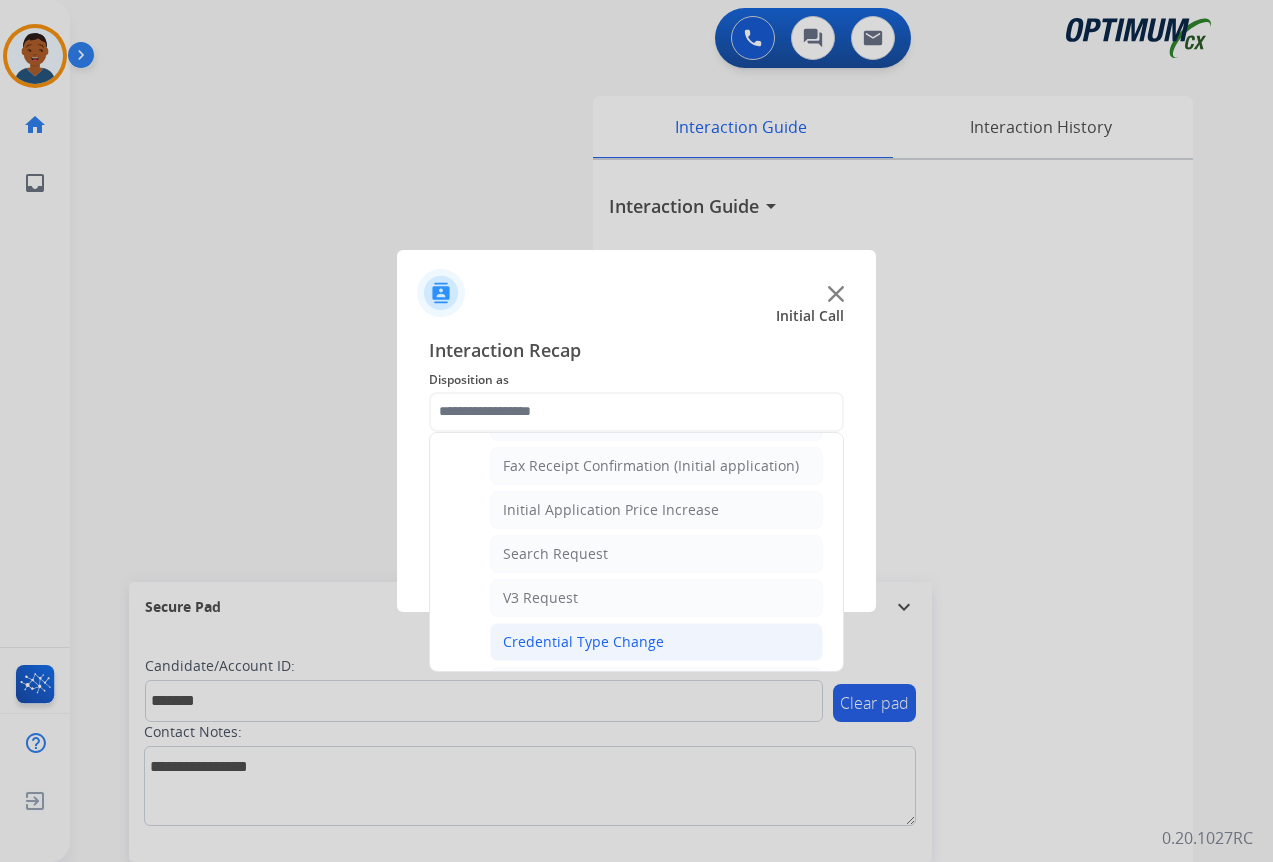 click on "Credential Type Change" 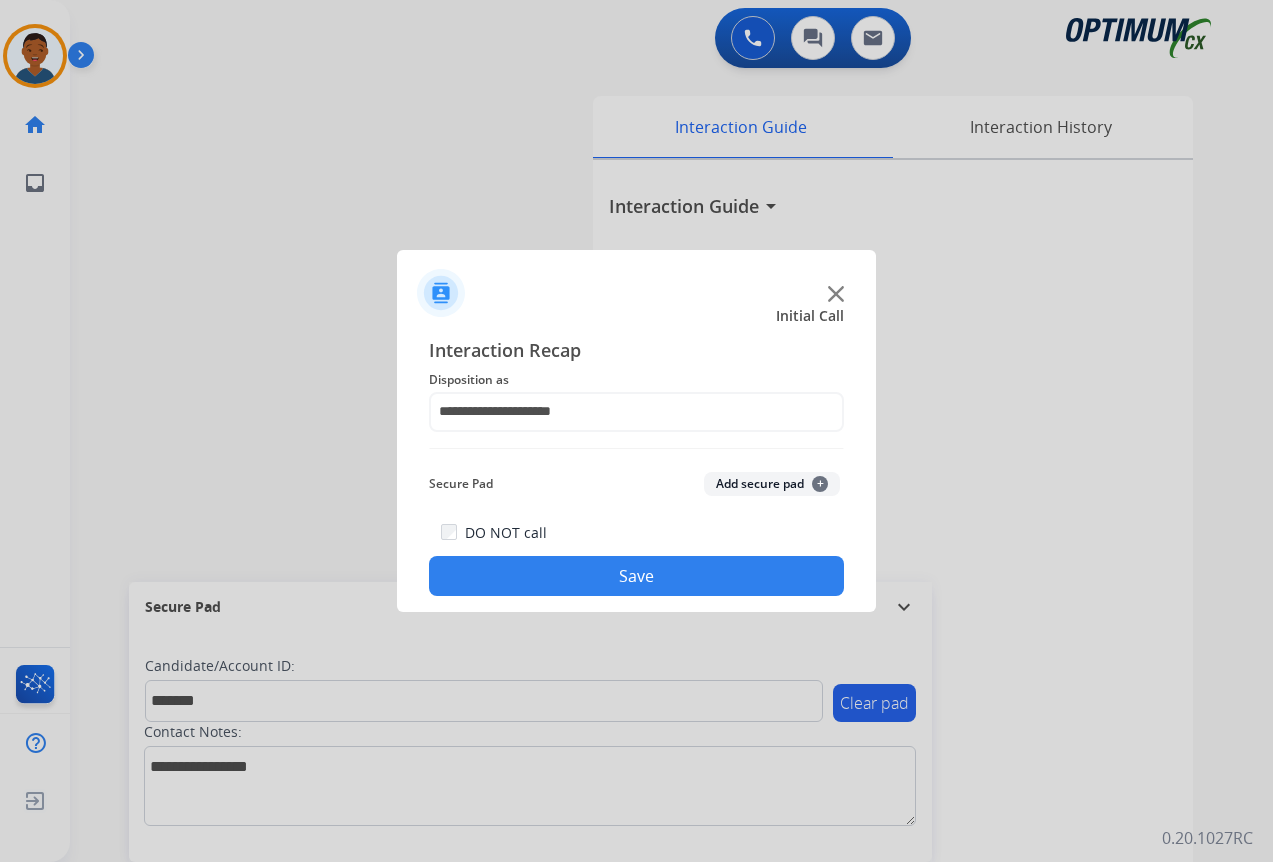 click on "Add secure pad  +" 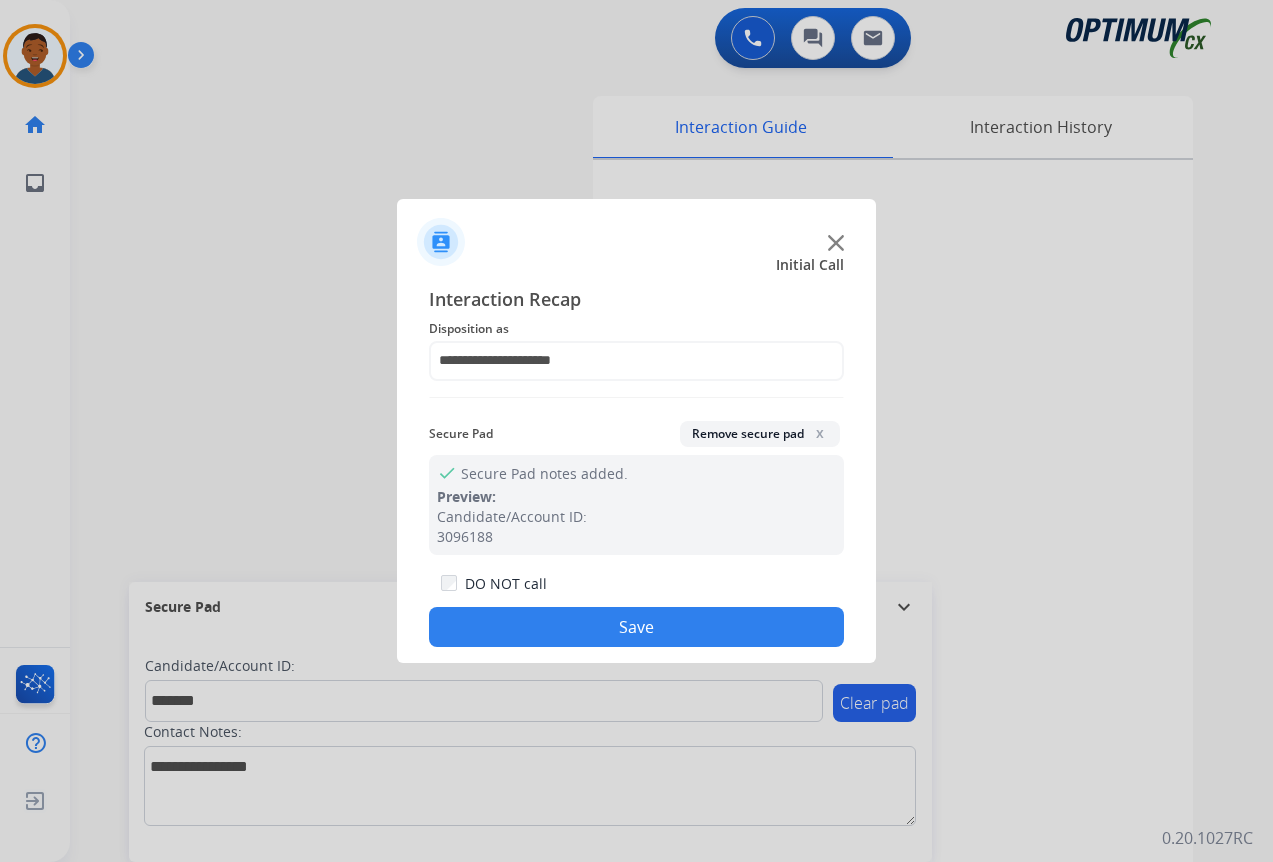 click on "Save" 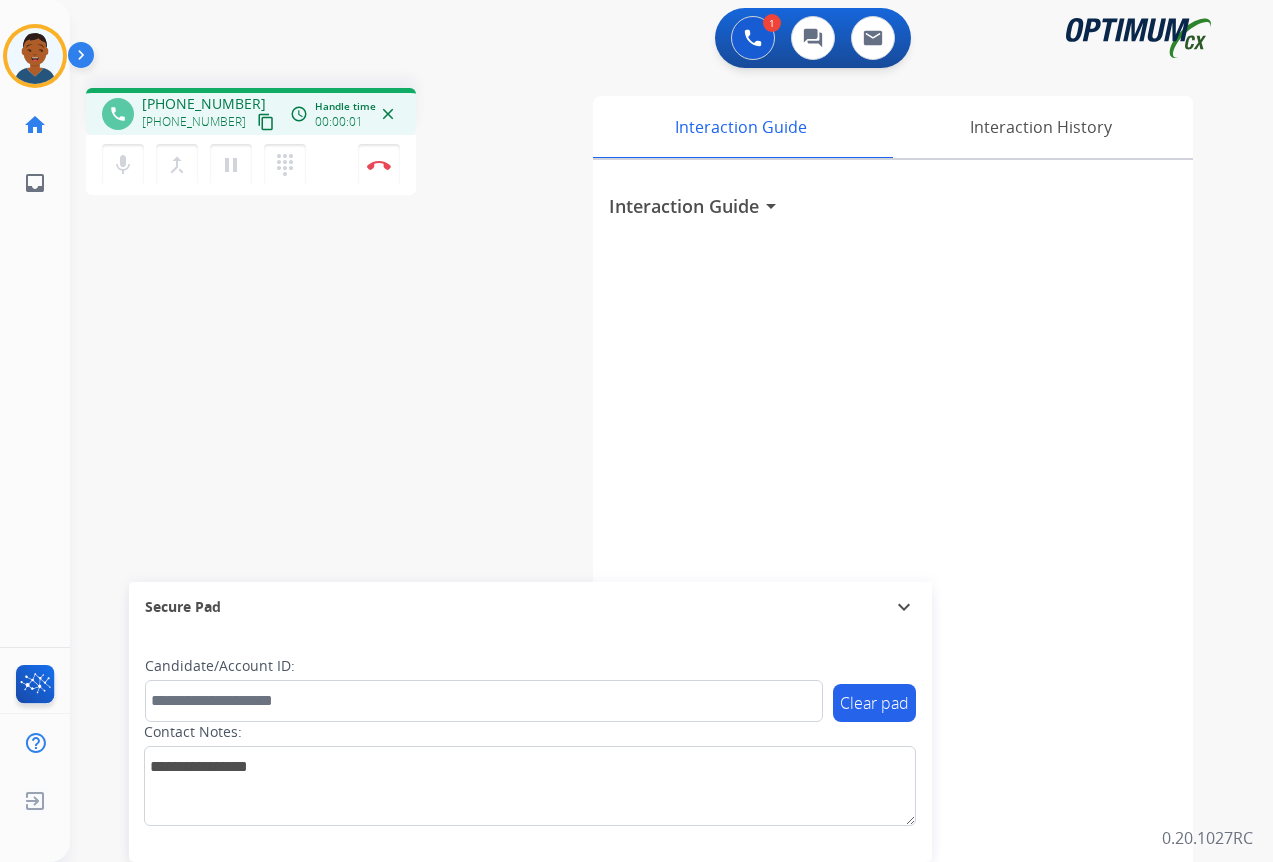 click on "content_copy" at bounding box center [266, 122] 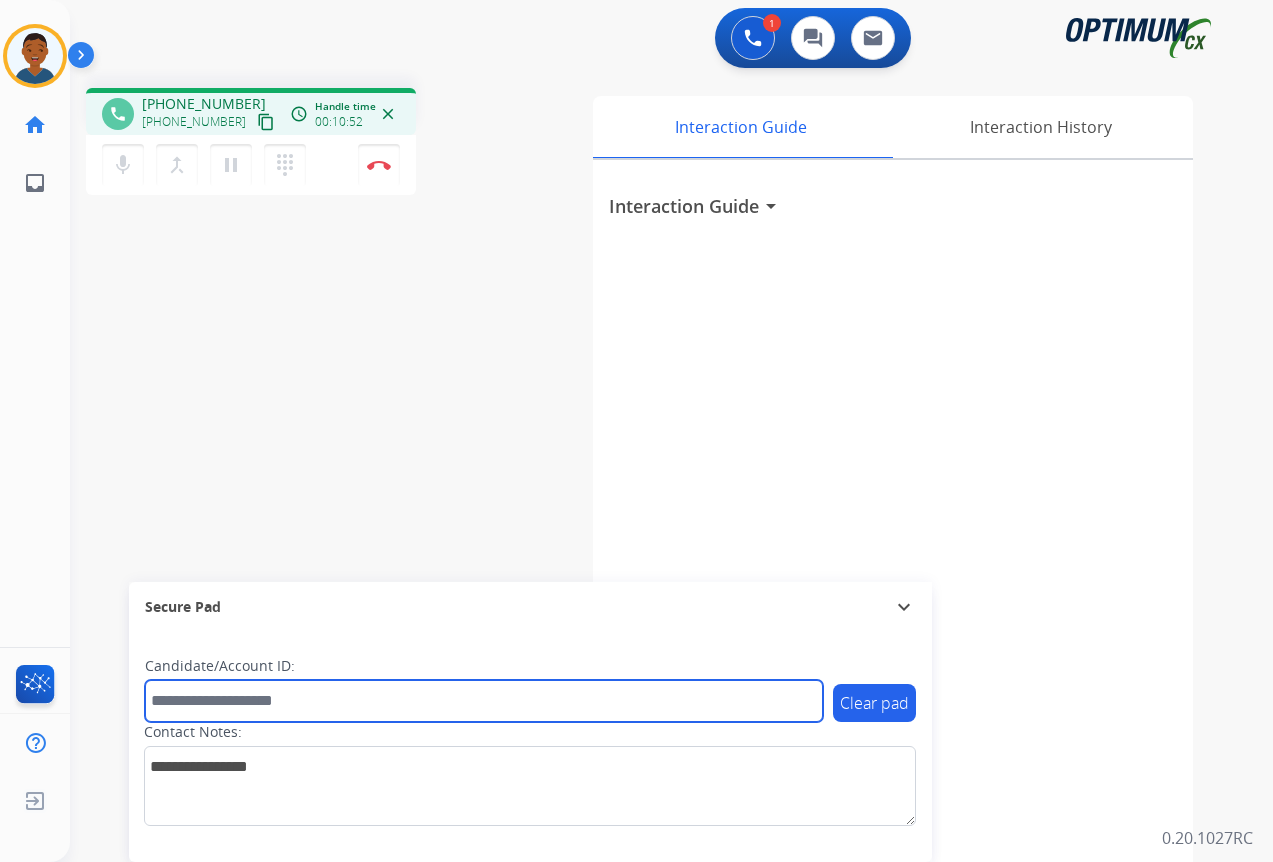 click at bounding box center (484, 701) 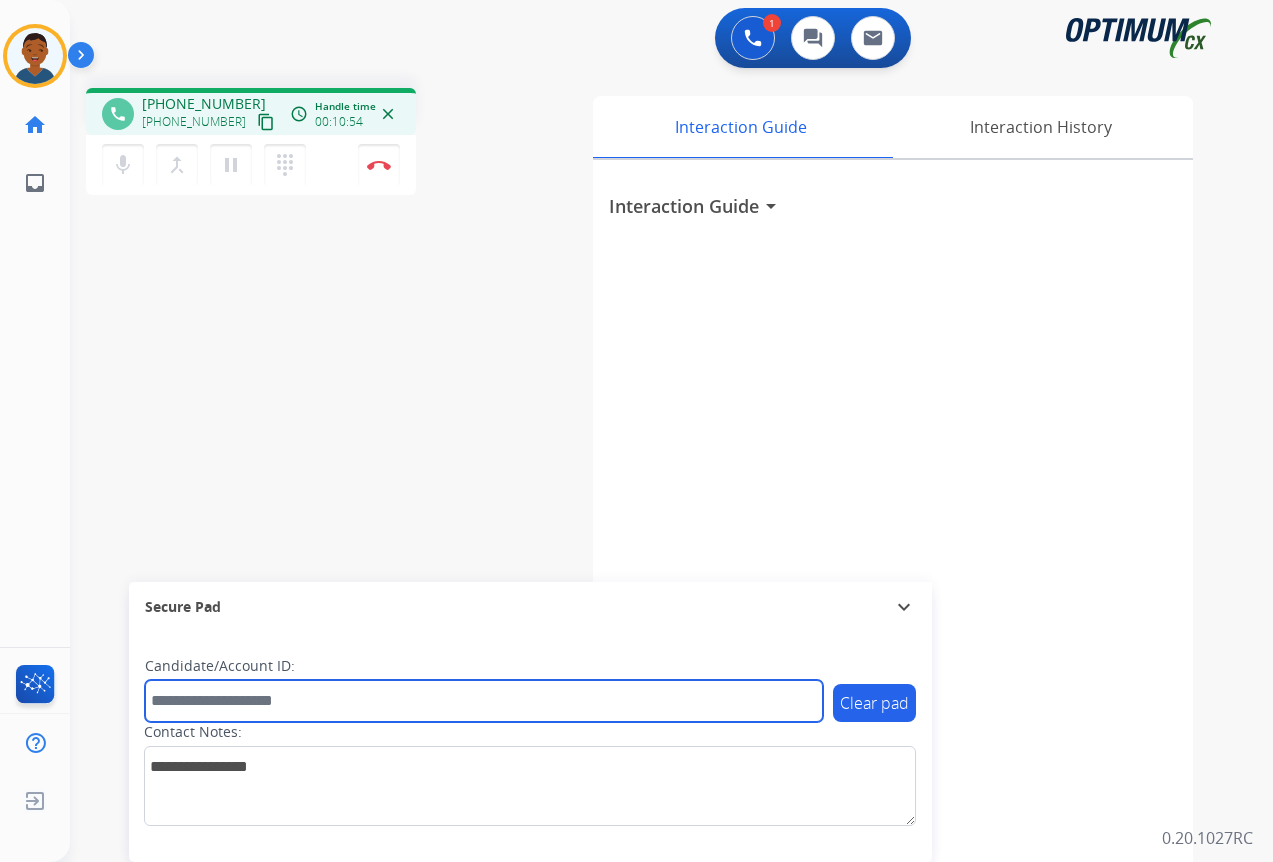paste on "*******" 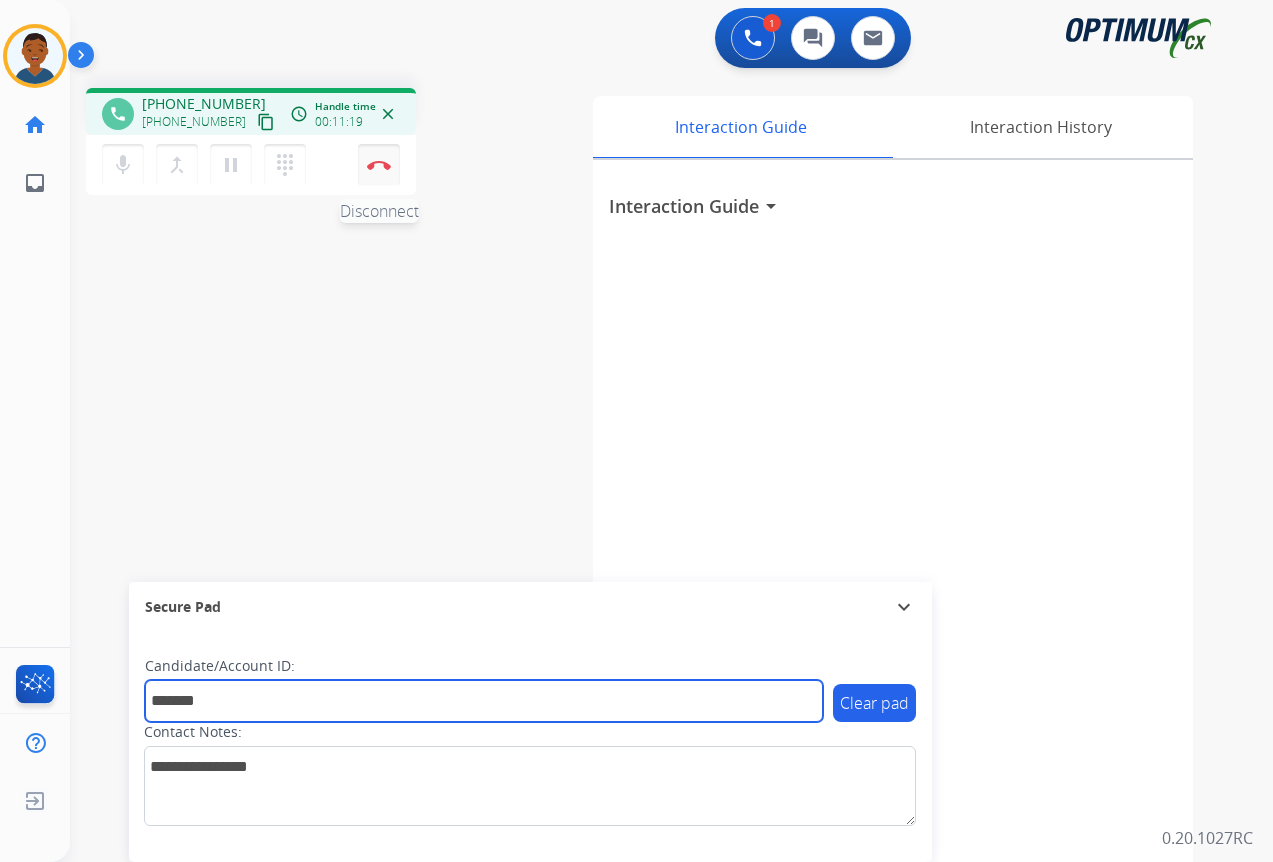 type on "*******" 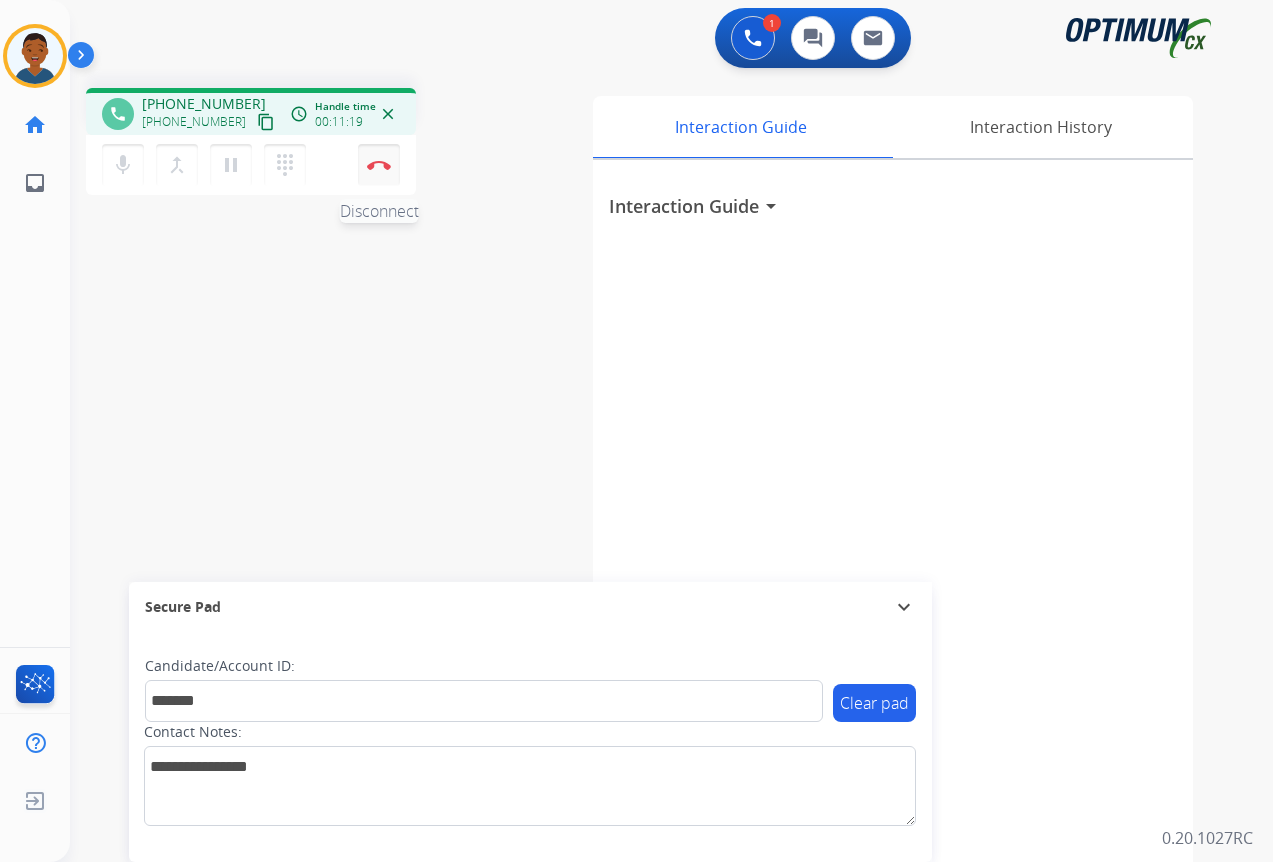 click at bounding box center (379, 165) 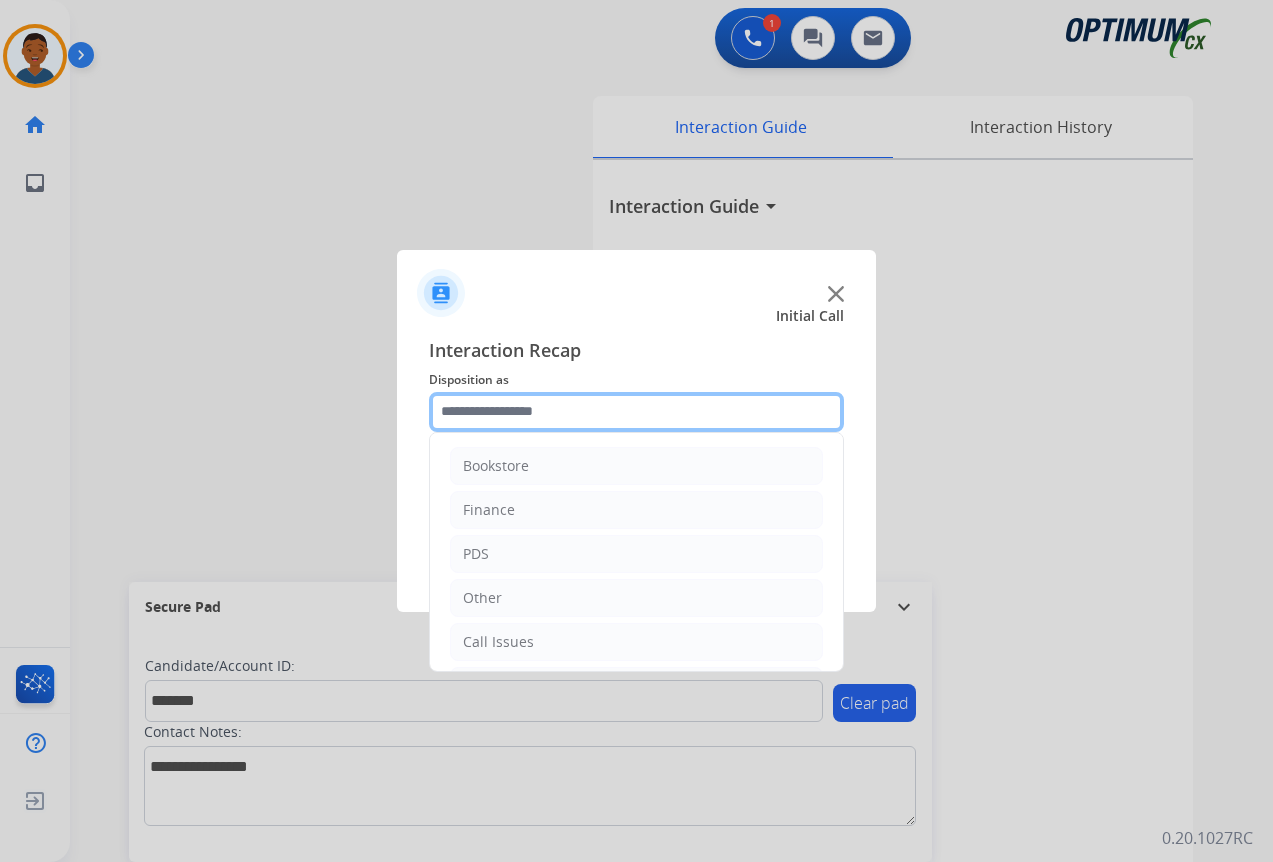 click 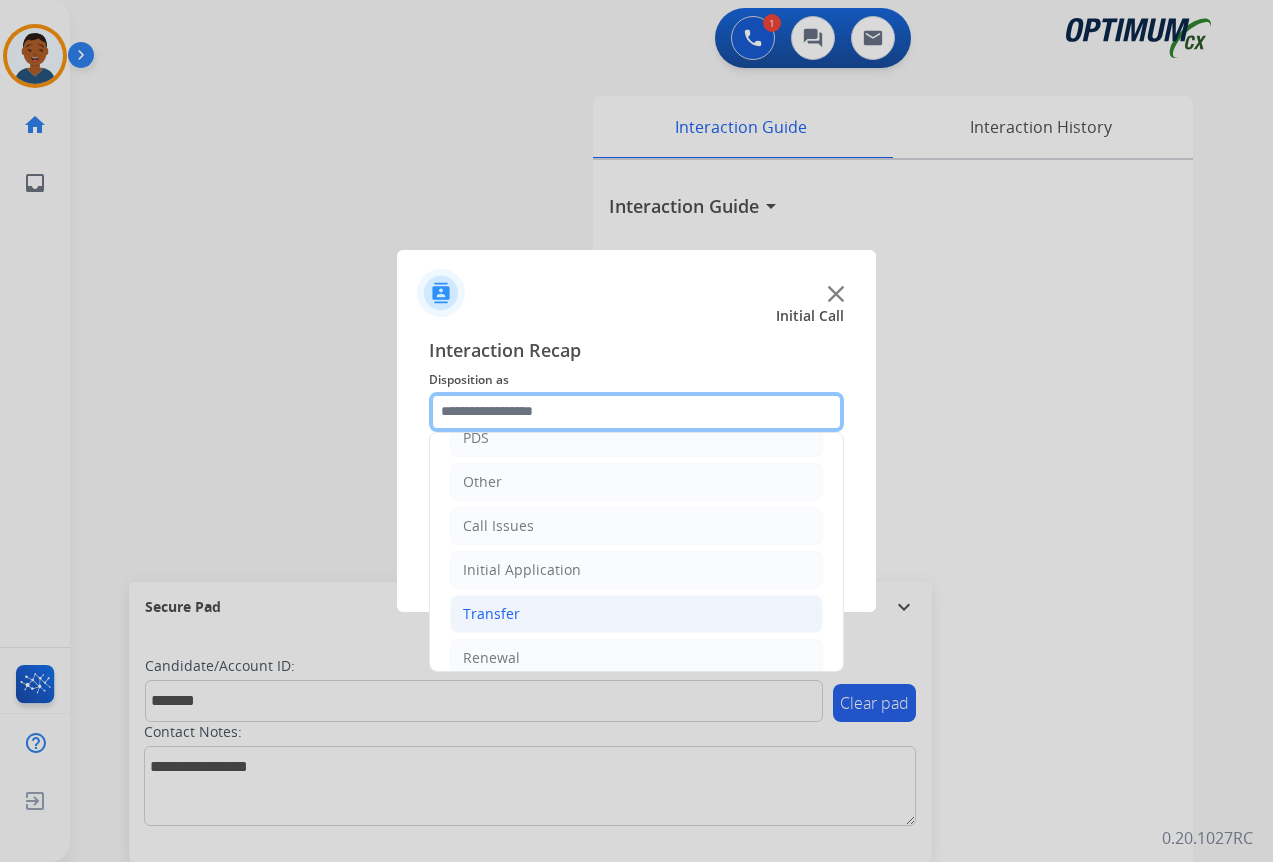scroll, scrollTop: 136, scrollLeft: 0, axis: vertical 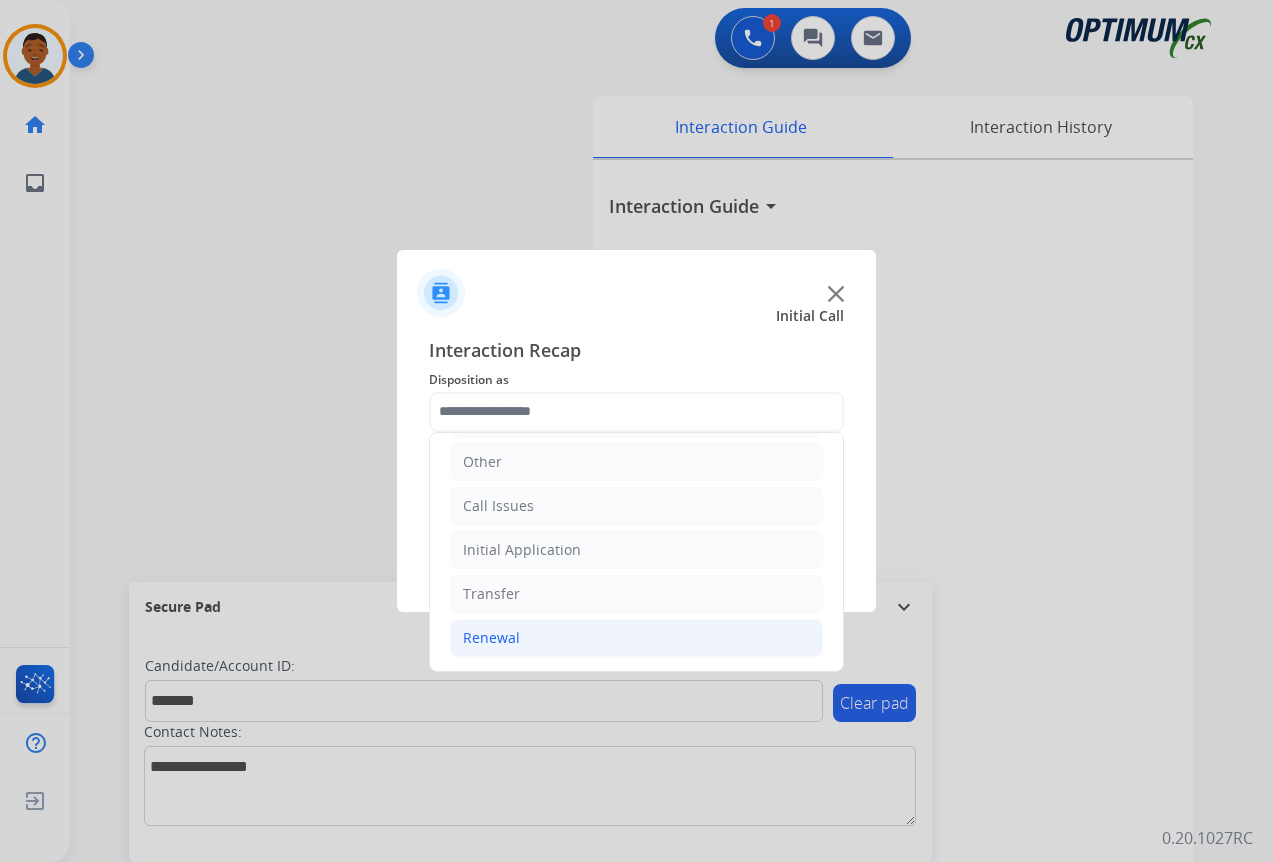 click on "Renewal" 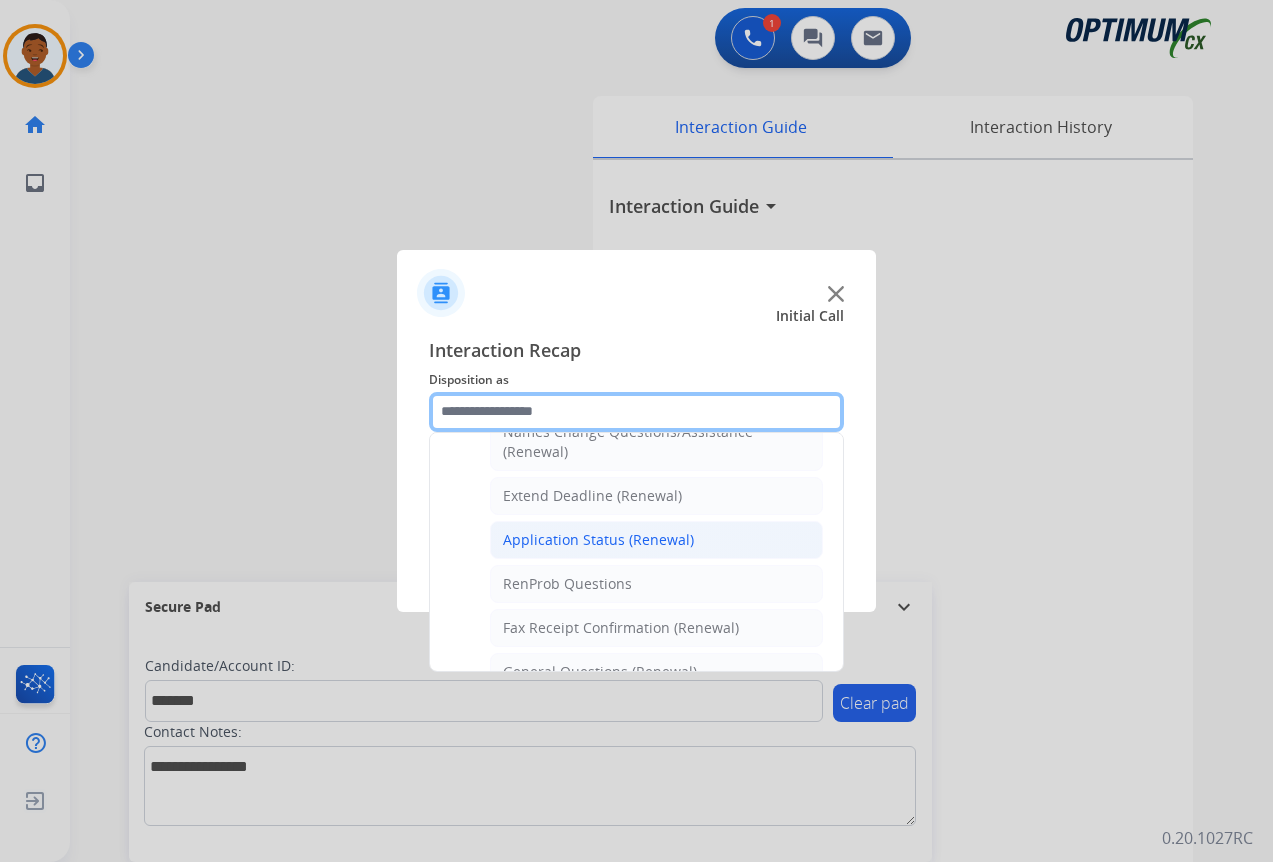 scroll, scrollTop: 436, scrollLeft: 0, axis: vertical 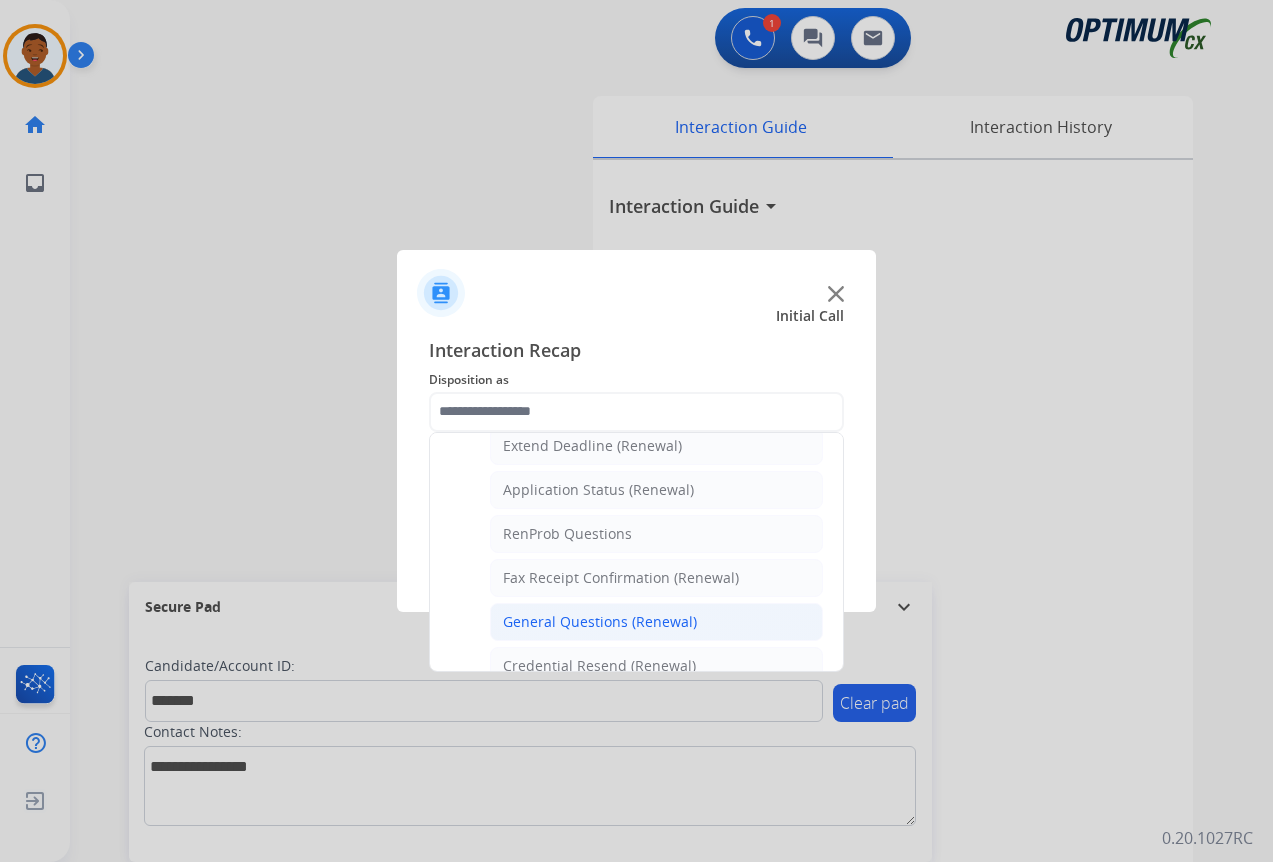 click on "General Questions (Renewal)" 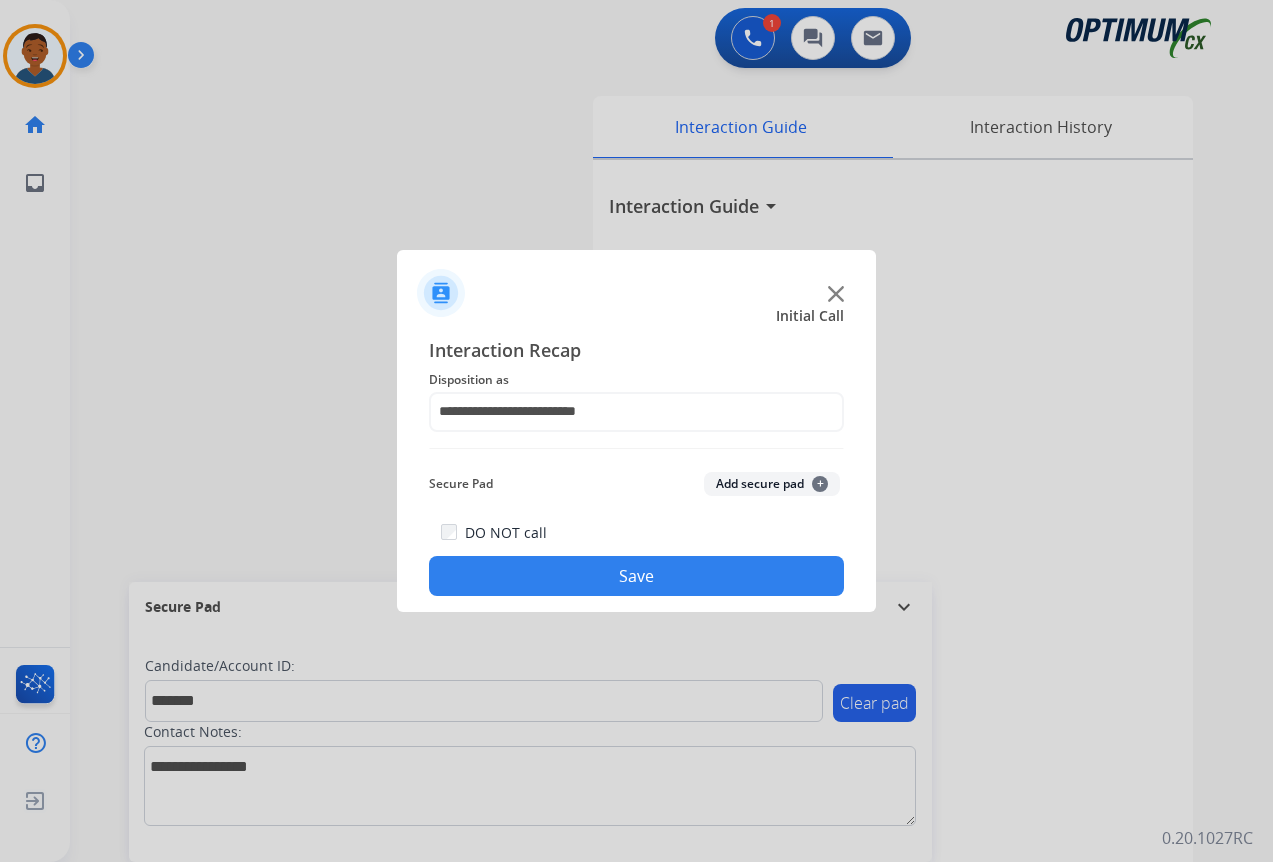 click on "Add secure pad  +" 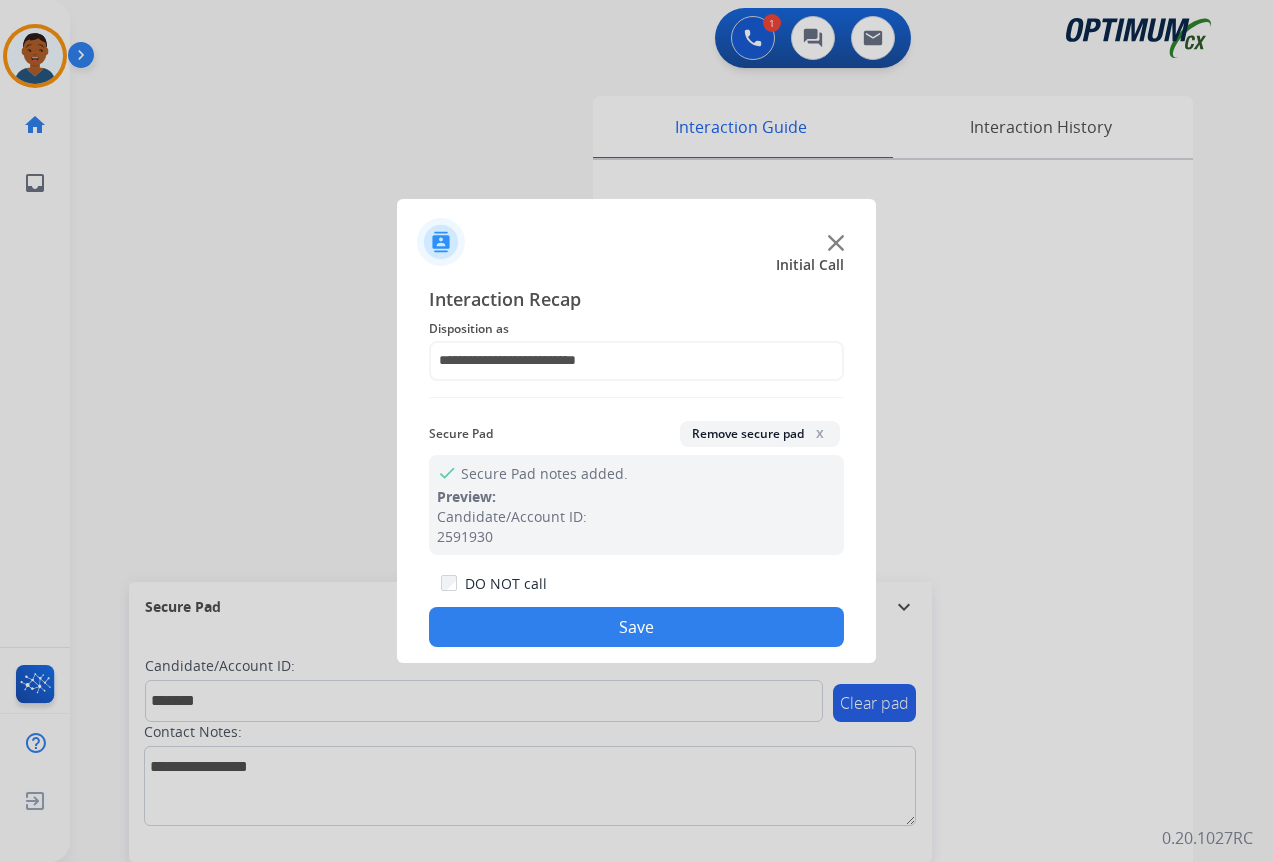 click on "Save" 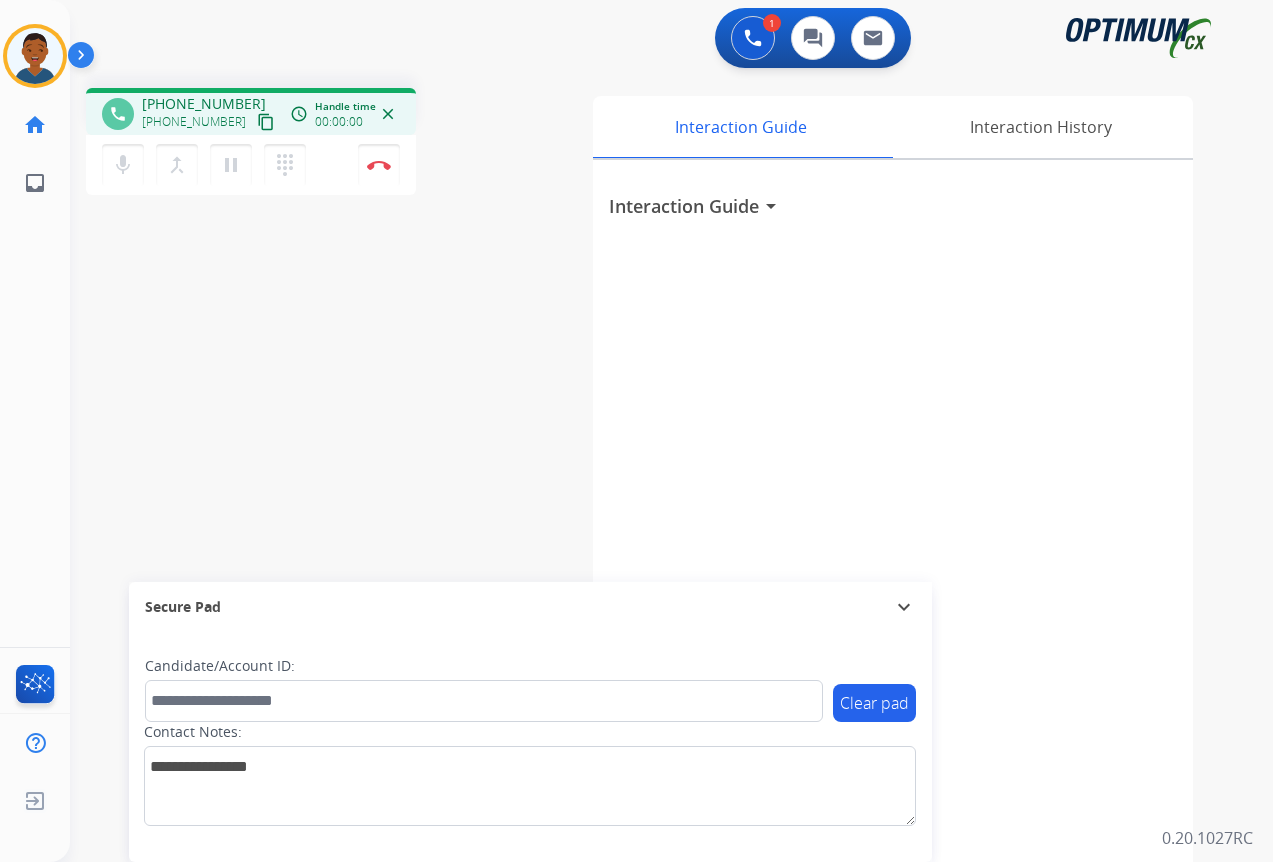 click on "content_copy" at bounding box center [266, 122] 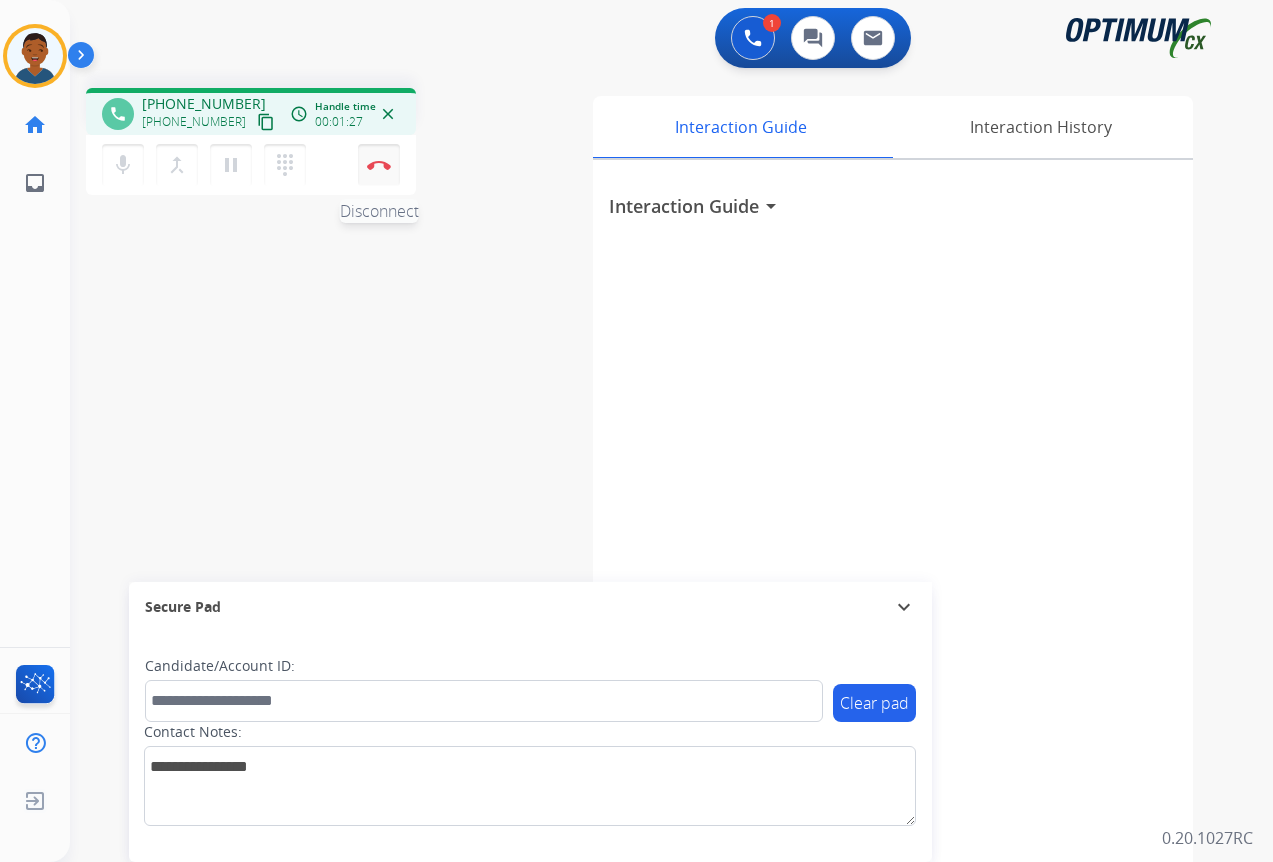 click at bounding box center [379, 165] 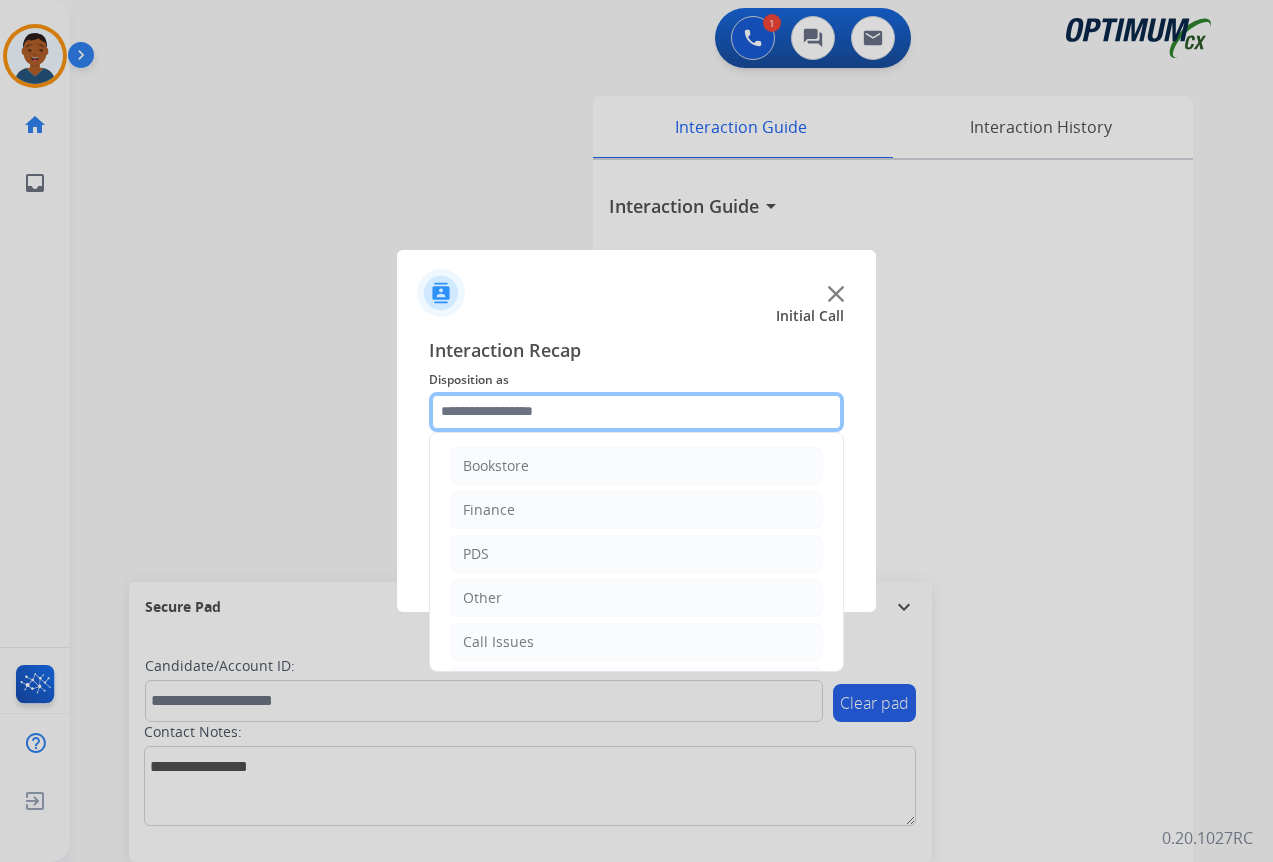 click 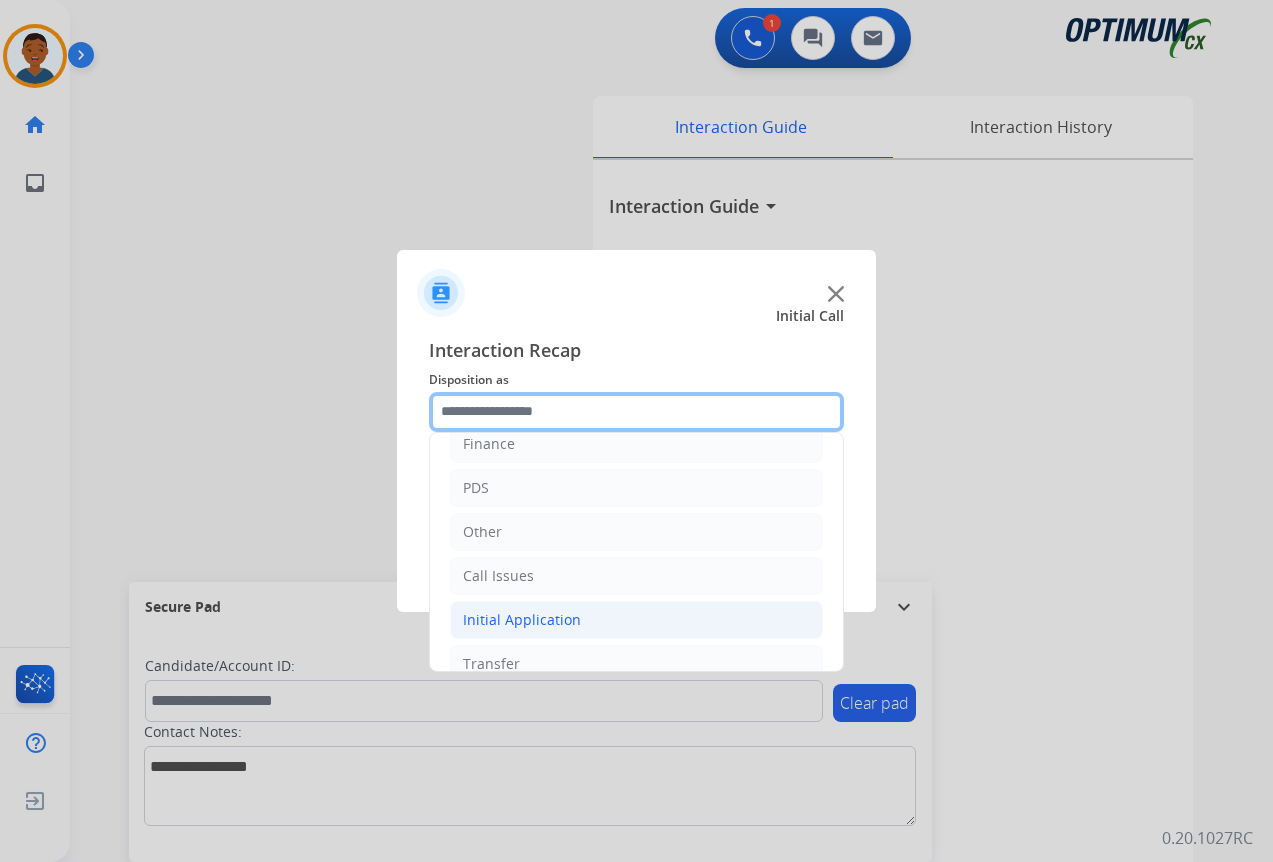 scroll, scrollTop: 136, scrollLeft: 0, axis: vertical 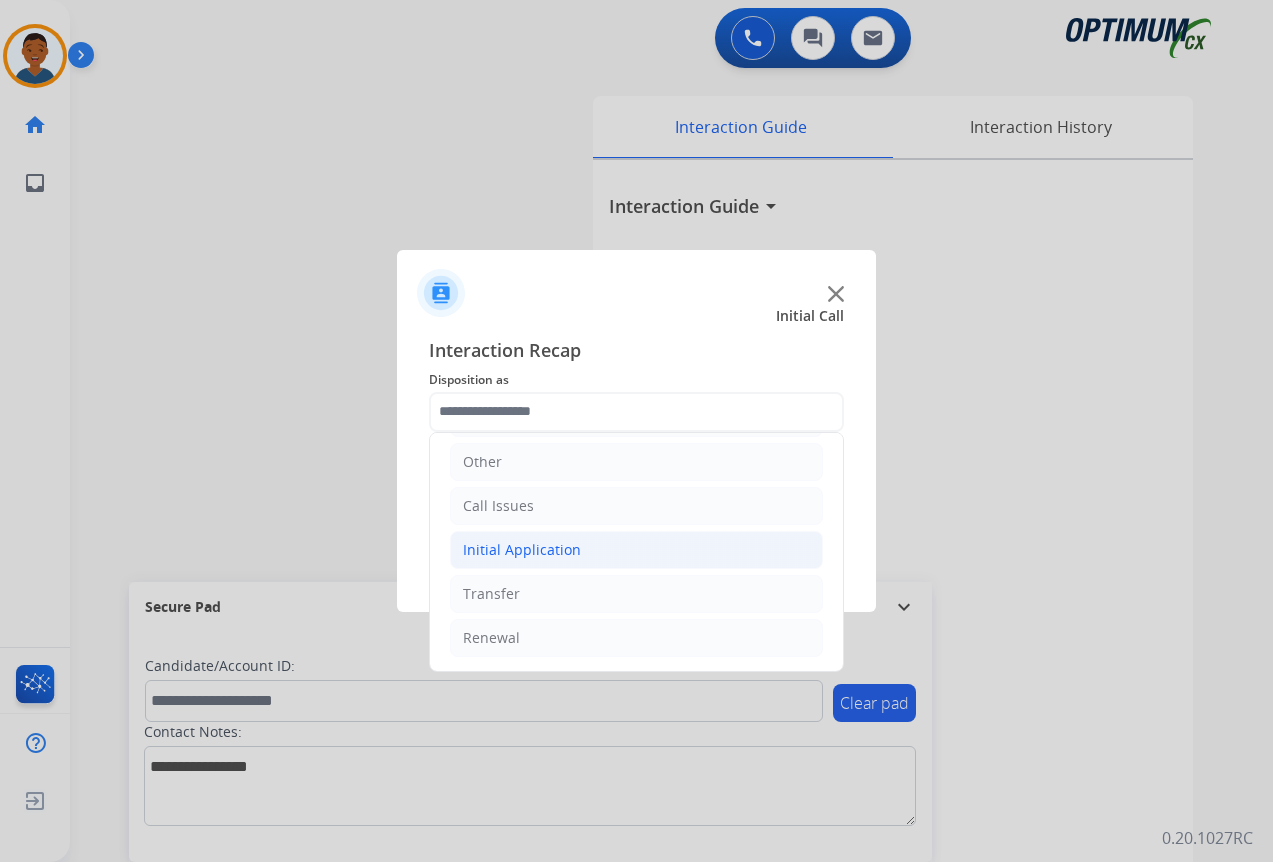 click on "Initial Application" 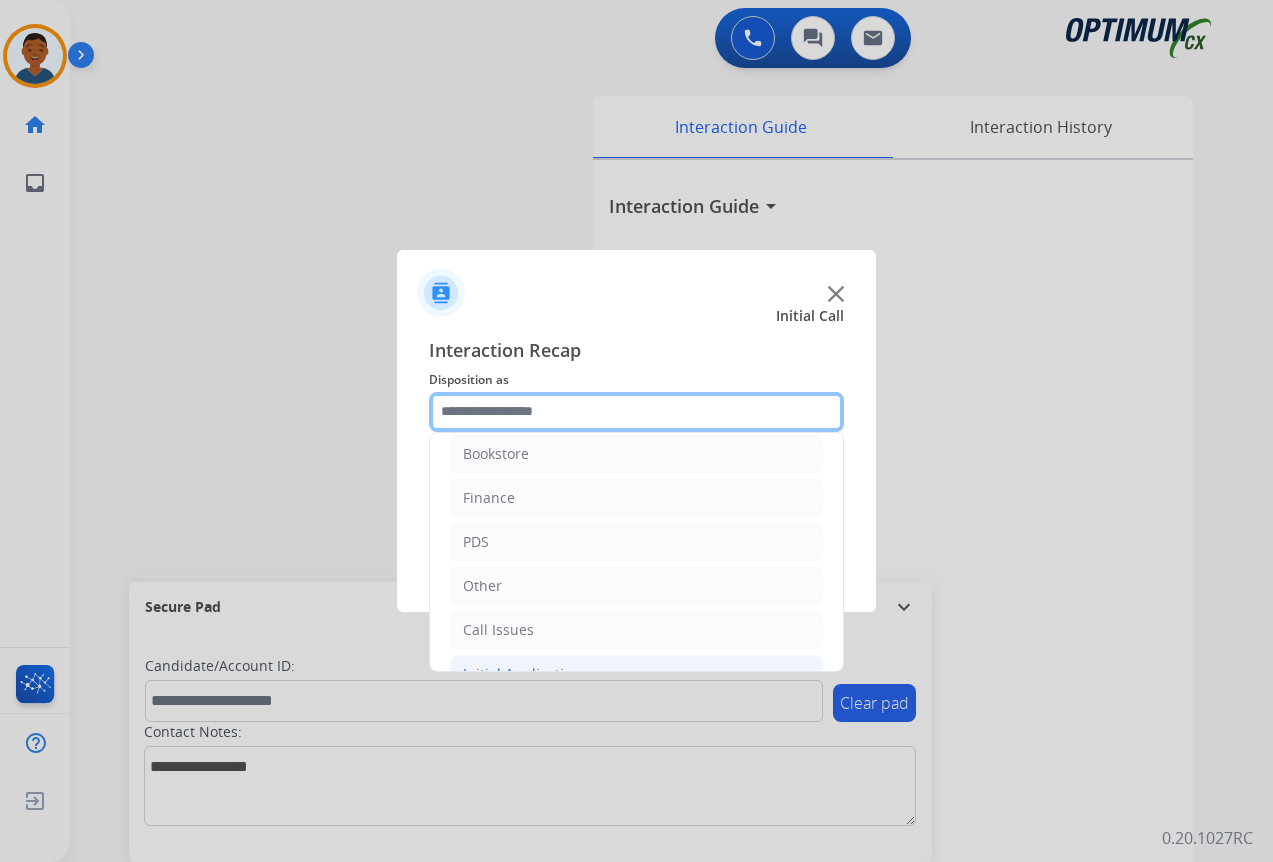 scroll, scrollTop: 112, scrollLeft: 0, axis: vertical 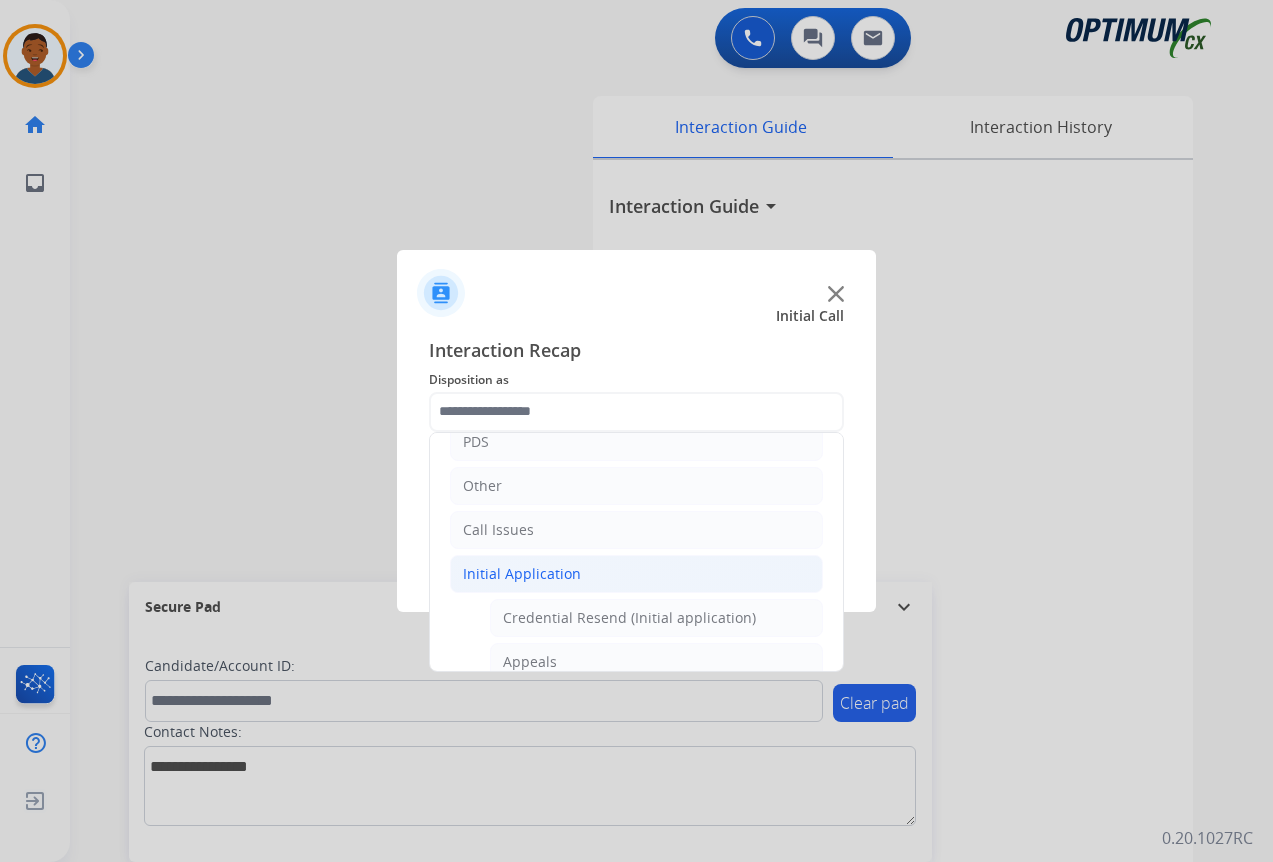 click on "Initial Application" 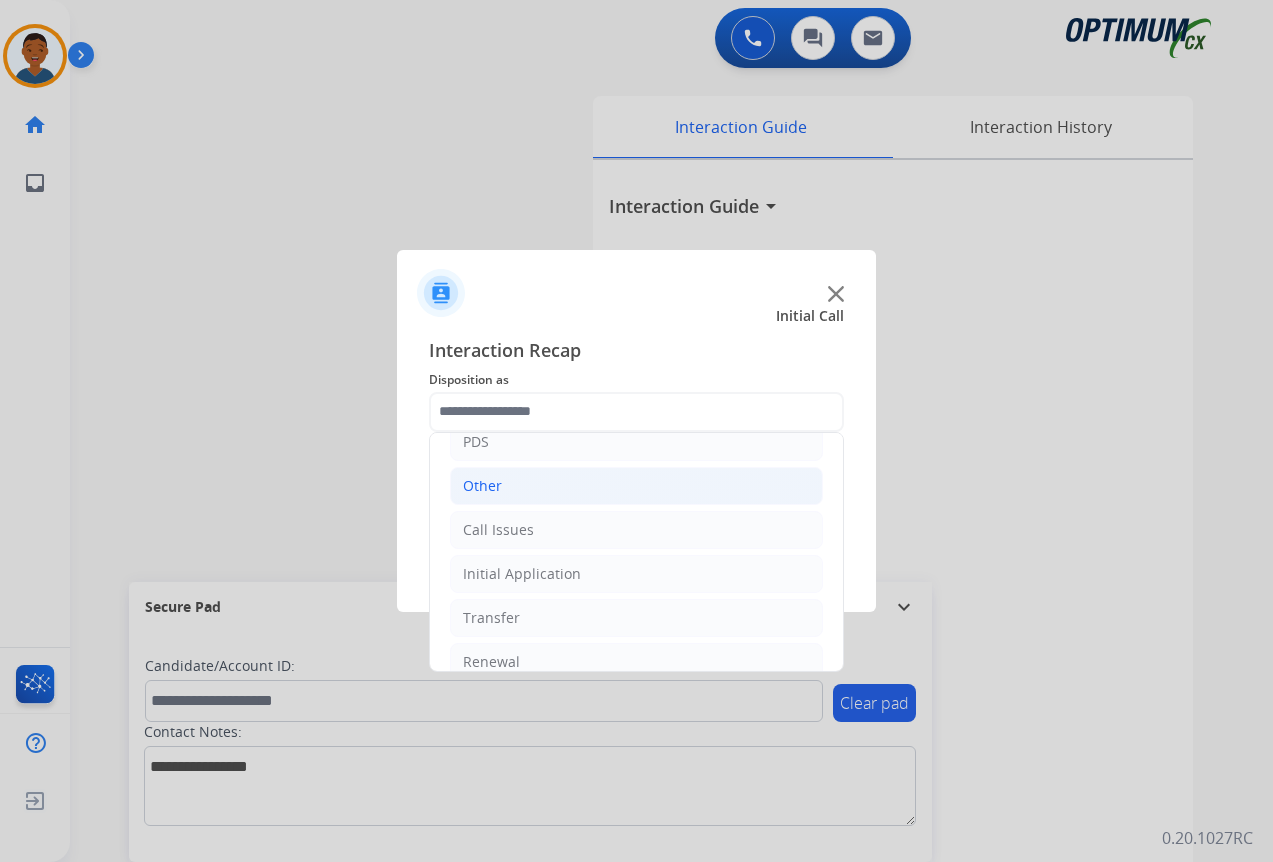 click on "Other" 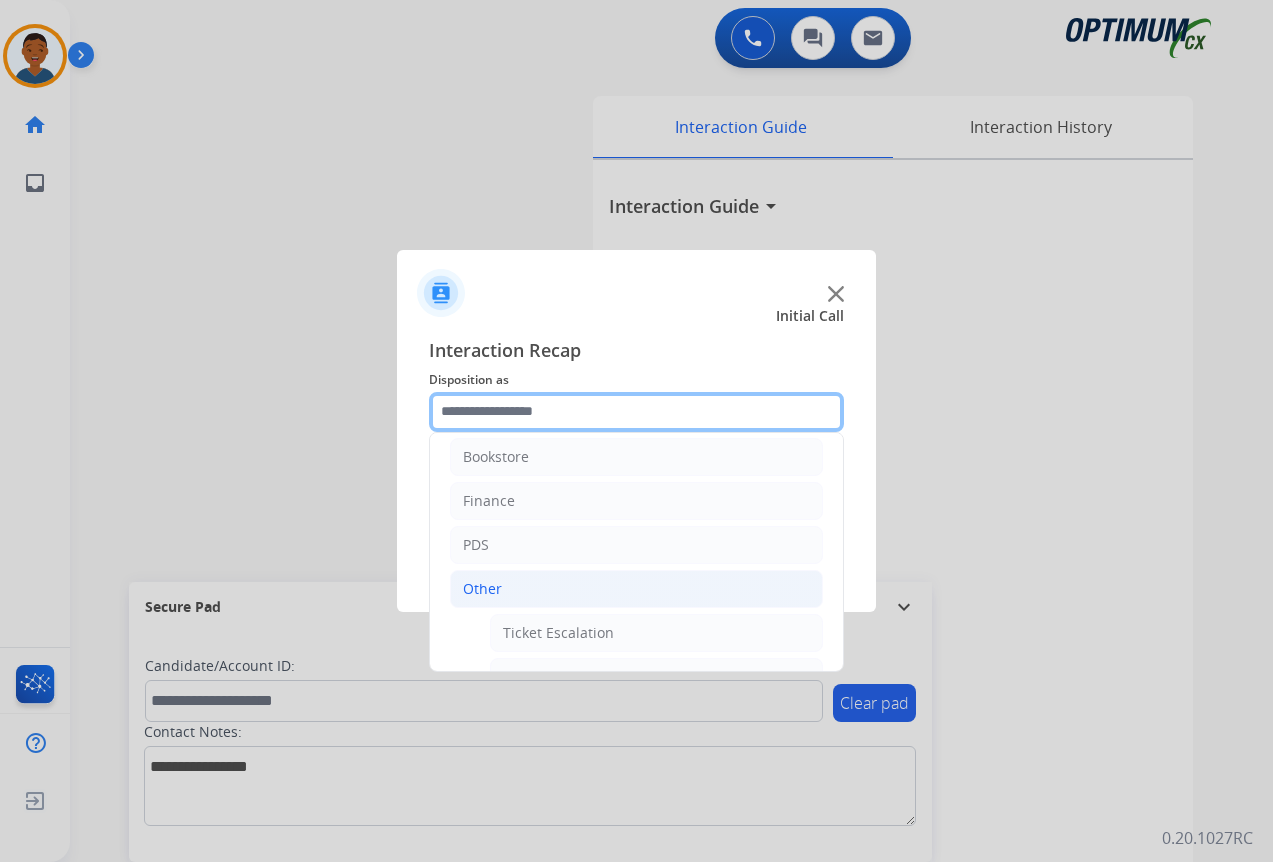 scroll, scrollTop: 0, scrollLeft: 0, axis: both 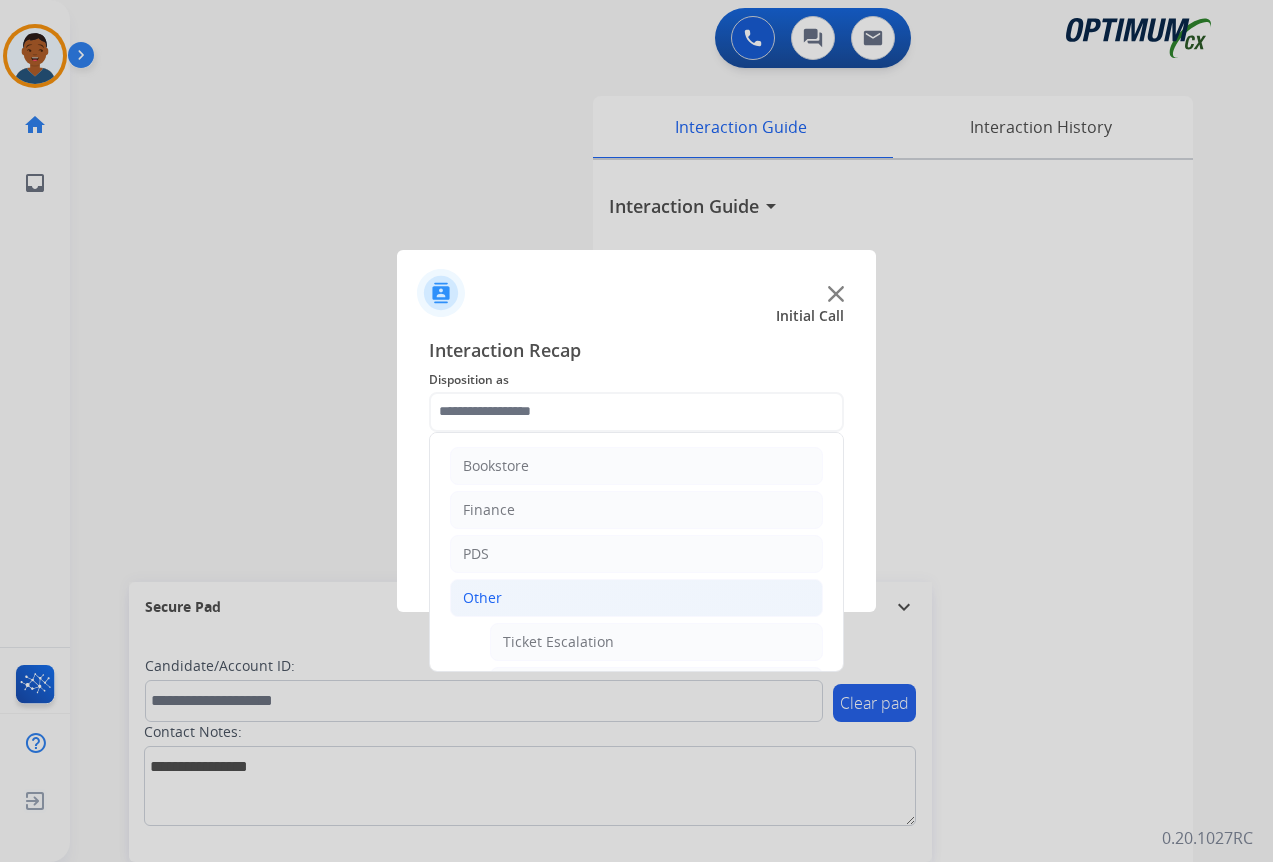 click on "Other" 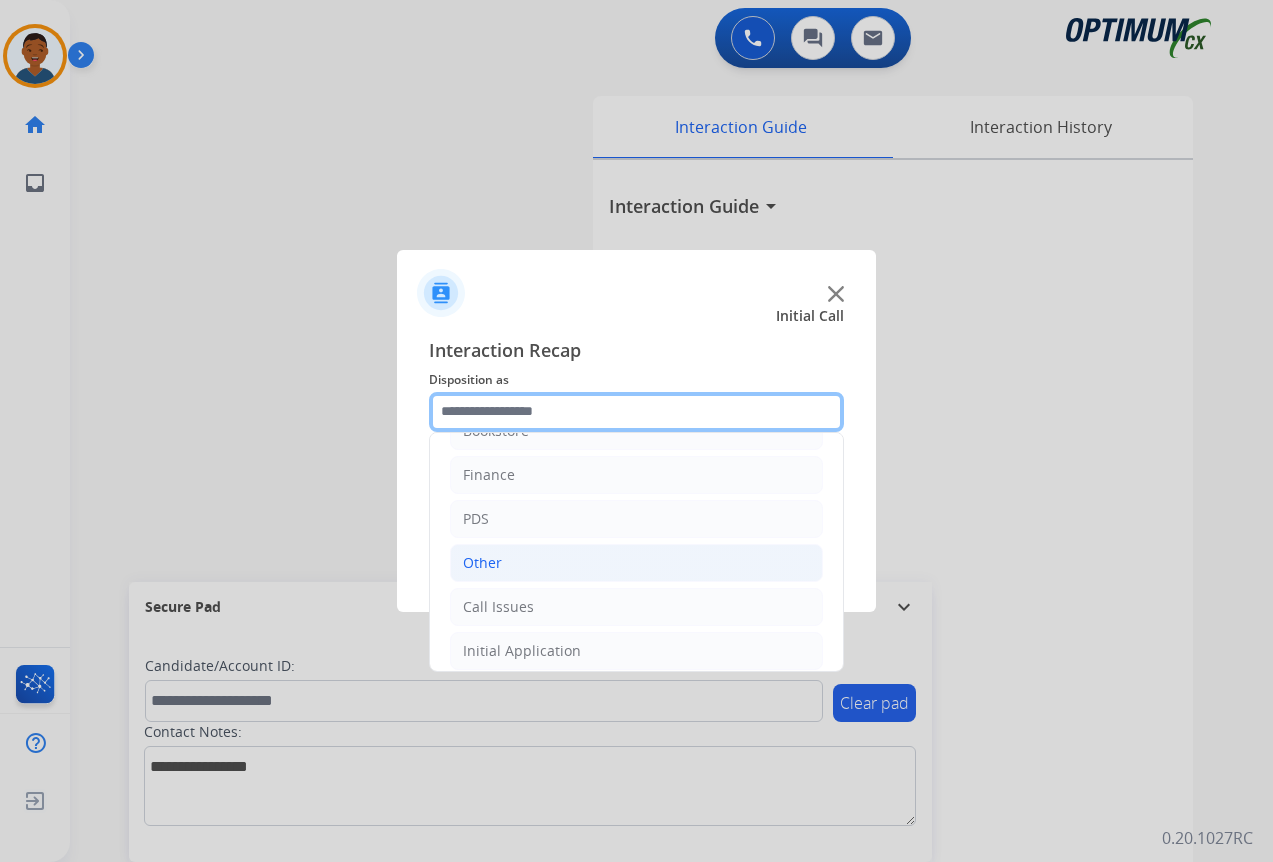 scroll, scrollTop: 0, scrollLeft: 0, axis: both 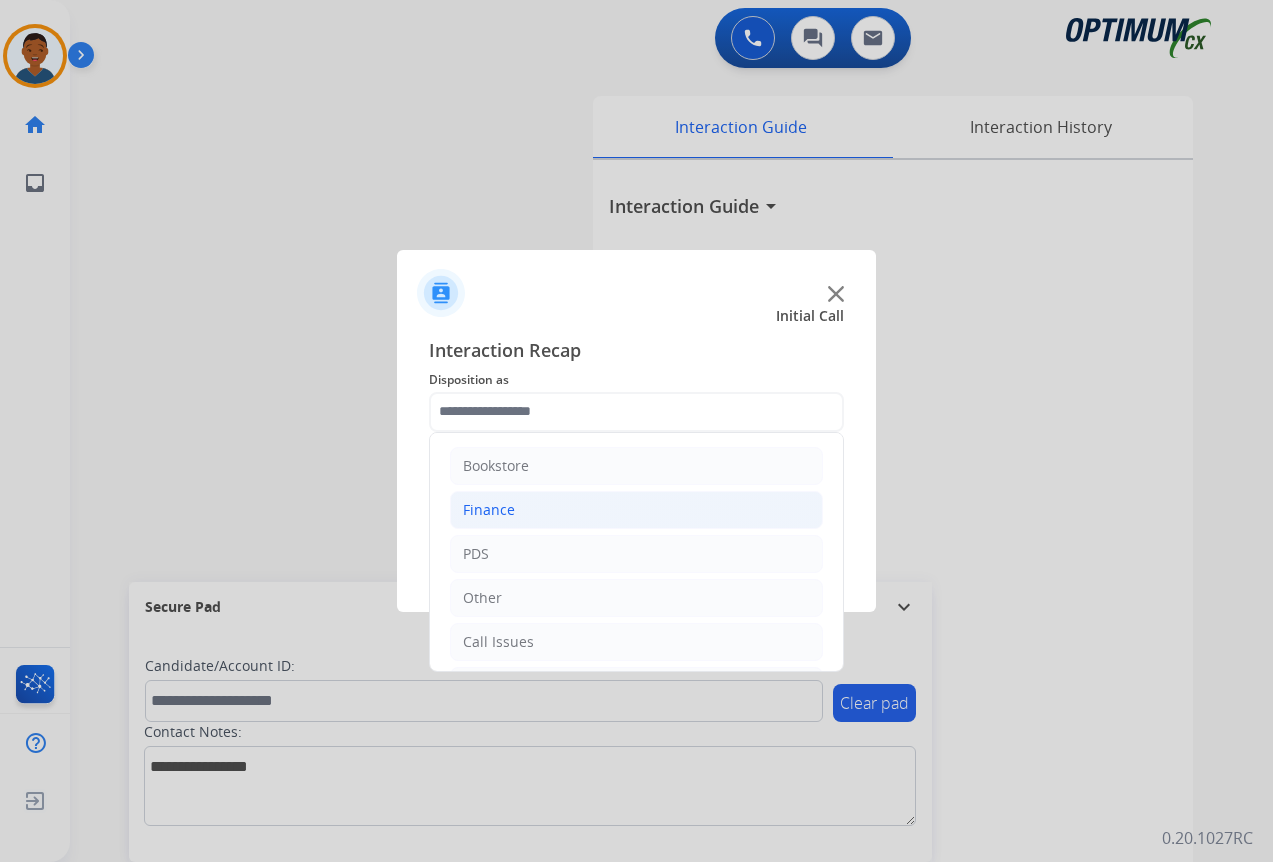 click on "Finance" 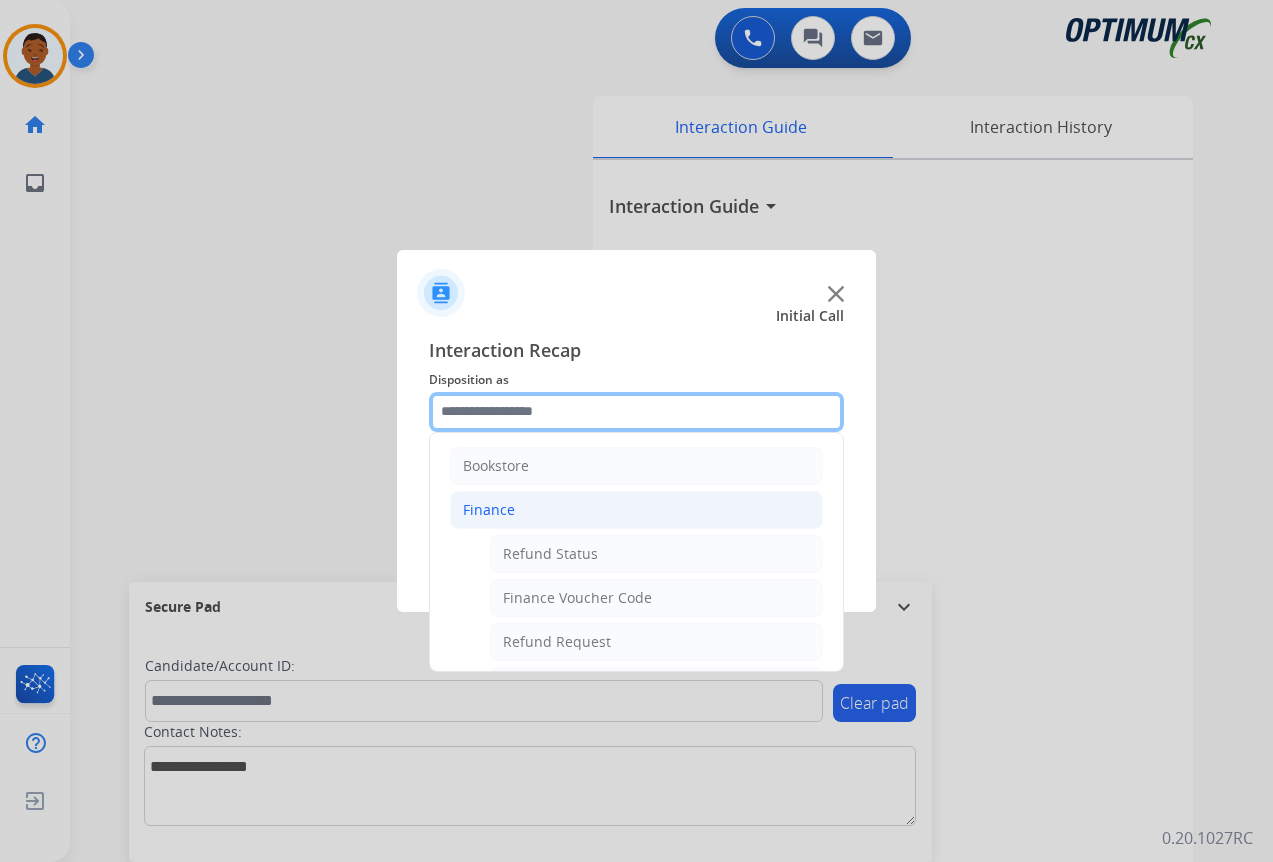scroll, scrollTop: 100, scrollLeft: 0, axis: vertical 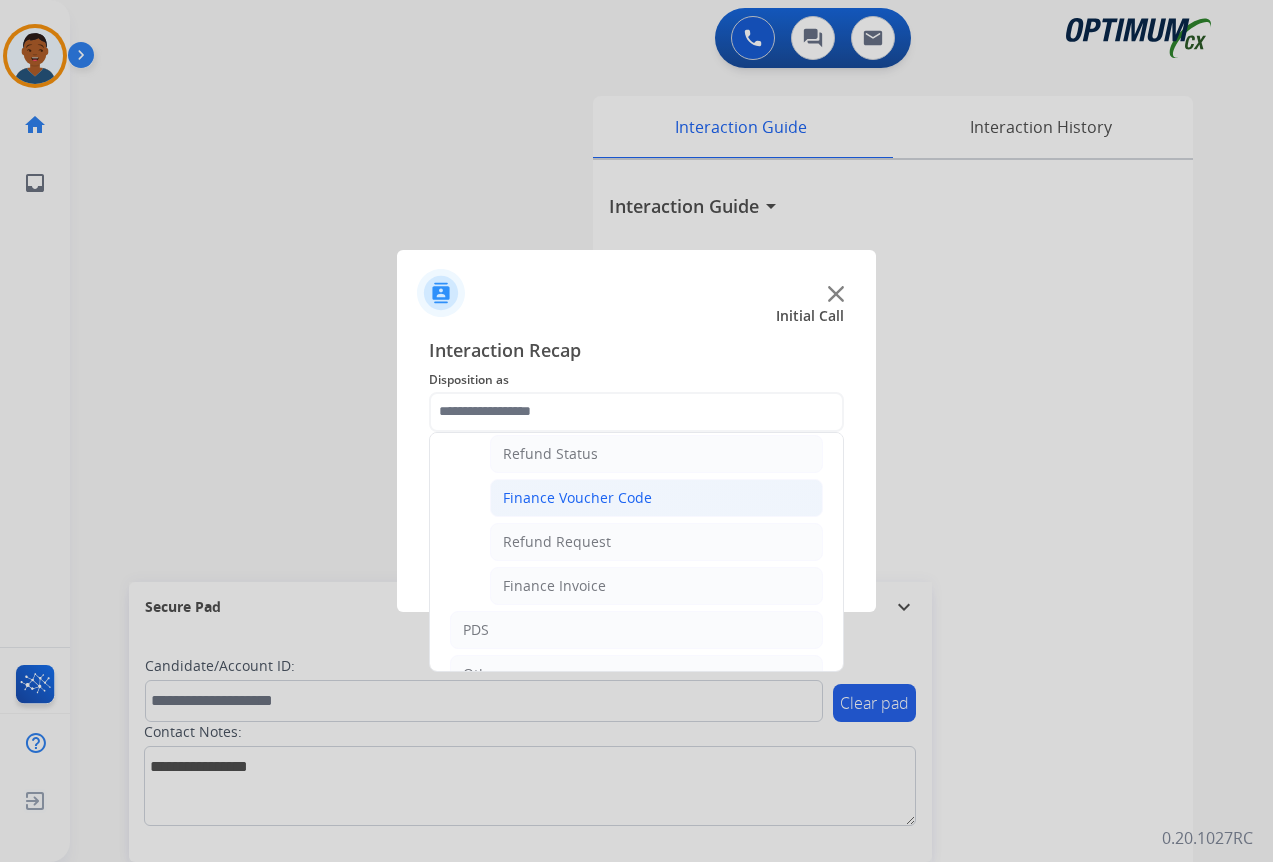 click on "Finance Voucher Code" 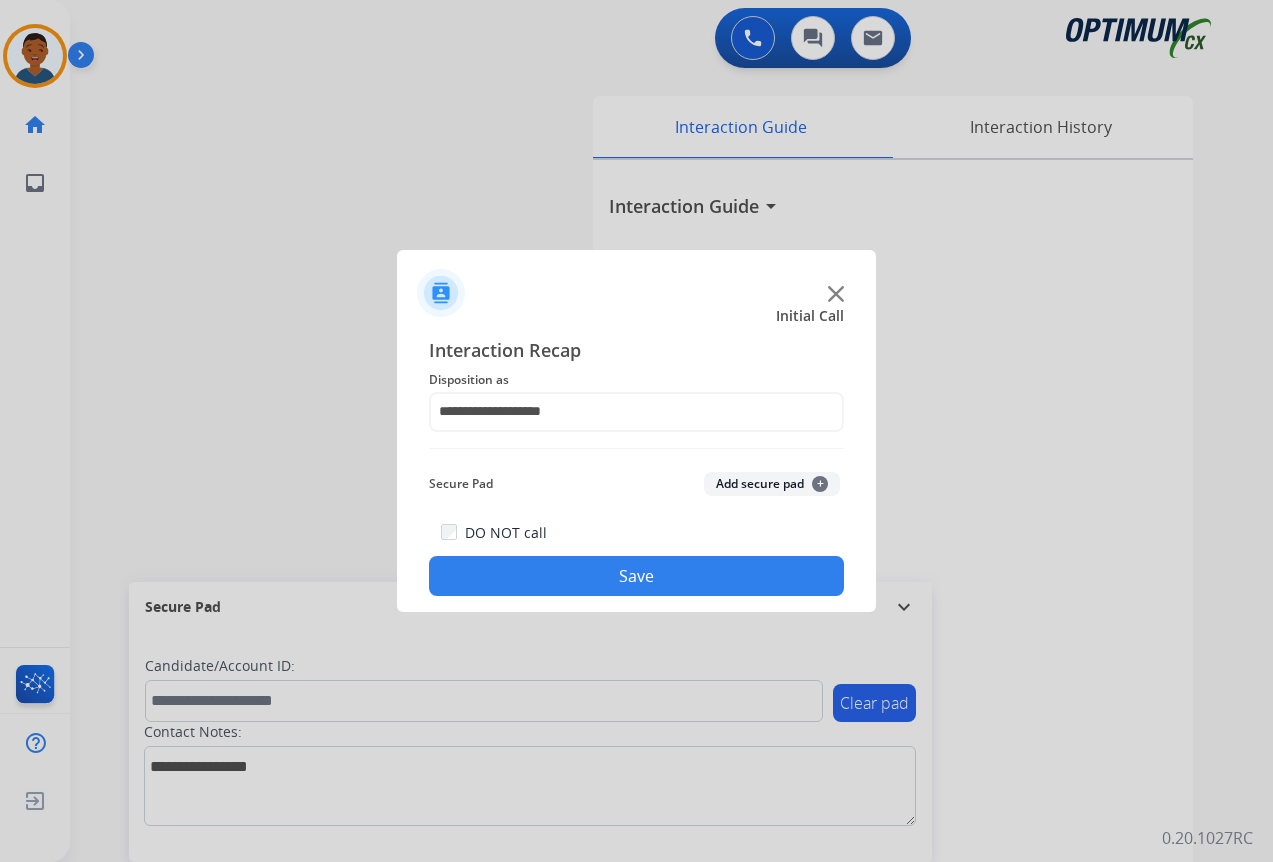 click on "Save" 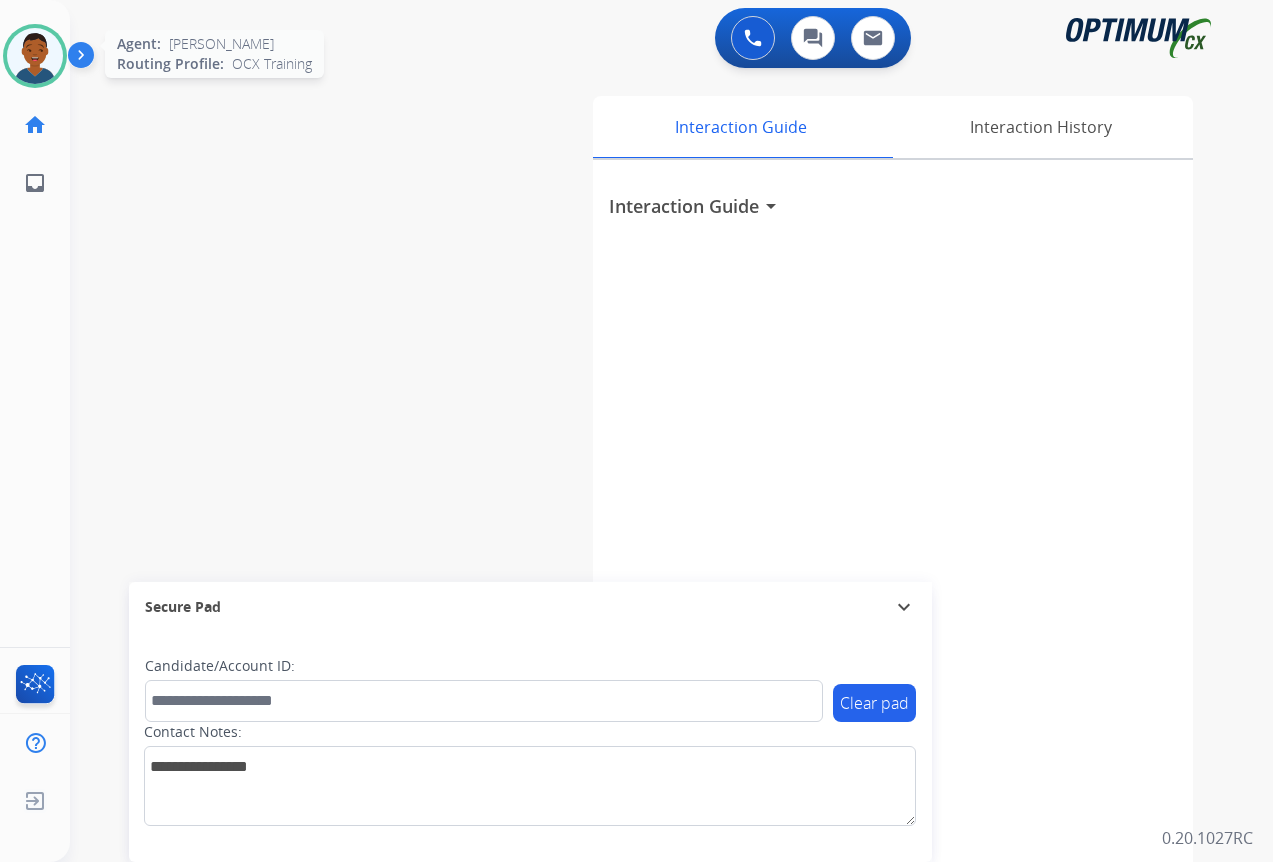 click at bounding box center [35, 56] 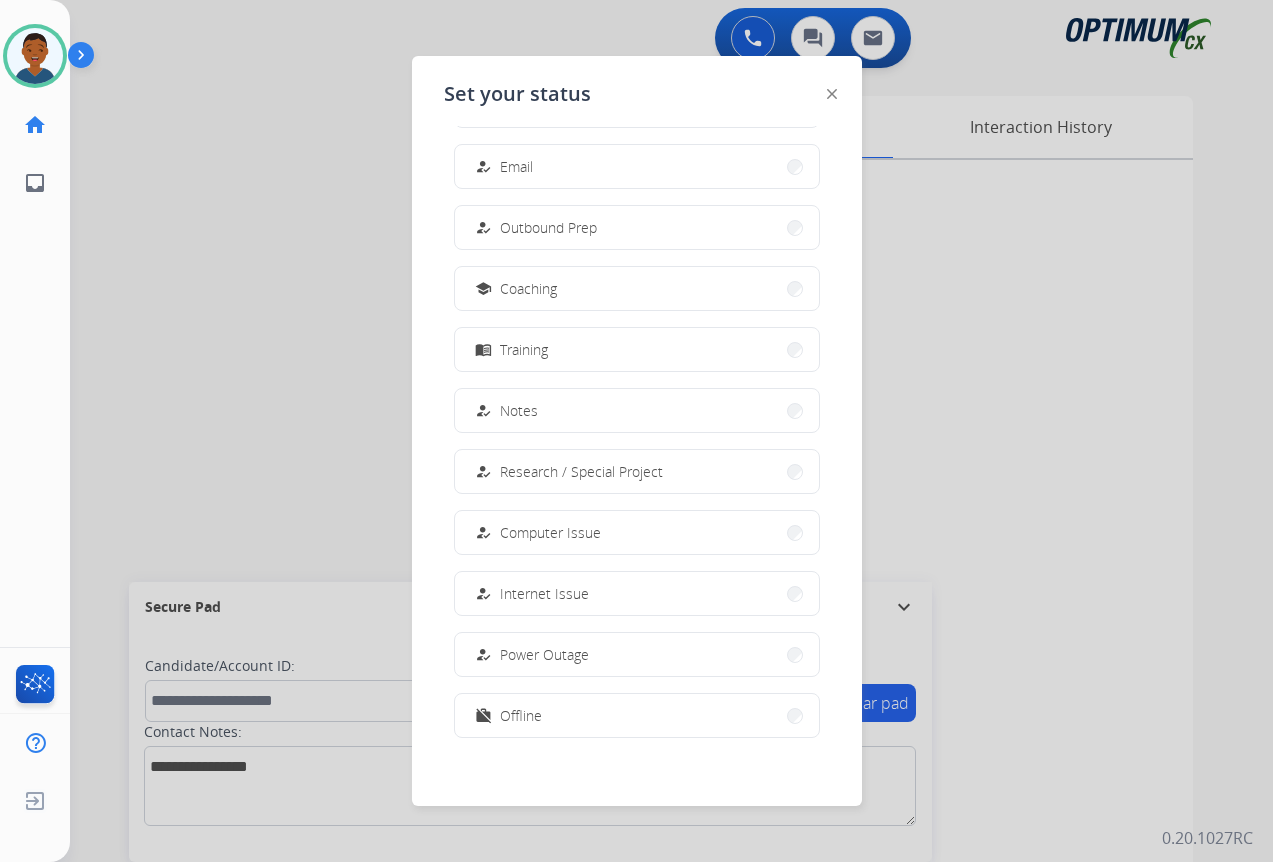 scroll, scrollTop: 189, scrollLeft: 0, axis: vertical 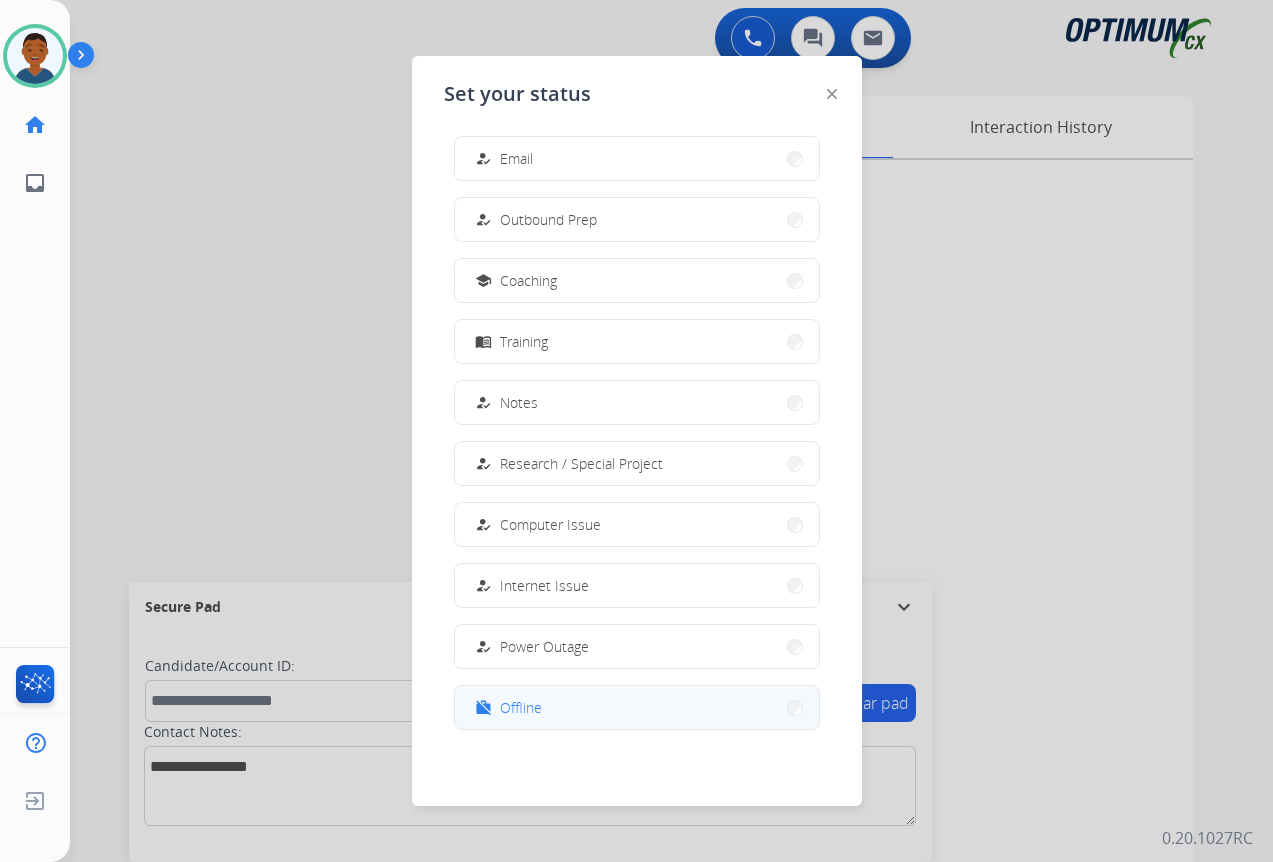 click on "Offline" at bounding box center (521, 707) 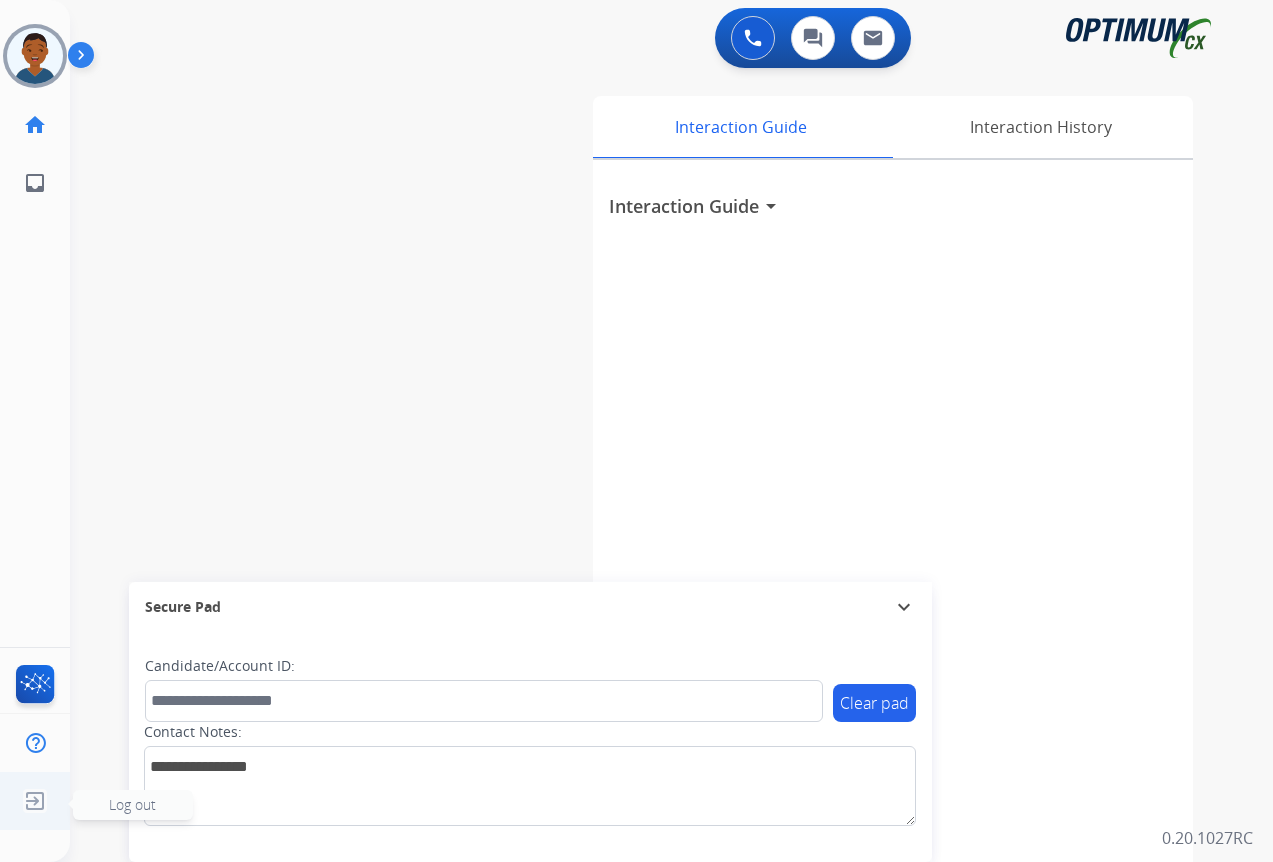 click on "Log out" 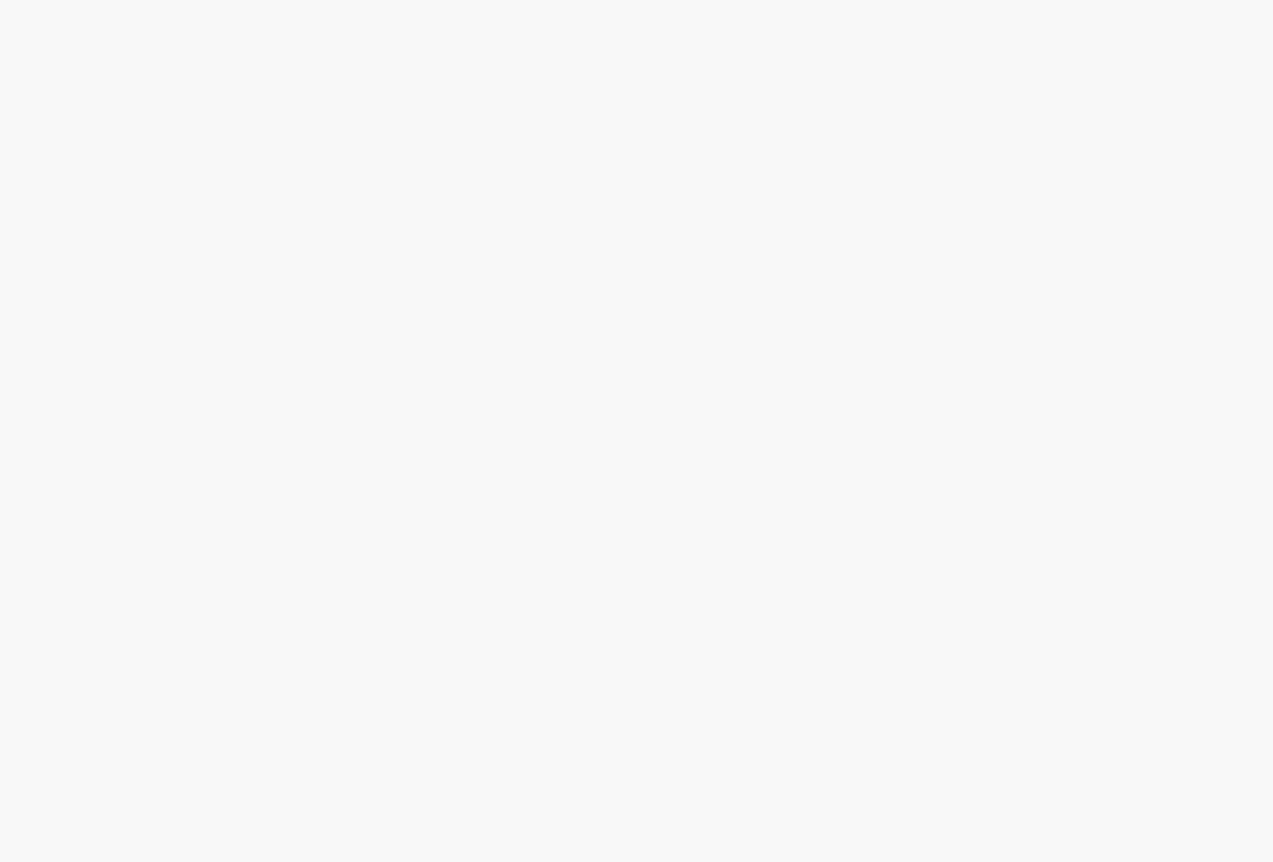 scroll, scrollTop: 0, scrollLeft: 0, axis: both 